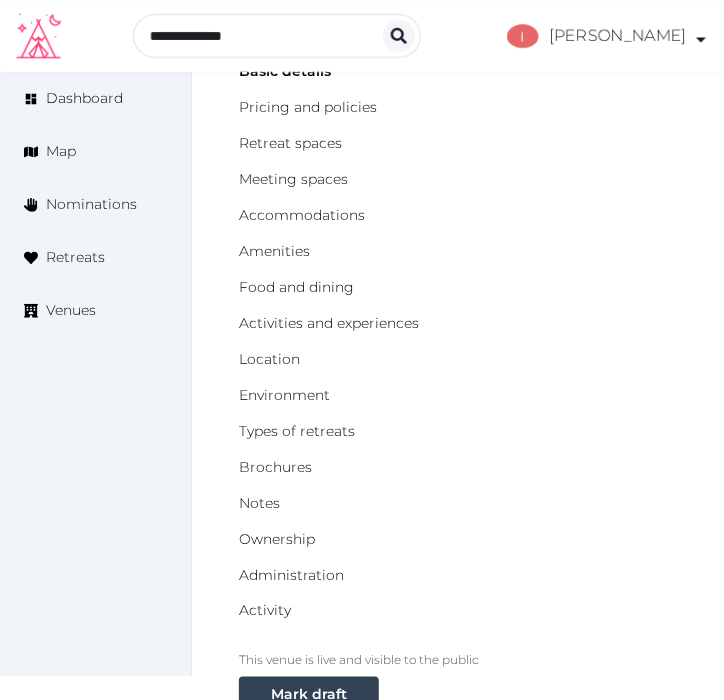 scroll, scrollTop: 0, scrollLeft: 0, axis: both 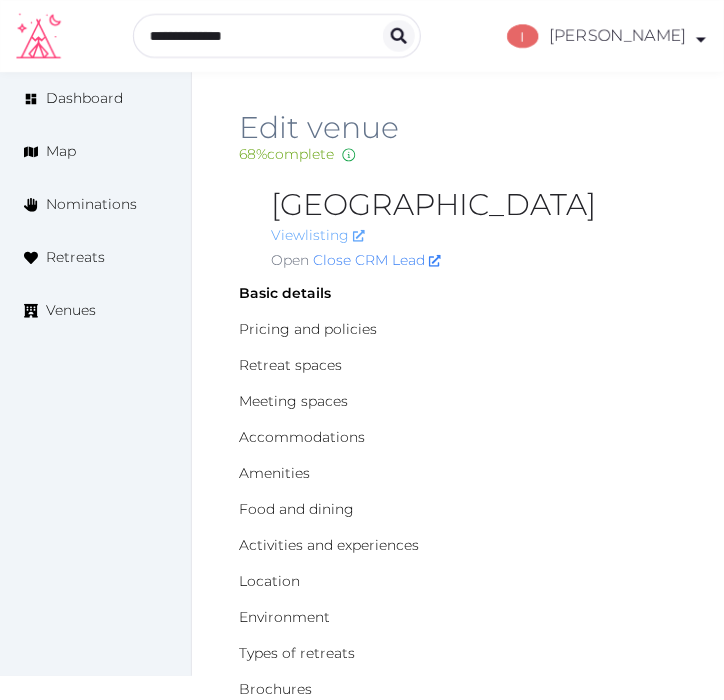 click on "View  listing" at bounding box center (318, 235) 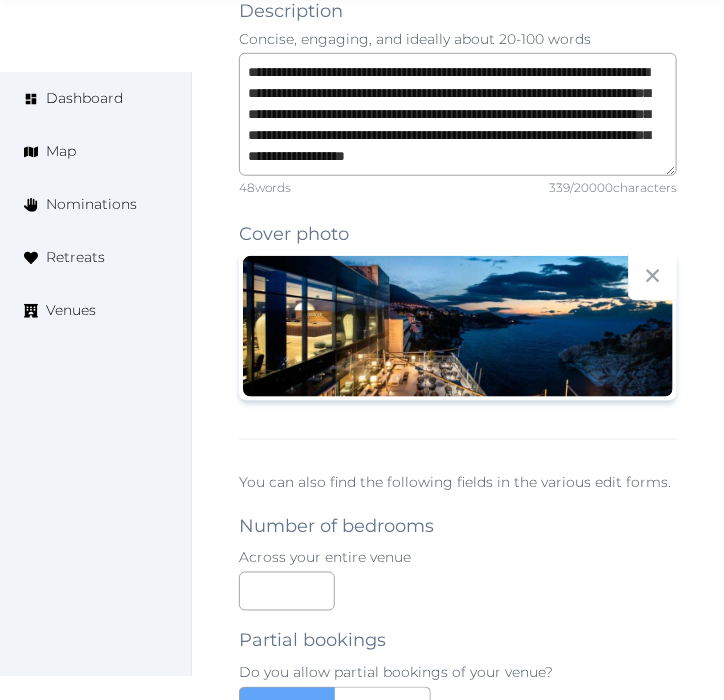 scroll, scrollTop: 2000, scrollLeft: 0, axis: vertical 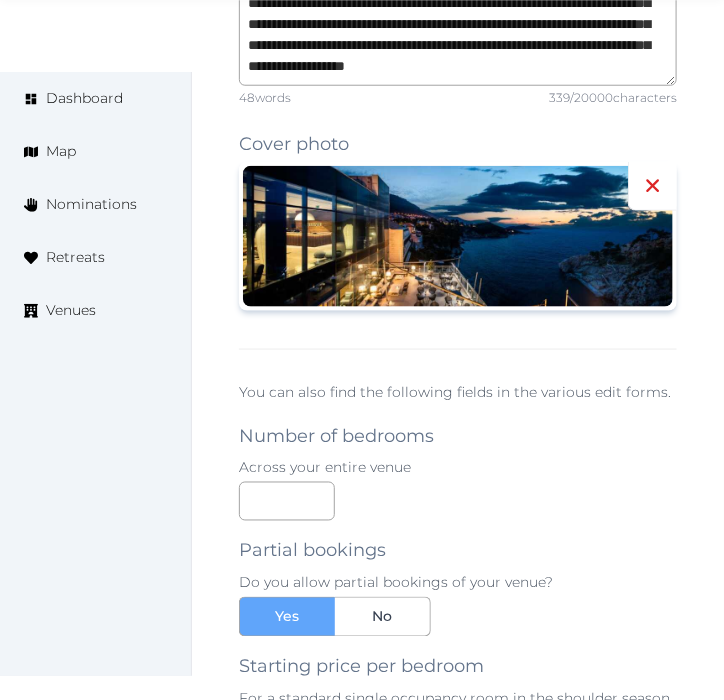 click 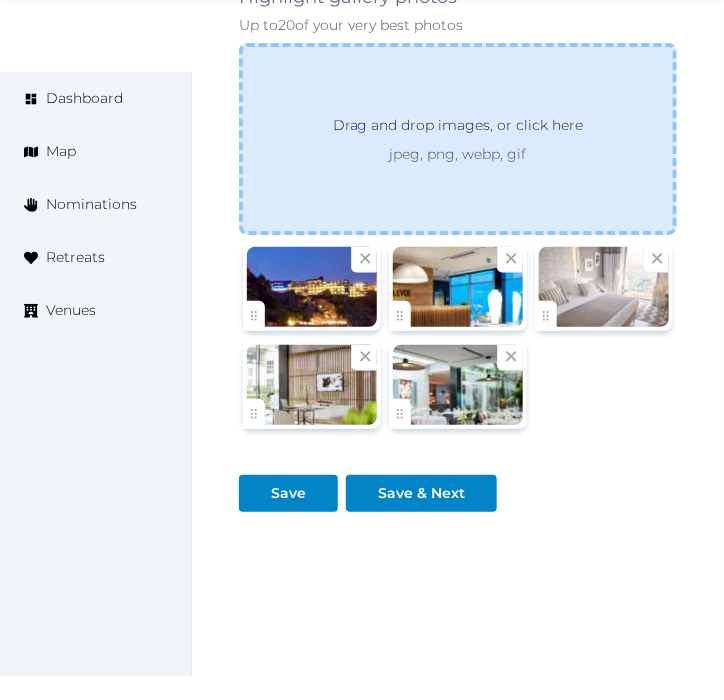 scroll, scrollTop: 3363, scrollLeft: 0, axis: vertical 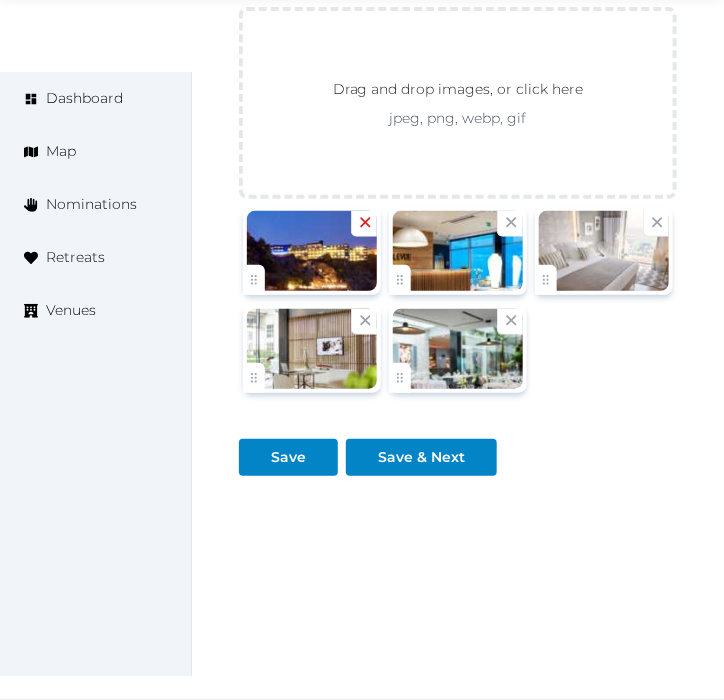 click 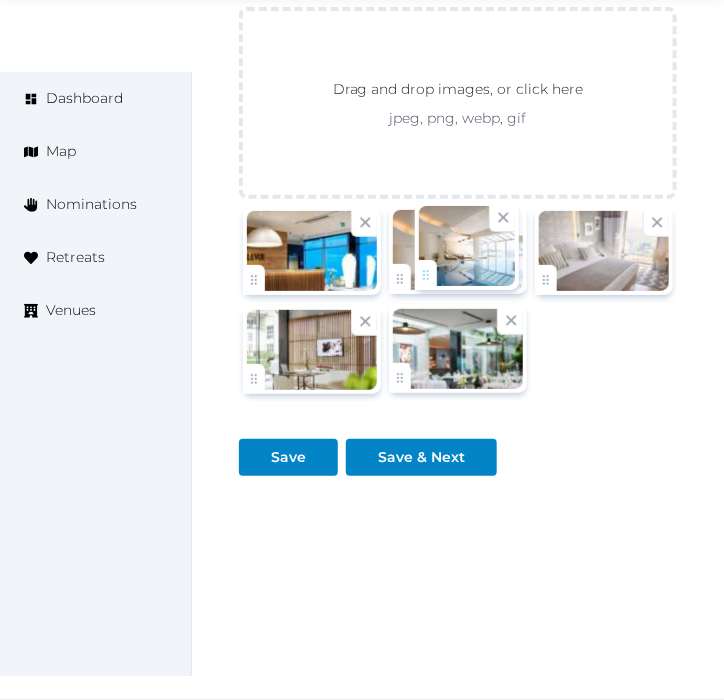 drag, startPoint x: 407, startPoint y: 381, endPoint x: 433, endPoint y: 276, distance: 108.17116 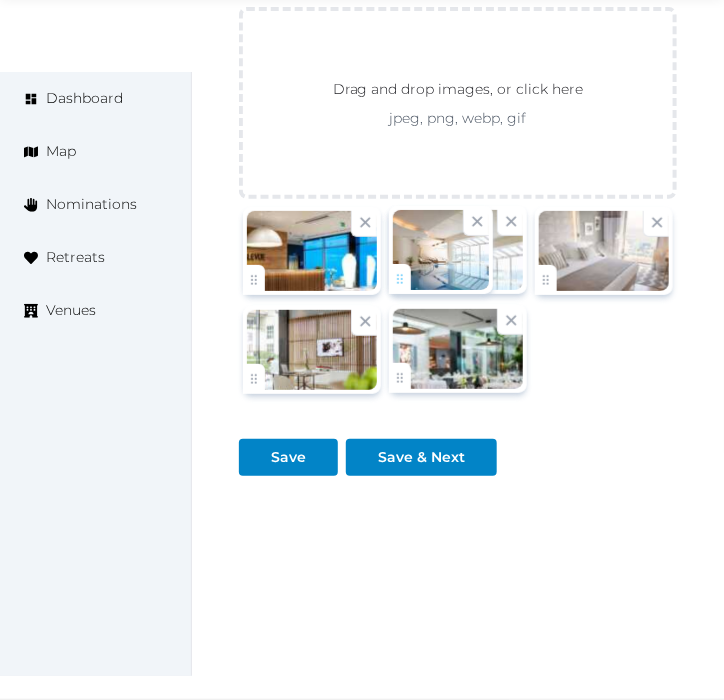 click on "Irene Gonzales   Account My Venue Listings My Retreats Logout      Dashboard Map Nominations Retreats Venues Edit venue 68 %  complete Fill out all the fields in your listing to increase its completion percentage.   A higher completion percentage will make your listing more attractive and result in better matches. Hotel Bellevue Dubrovnik   View  listing   Open    Close CRM Lead Basic details Pricing and policies Retreat spaces Meeting spaces Accommodations Amenities Food and dining Activities and experiences Location Environment Types of retreats Brochures Notes Ownership Administration Activity This venue is live and visible to the public Mark draft Archive Venue owned by RetreatsAndVenues Manager c.o.r.e.y.sanford@retreatsandvenues.com Copy ownership transfer link Share this link with any user to transfer ownership of this venue. Users without accounts will be directed to register. Copy update link Copy recommended link Name * * 48 339 /" at bounding box center (362, -1330) 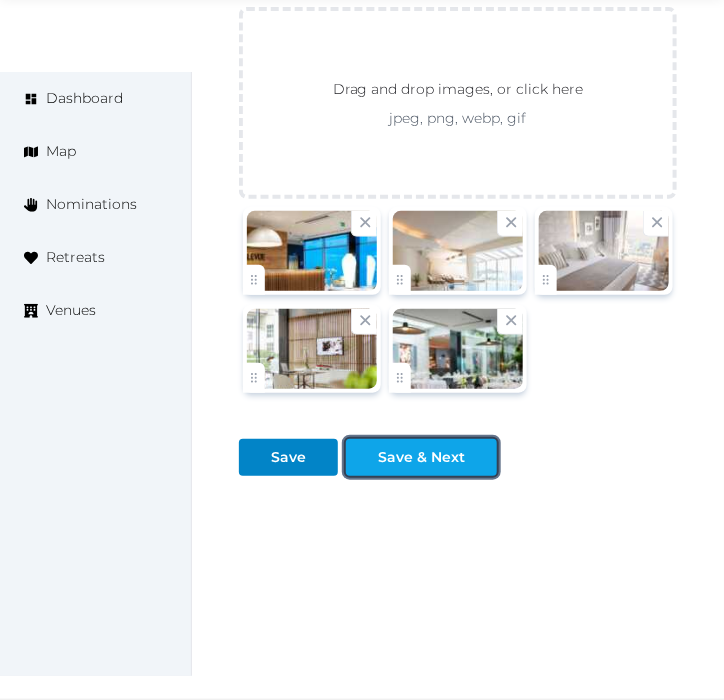 click on "Save & Next" at bounding box center (421, 457) 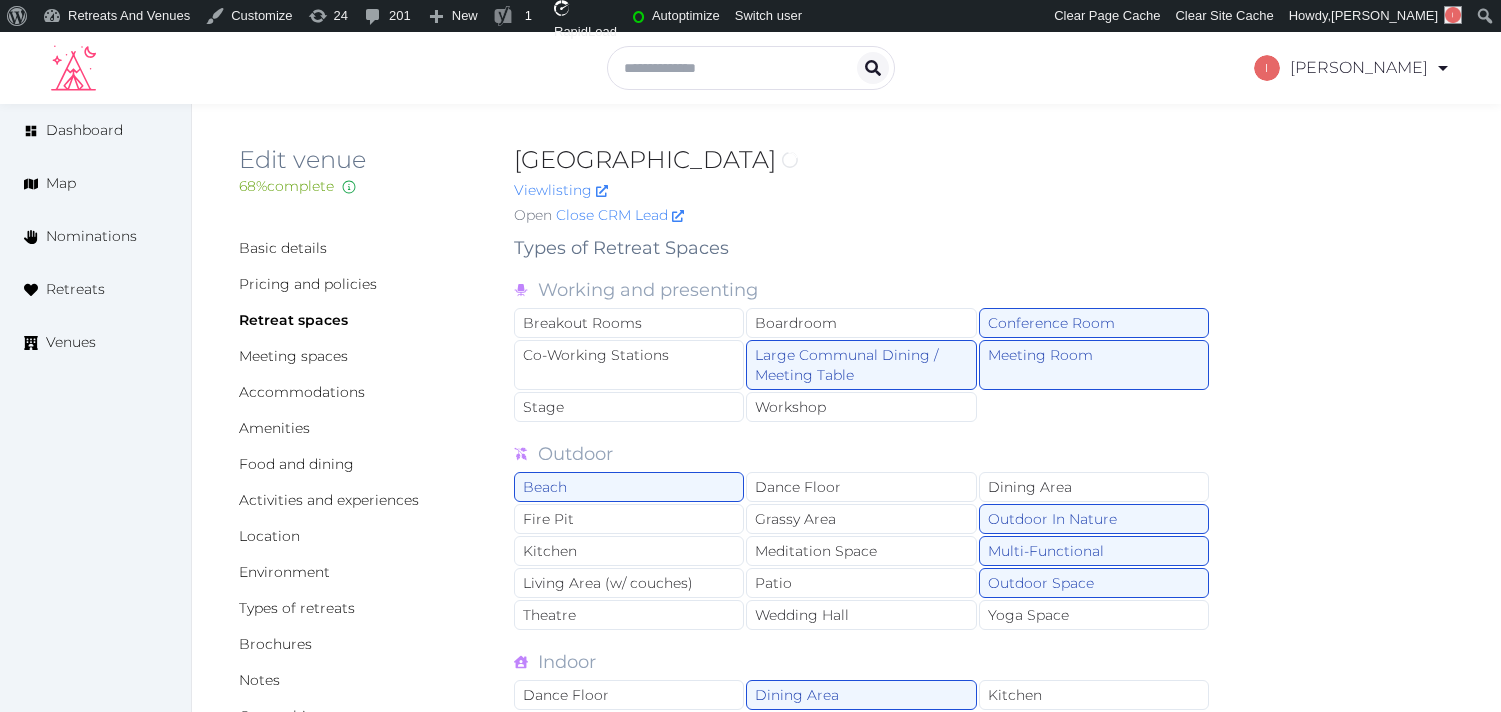 scroll, scrollTop: 0, scrollLeft: 0, axis: both 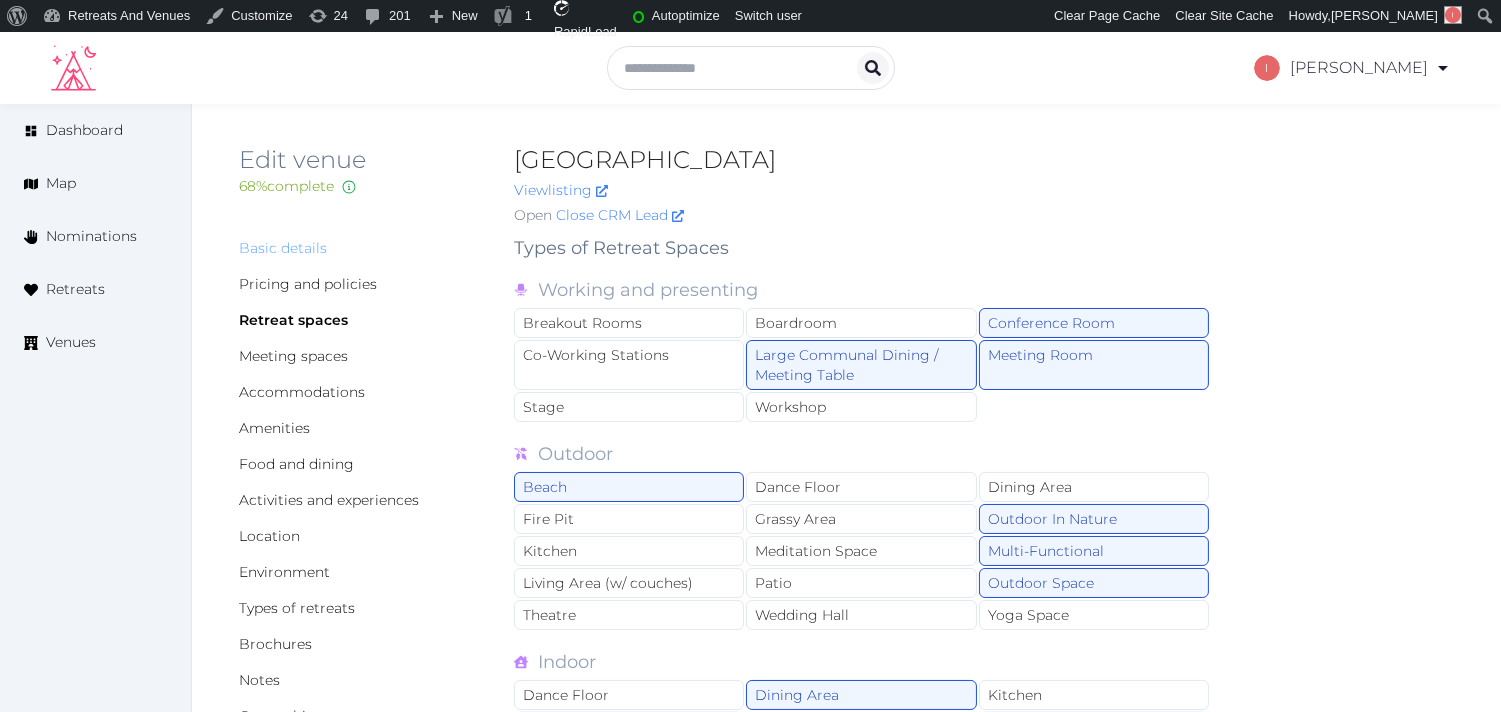 click on "Basic details" at bounding box center [283, 248] 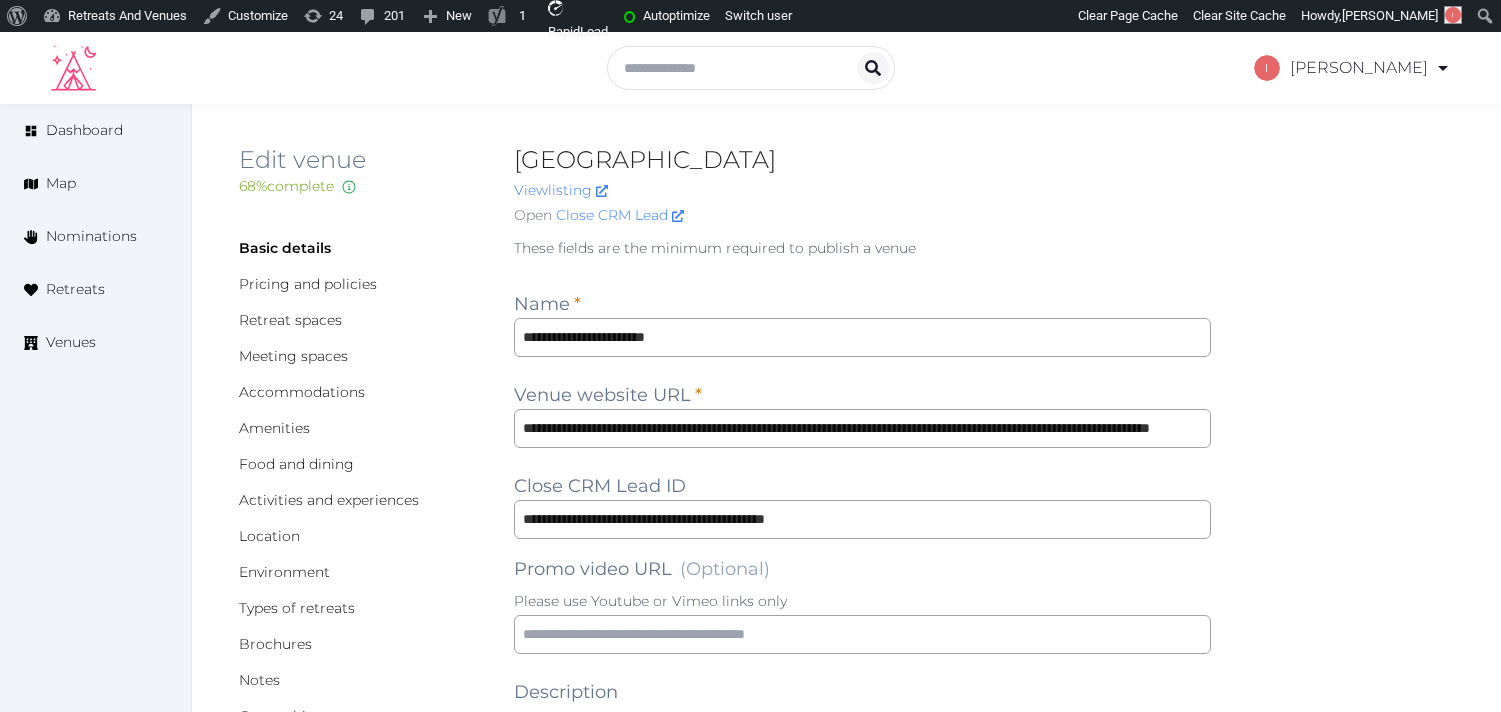 scroll, scrollTop: 0, scrollLeft: 0, axis: both 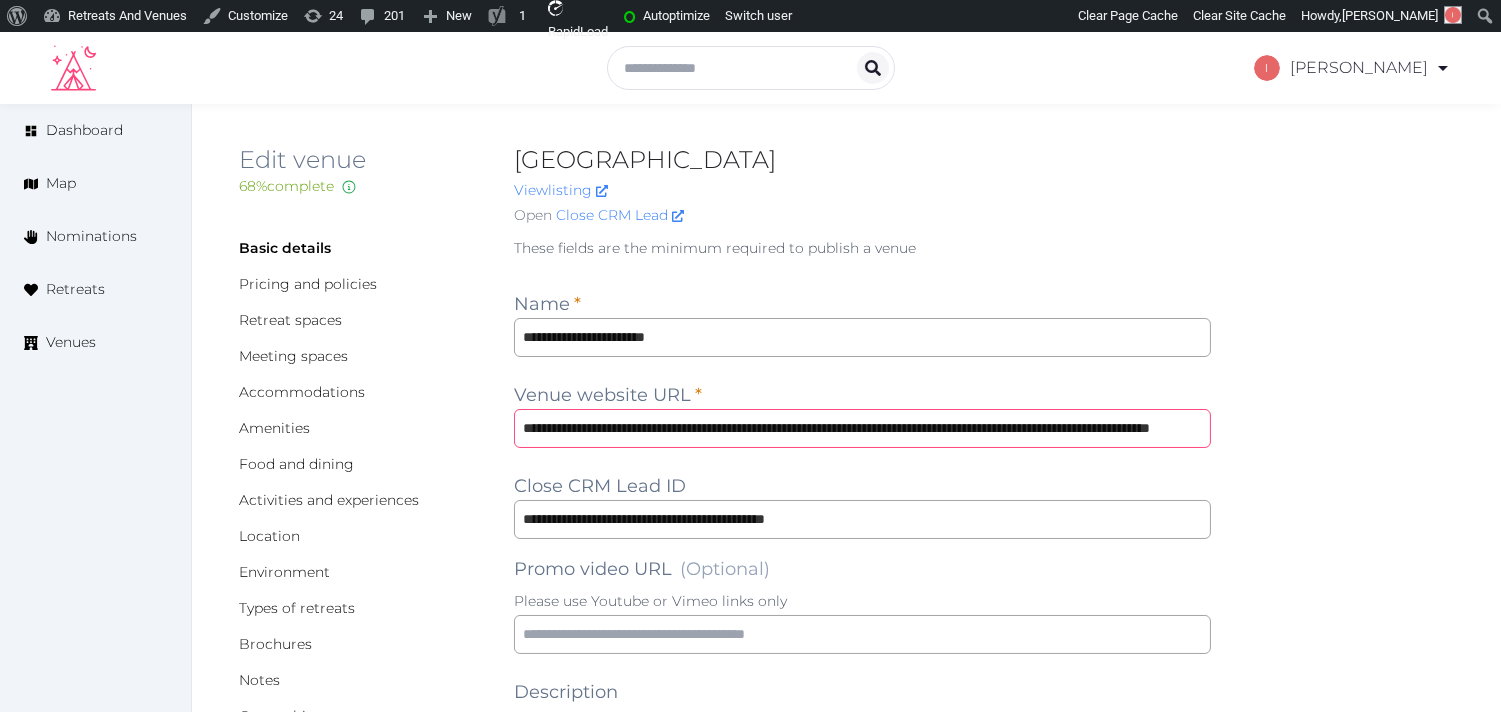 click on "**********" at bounding box center [862, 428] 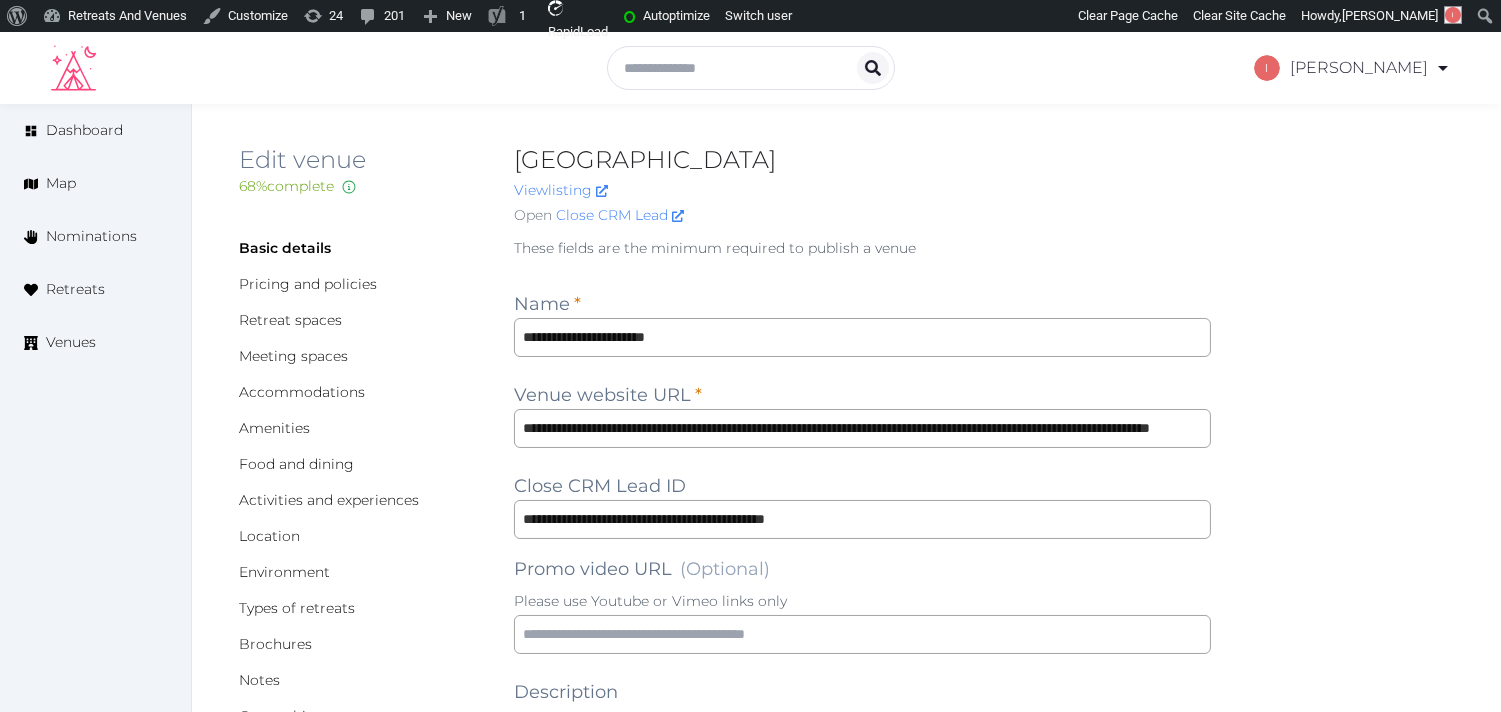 click on "[GEOGRAPHIC_DATA]" at bounding box center (862, 160) 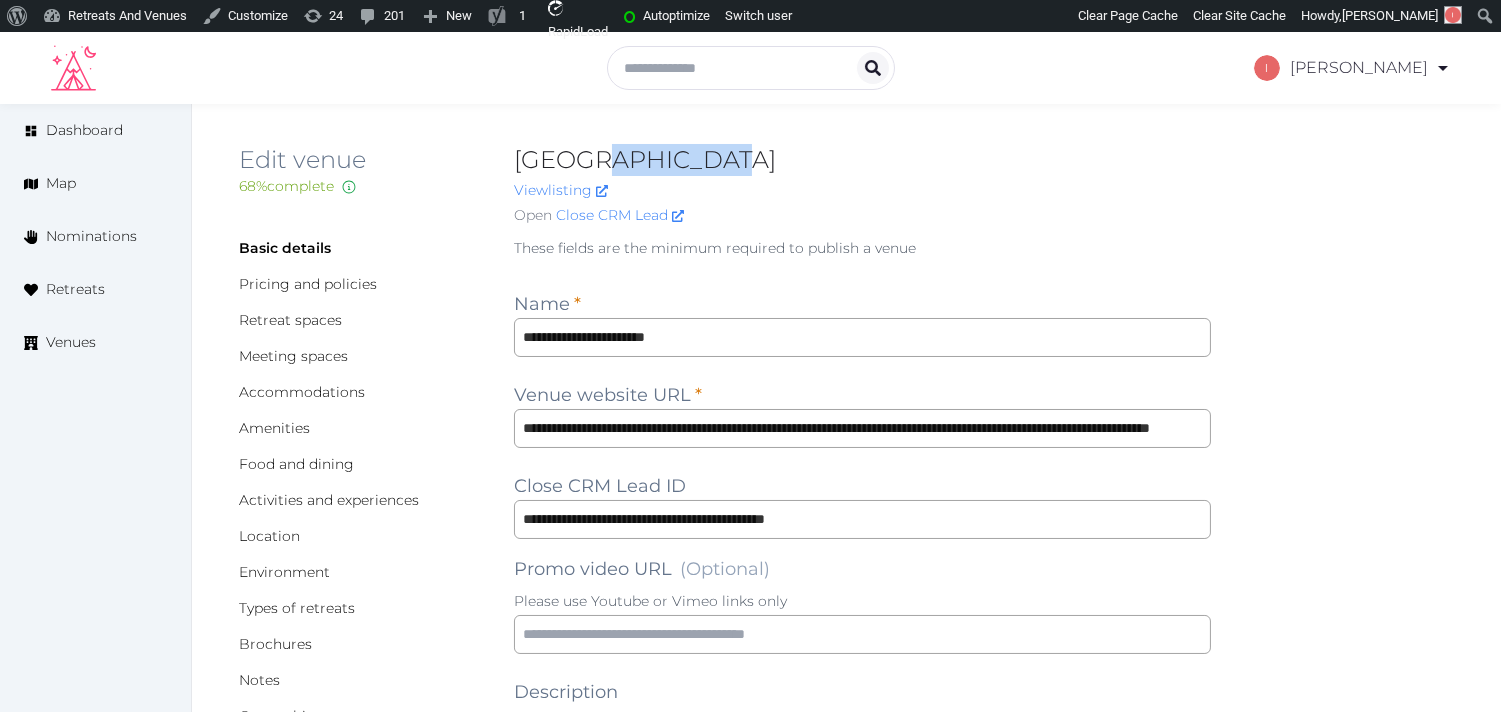 click on "[GEOGRAPHIC_DATA]" at bounding box center (862, 160) 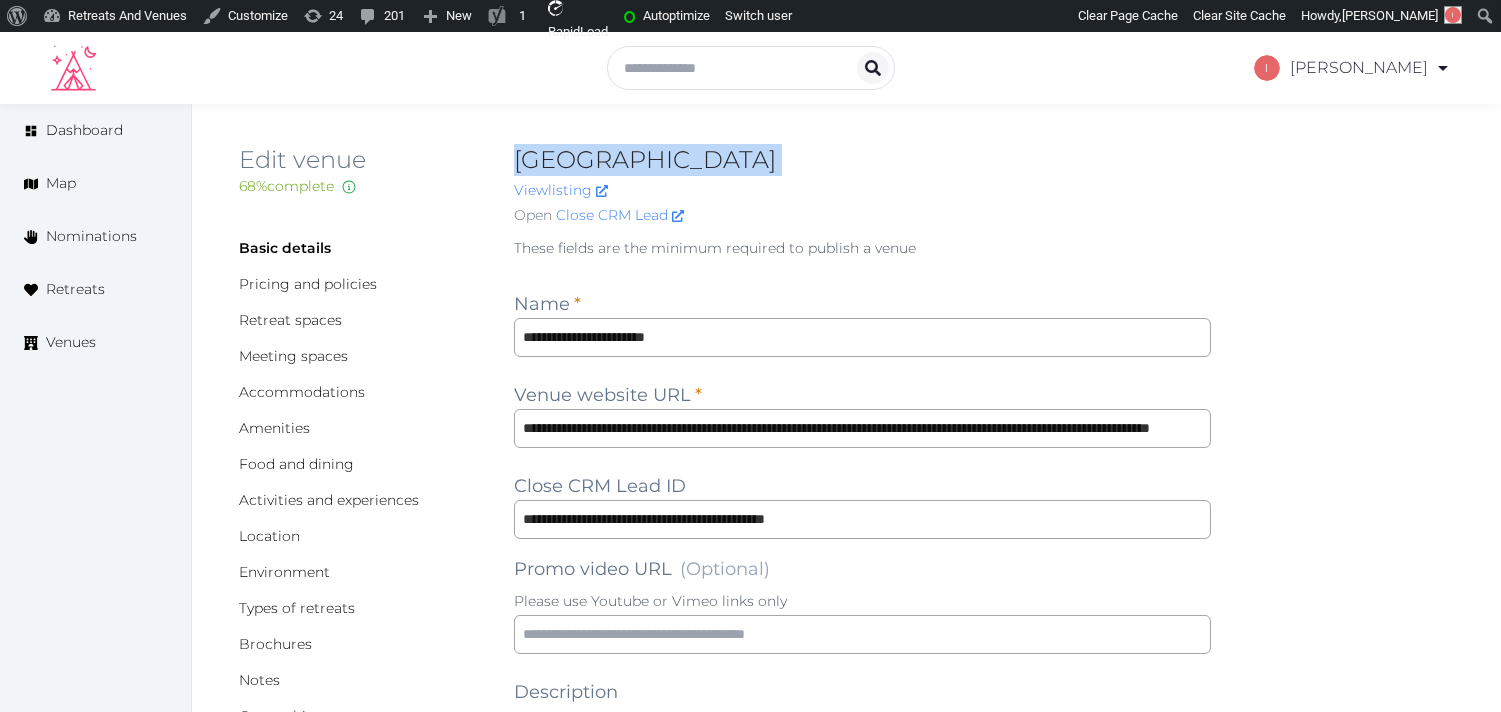 click on "[GEOGRAPHIC_DATA]" at bounding box center [862, 160] 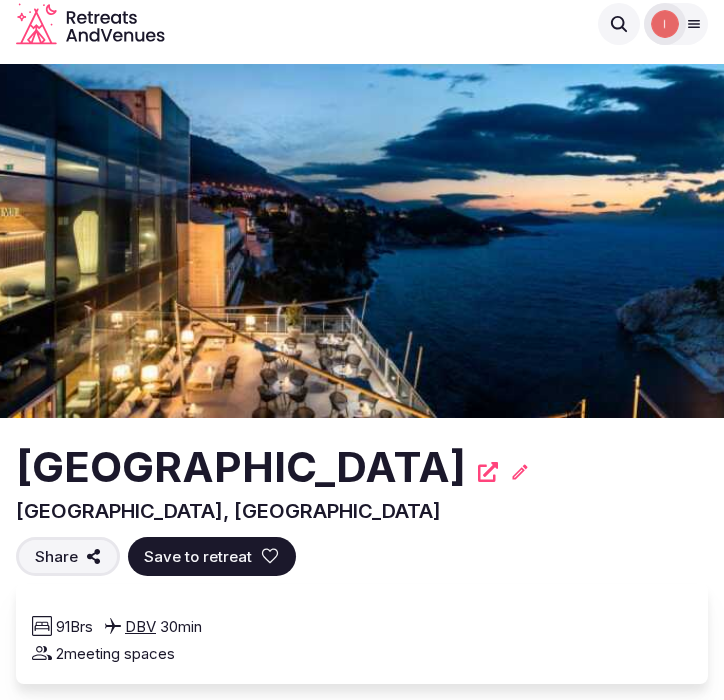 scroll, scrollTop: 0, scrollLeft: 0, axis: both 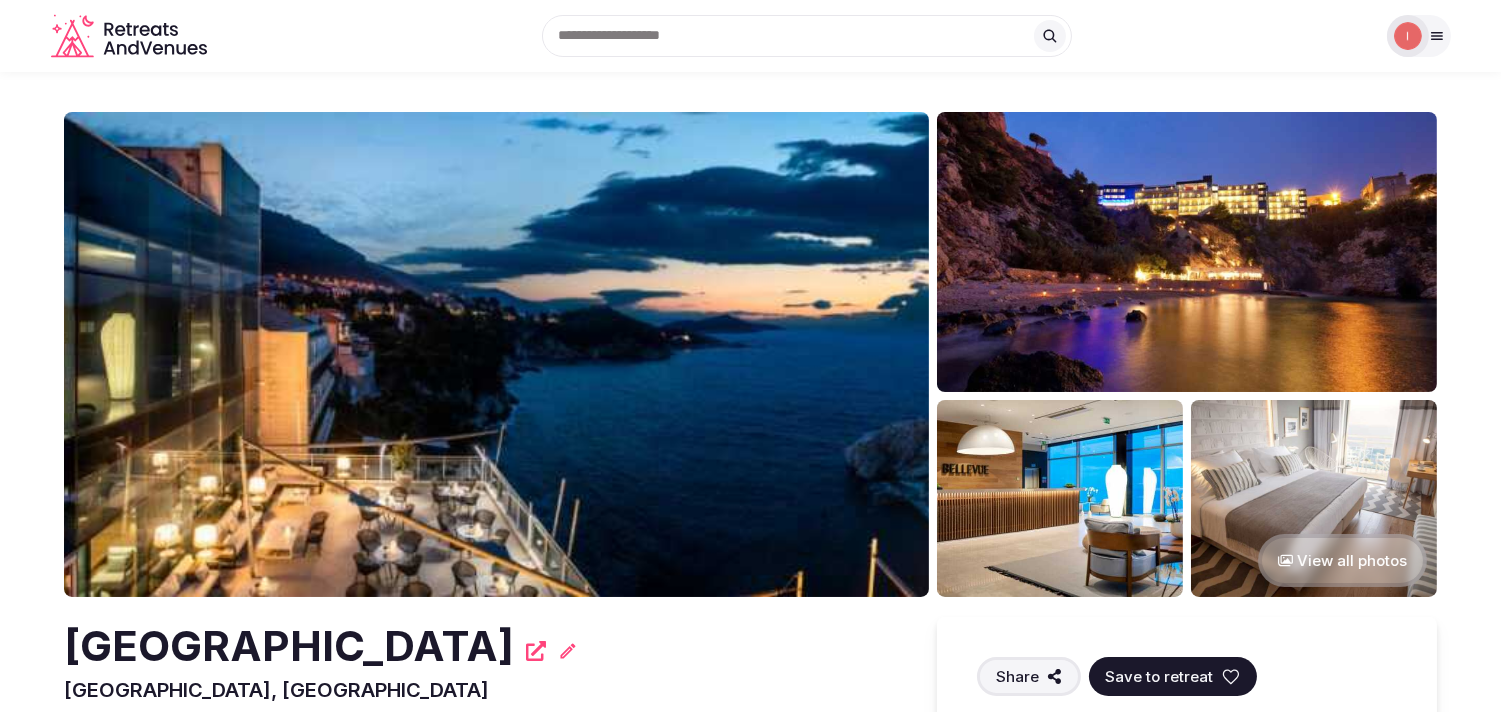 click at bounding box center (496, 354) 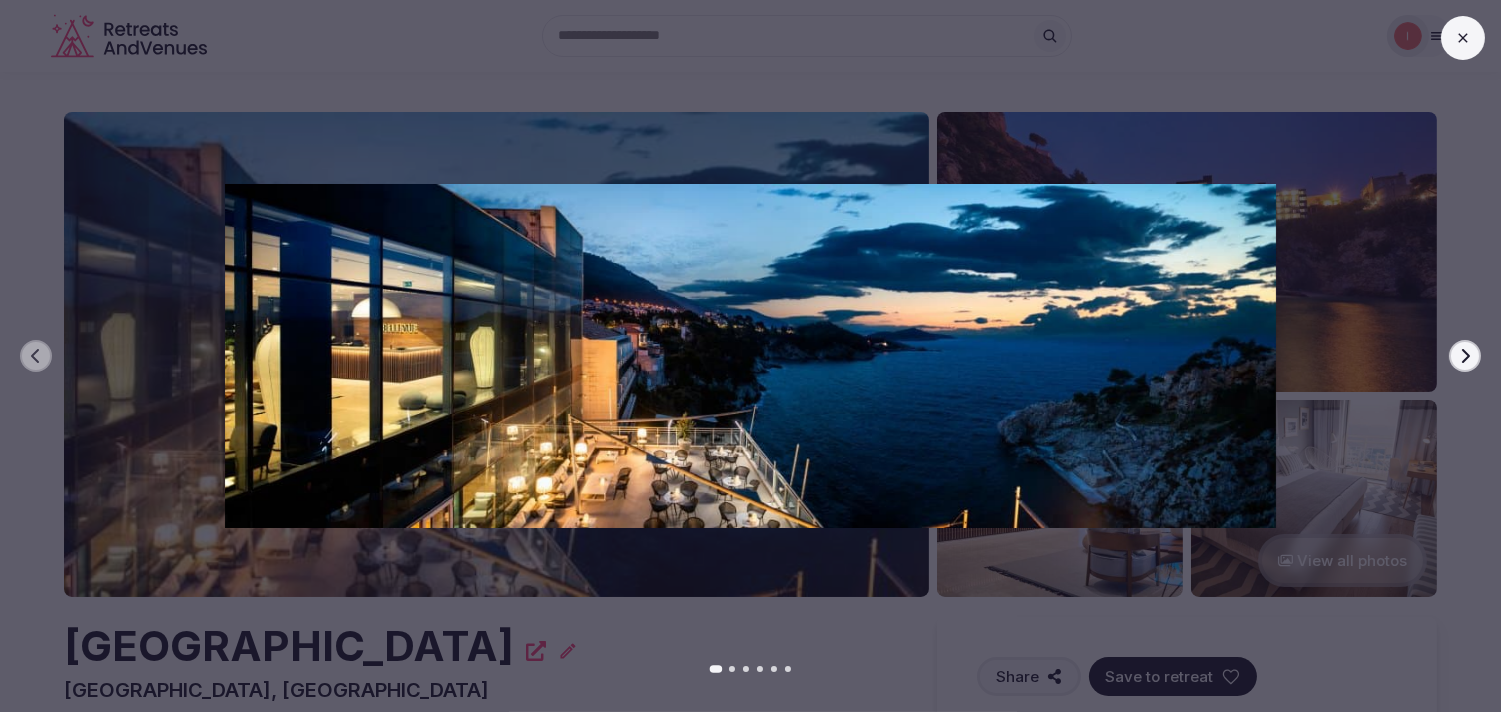 click at bounding box center (1463, 38) 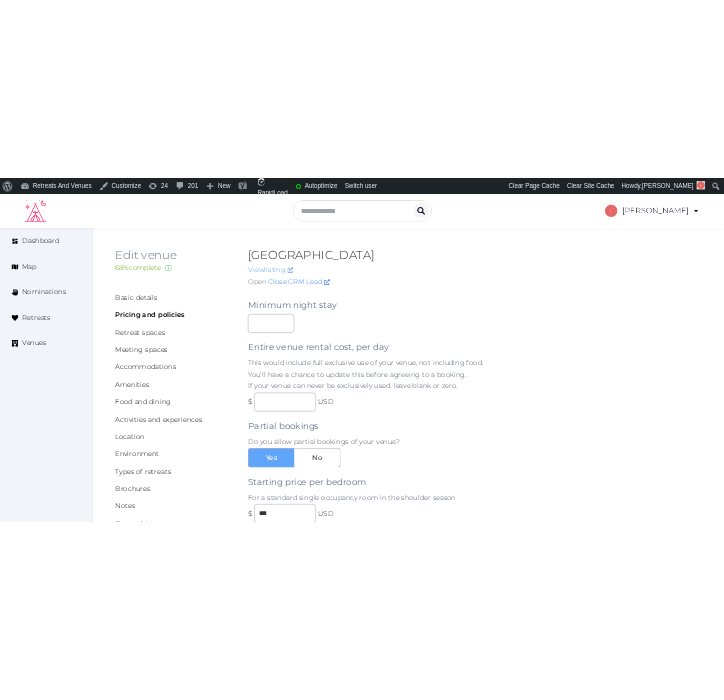 scroll, scrollTop: 0, scrollLeft: 0, axis: both 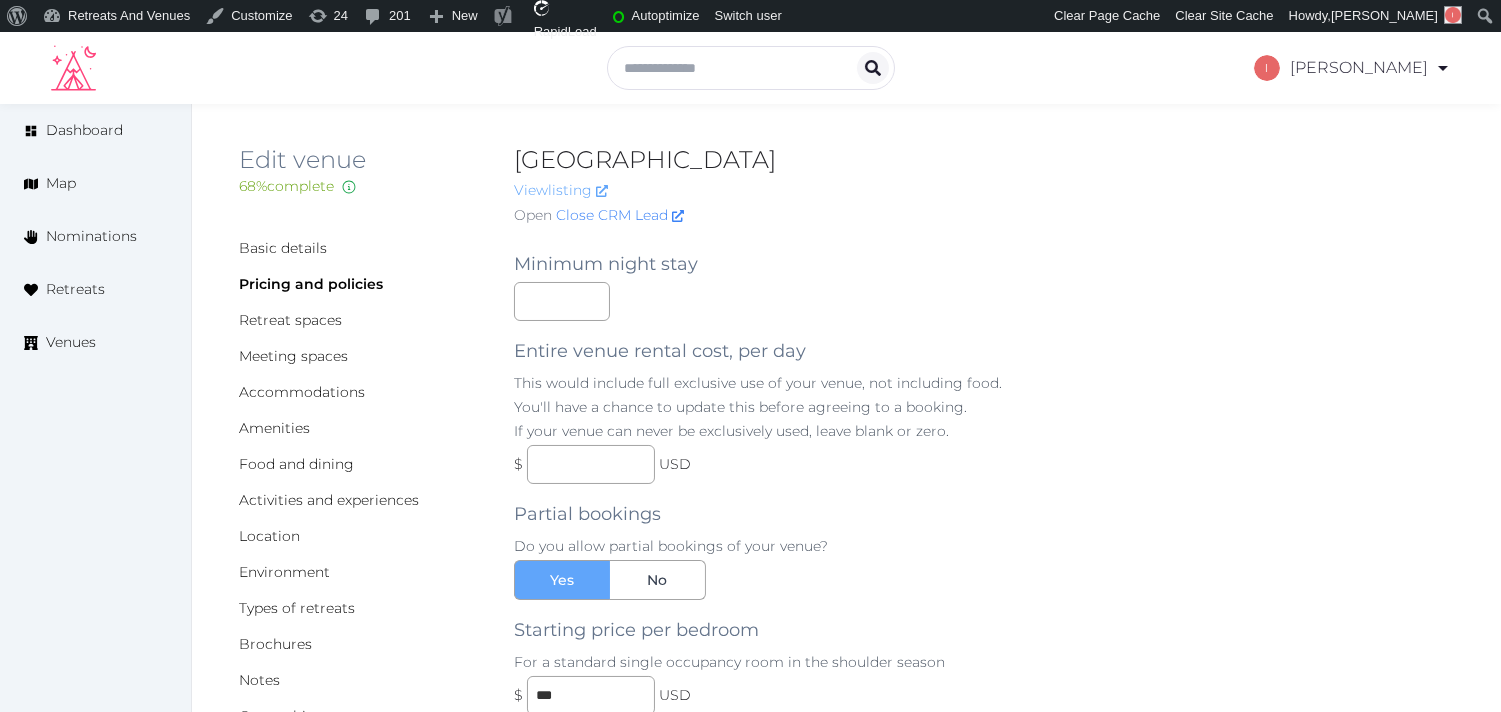click on "View  listing" at bounding box center [561, 190] 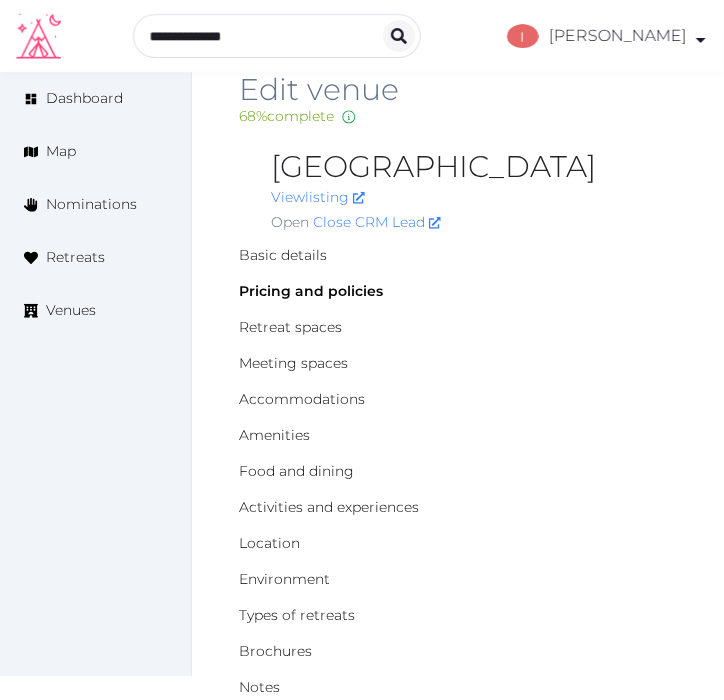 scroll, scrollTop: 0, scrollLeft: 0, axis: both 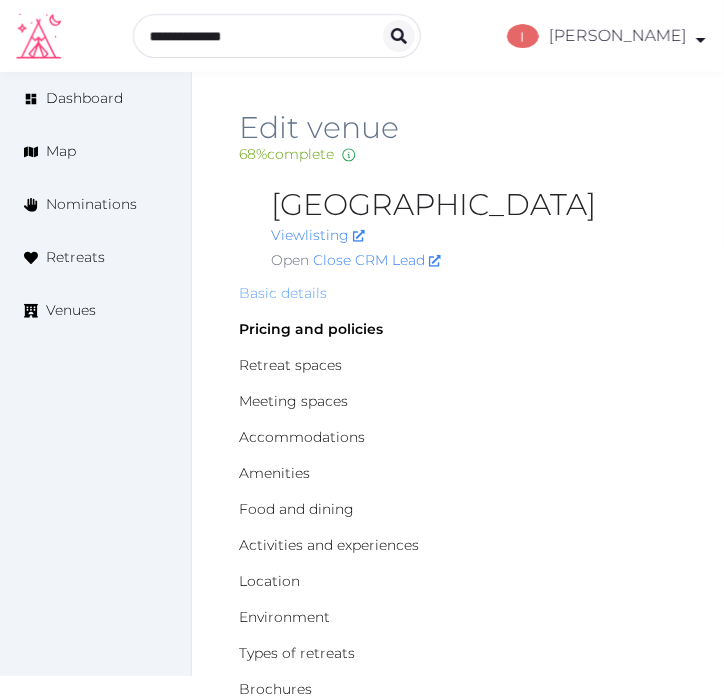 click on "Basic details" at bounding box center [283, 293] 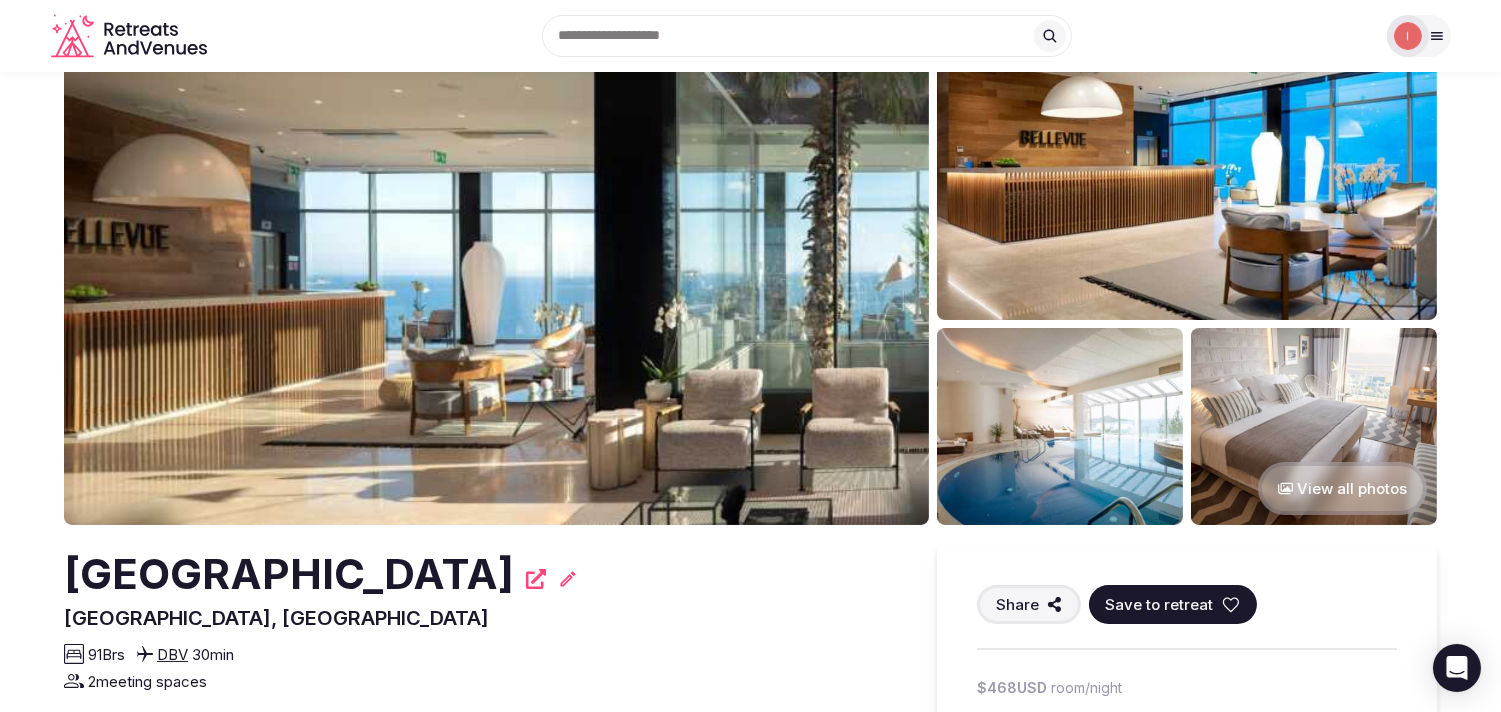 scroll, scrollTop: 111, scrollLeft: 0, axis: vertical 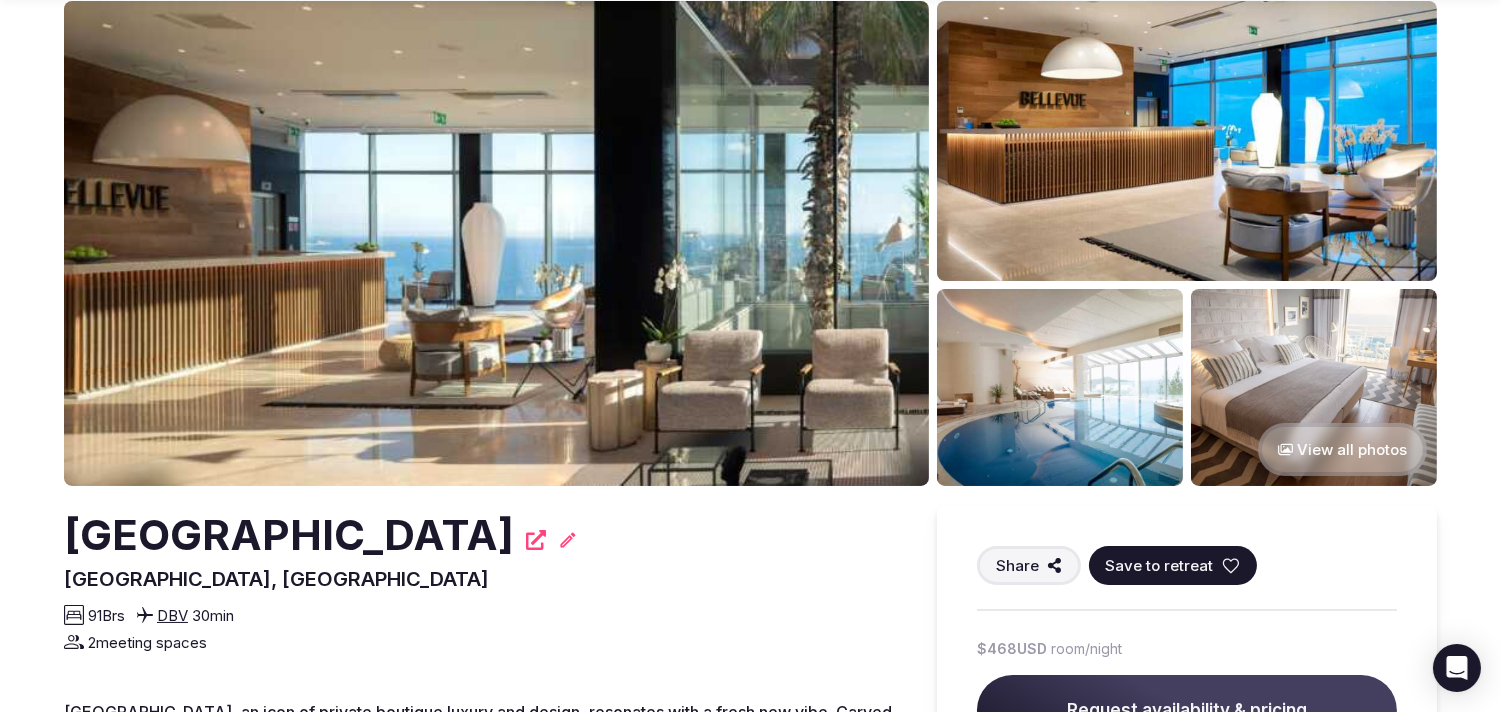 click at bounding box center (496, 243) 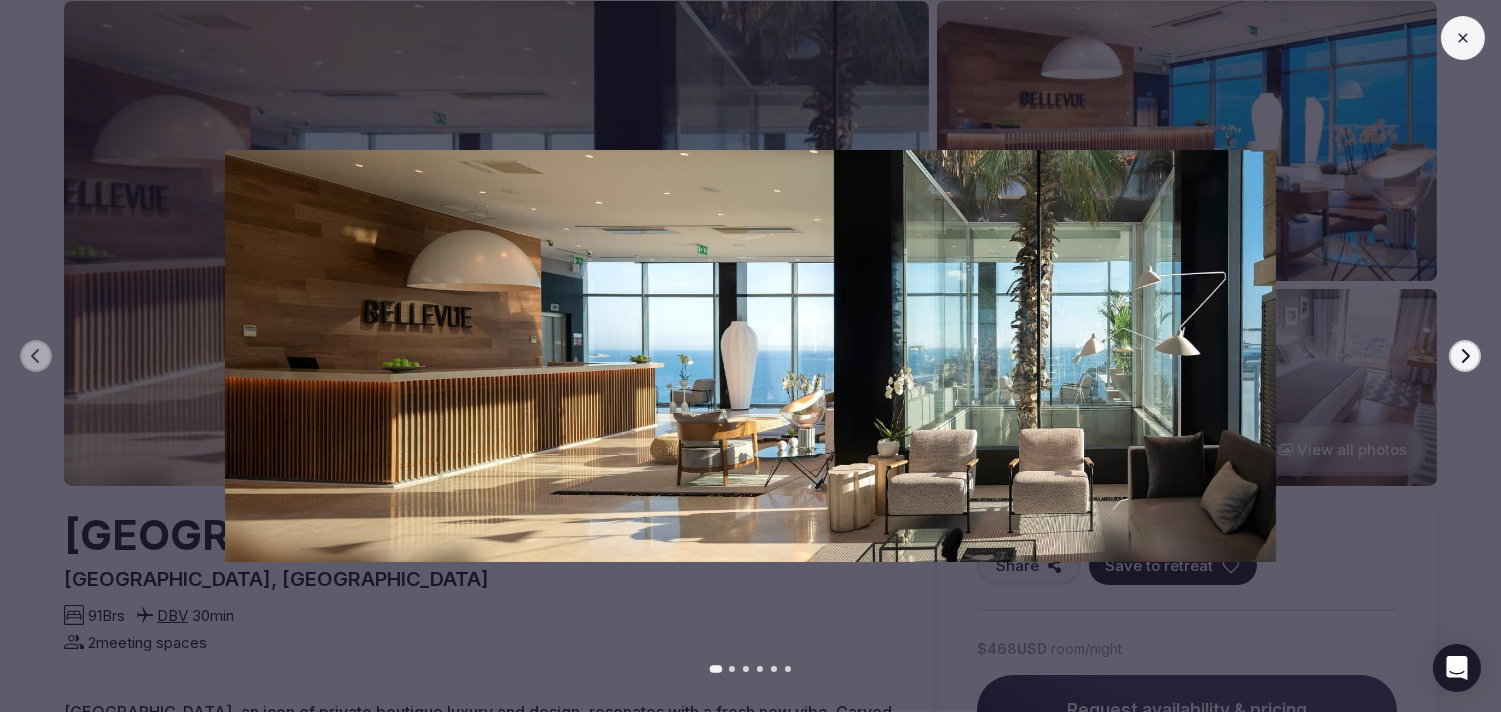 click at bounding box center (1463, 38) 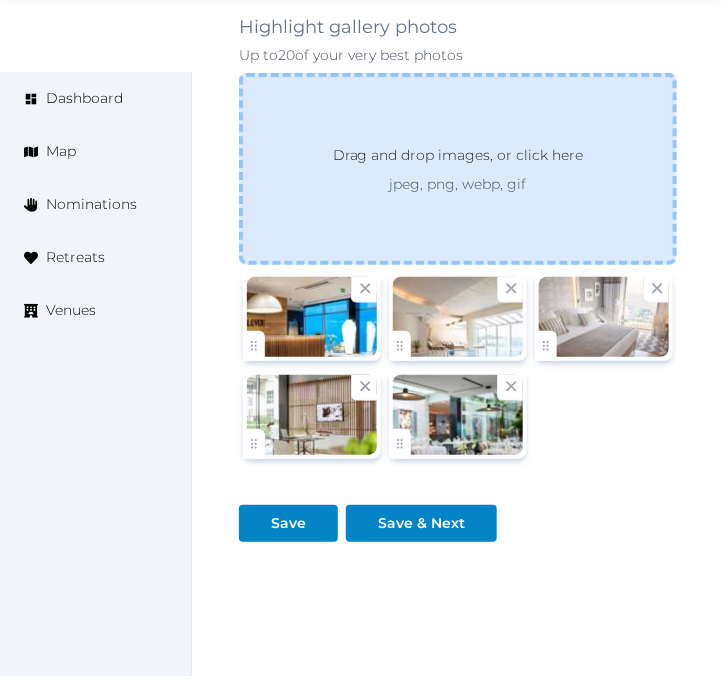 scroll, scrollTop: 3363, scrollLeft: 0, axis: vertical 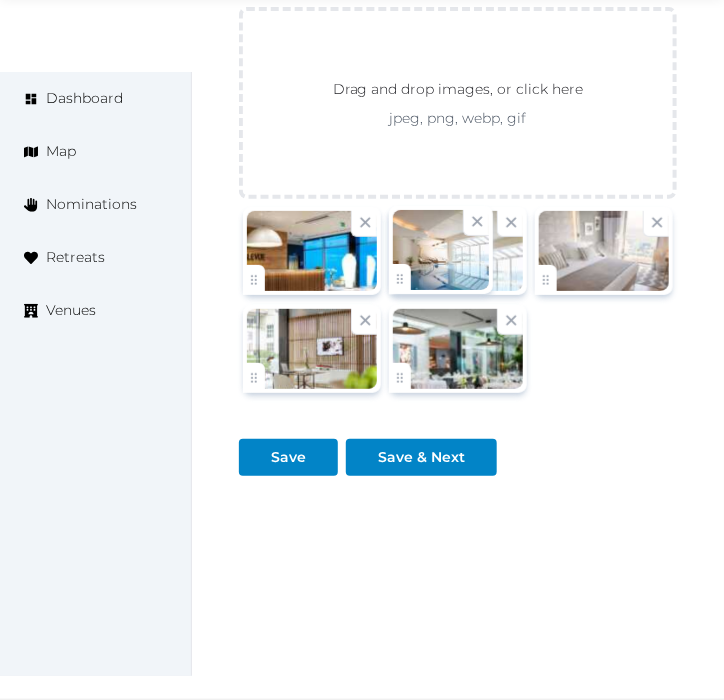 click on "Irene Gonzales   Account My Venue Listings My Retreats Logout      Dashboard Map Nominations Retreats Venues Edit venue 68 %  complete Fill out all the fields in your listing to increase its completion percentage.   A higher completion percentage will make your listing more attractive and result in better matches. Hotel Bellevue Dubrovnik   View  listing   Open    Close CRM Lead Basic details Pricing and policies Retreat spaces Meeting spaces Accommodations Amenities Food and dining Activities and experiences Location Environment Types of retreats Brochures Notes Ownership Administration Activity This venue is live and visible to the public Mark draft Archive Venue owned by RetreatsAndVenues Manager c.o.r.e.y.sanford@retreatsandvenues.com Copy ownership transfer link Share this link with any user to transfer ownership of this venue. Users without accounts will be directed to register. Copy update link Copy recommended link Name * * 48 339 /" at bounding box center (362, -1330) 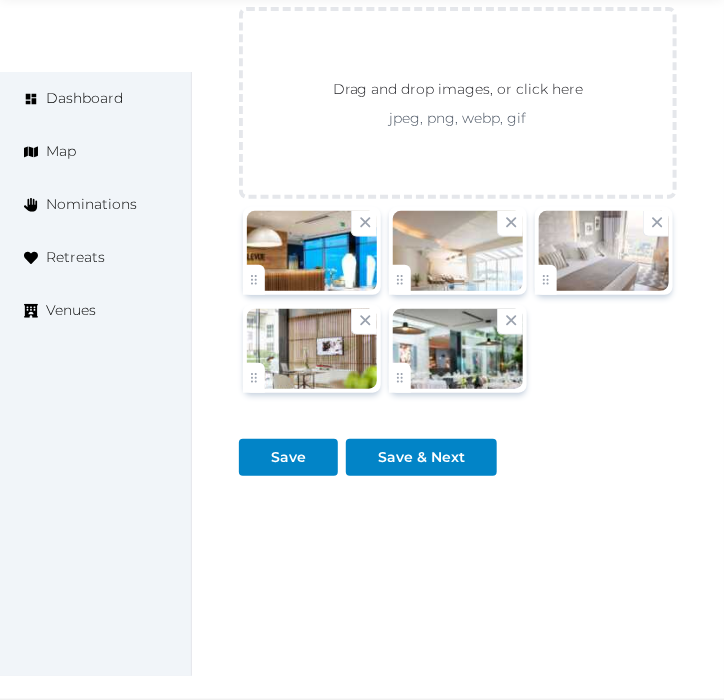 scroll, scrollTop: 3878, scrollLeft: 0, axis: vertical 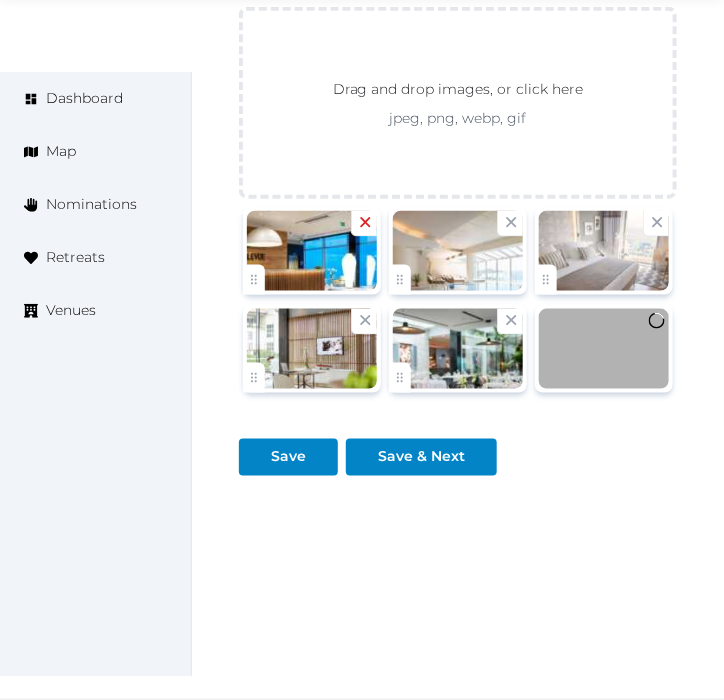 click 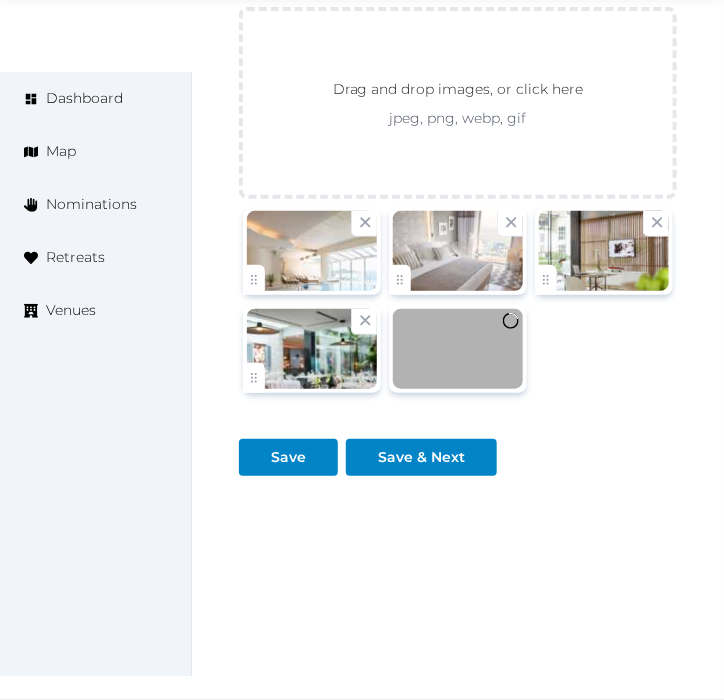 scroll, scrollTop: 3363, scrollLeft: 0, axis: vertical 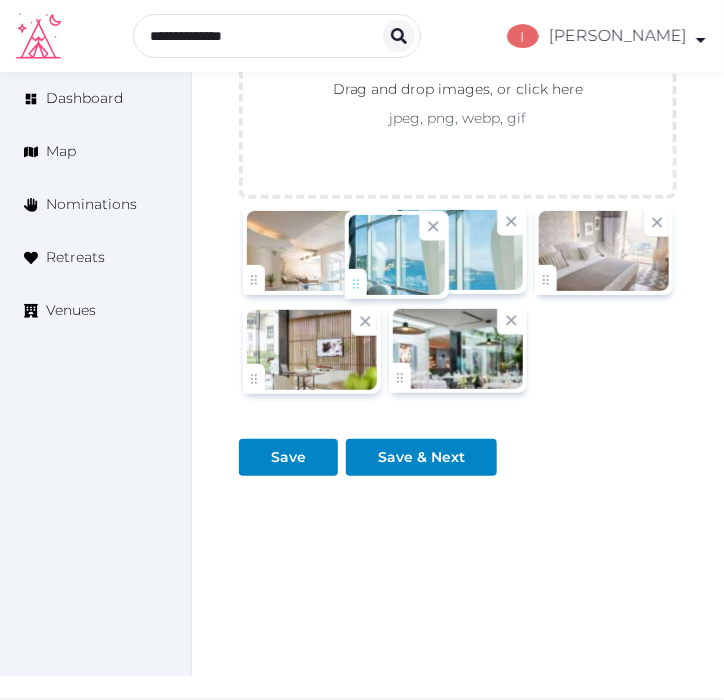 drag, startPoint x: 416, startPoint y: 378, endPoint x: 372, endPoint y: 283, distance: 104.69479 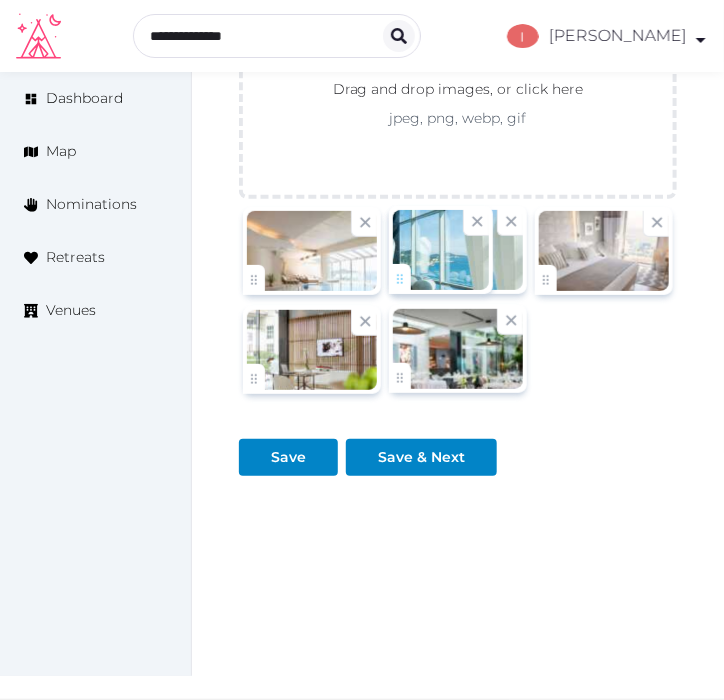 click on "Irene Gonzales   Account My Venue Listings My Retreats Logout      Dashboard Map Nominations Retreats Venues Edit venue 68 %  complete Fill out all the fields in your listing to increase its completion percentage.   A higher completion percentage will make your listing more attractive and result in better matches. Hotel Bellevue Dubrovnik   View  listing   Open    Close CRM Lead Basic details Pricing and policies Retreat spaces Meeting spaces Accommodations Amenities Food and dining Activities and experiences Location Environment Types of retreats Brochures Notes Ownership Administration Activity This venue is live and visible to the public Mark draft Archive Venue owned by RetreatsAndVenues Manager c.o.r.e.y.sanford@retreatsandvenues.com Copy ownership transfer link Share this link with any user to transfer ownership of this venue. Users without accounts will be directed to register. Copy update link Copy recommended link Name * * 48 339 /" at bounding box center (362, -1330) 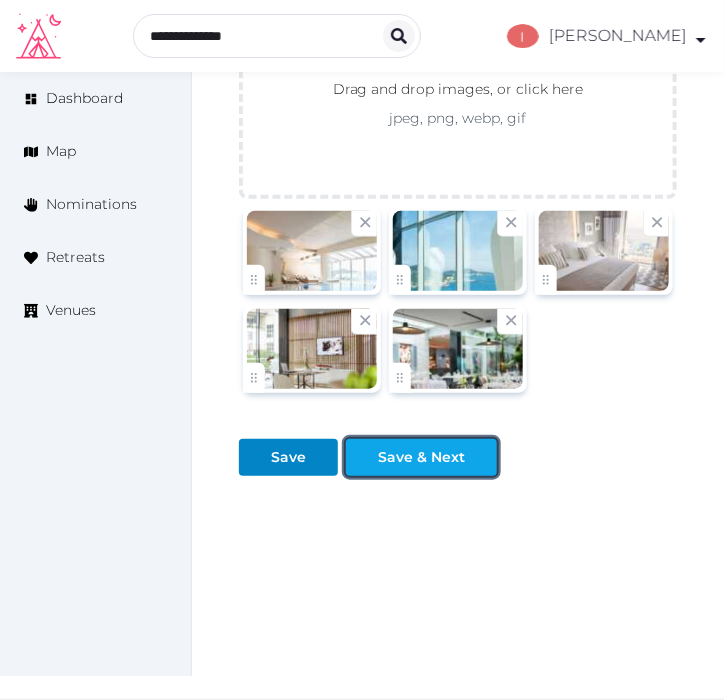 click on "Save & Next" at bounding box center [421, 457] 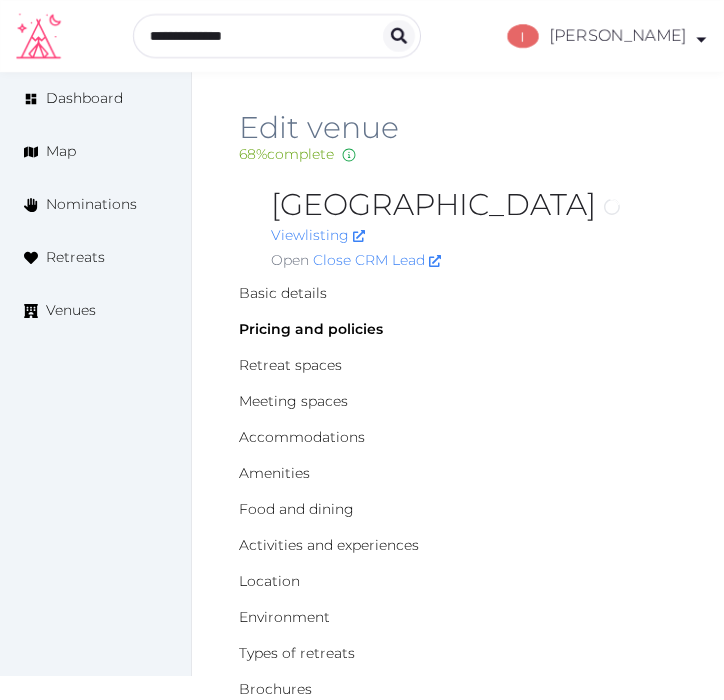 scroll, scrollTop: 0, scrollLeft: 0, axis: both 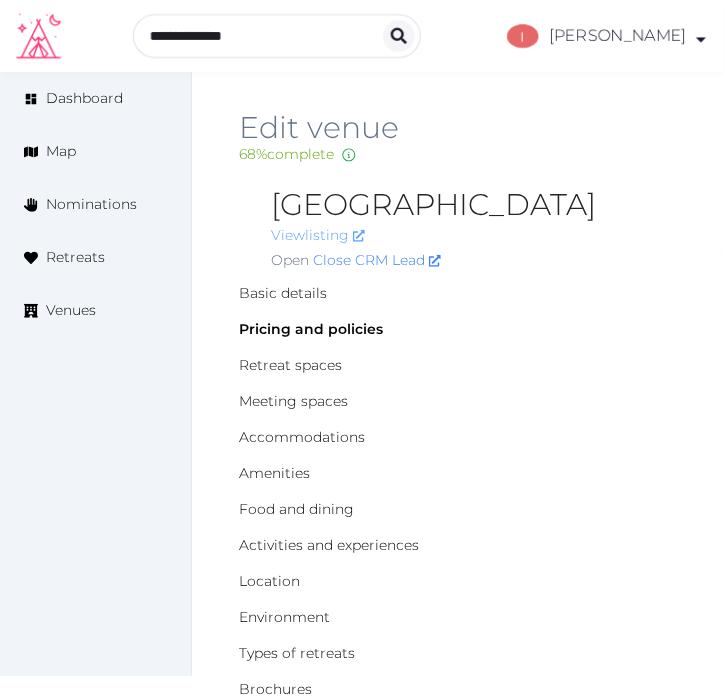 click on "View  listing" at bounding box center (318, 235) 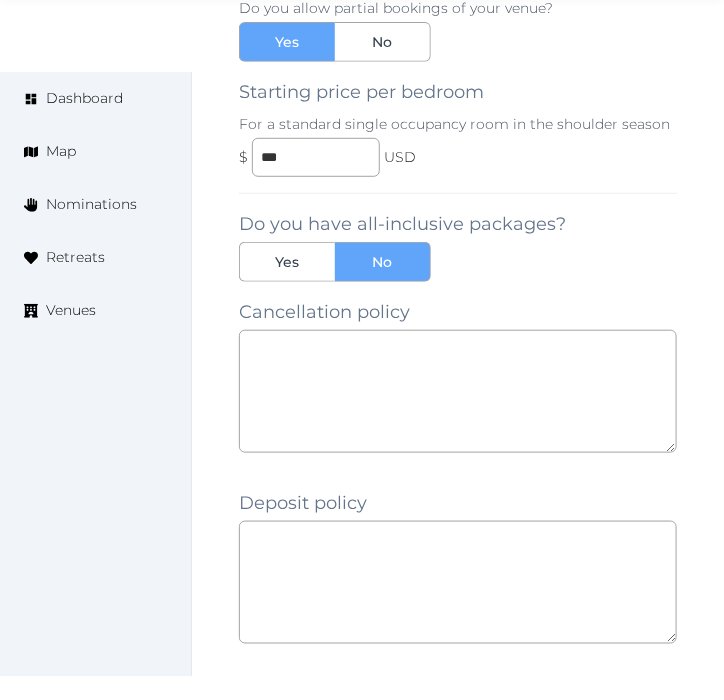 scroll, scrollTop: 2073, scrollLeft: 0, axis: vertical 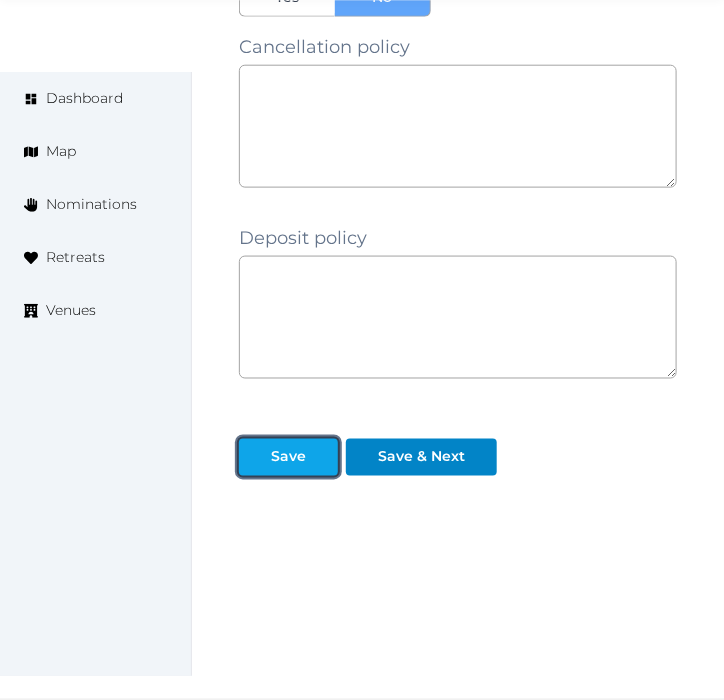 click on "Save" at bounding box center [288, 457] 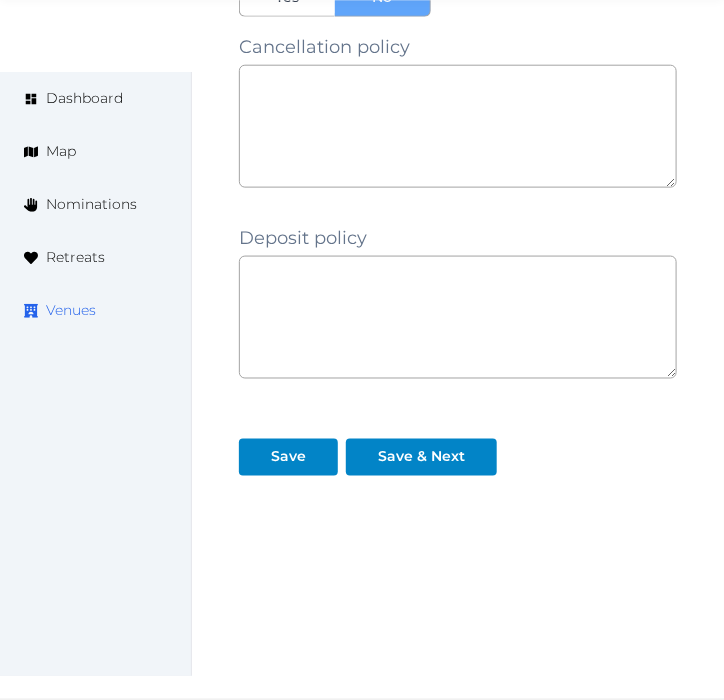 click on "Venues" at bounding box center (71, 310) 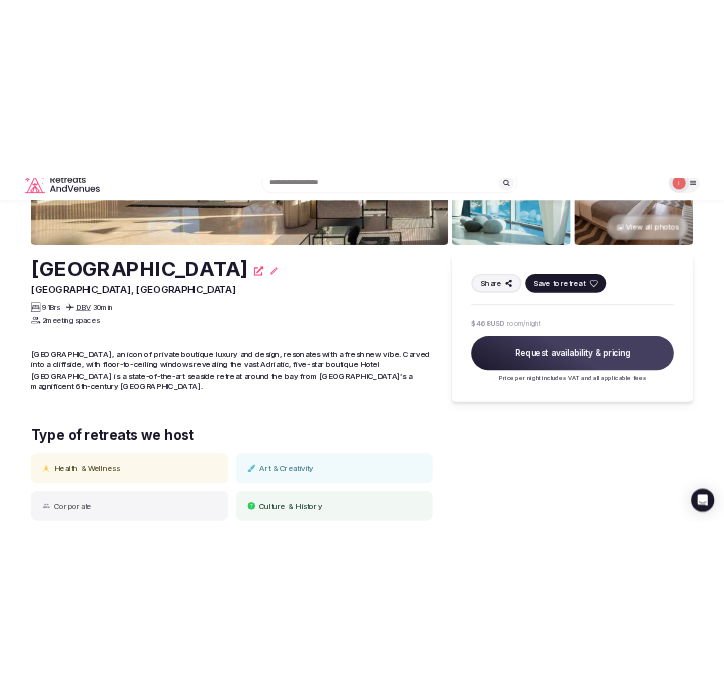 scroll, scrollTop: 111, scrollLeft: 0, axis: vertical 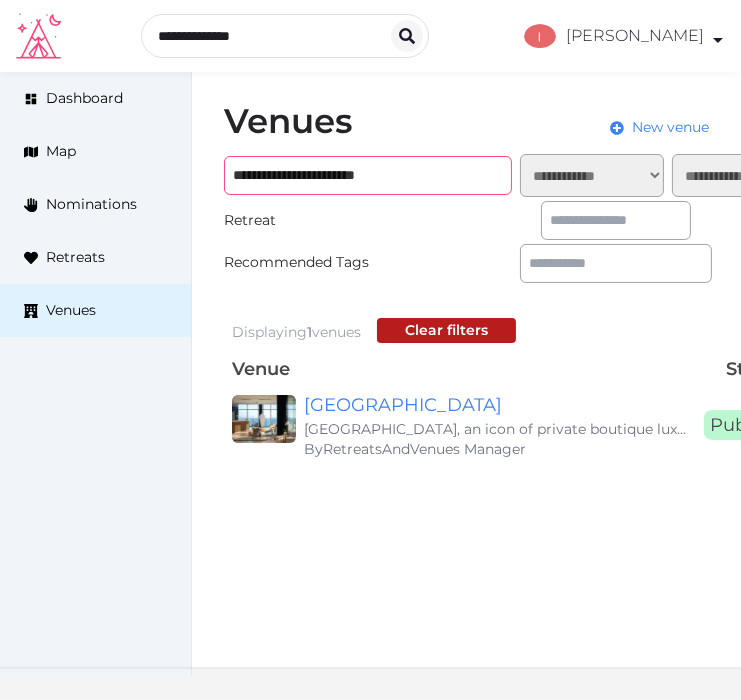 click on "**********" at bounding box center (368, 175) 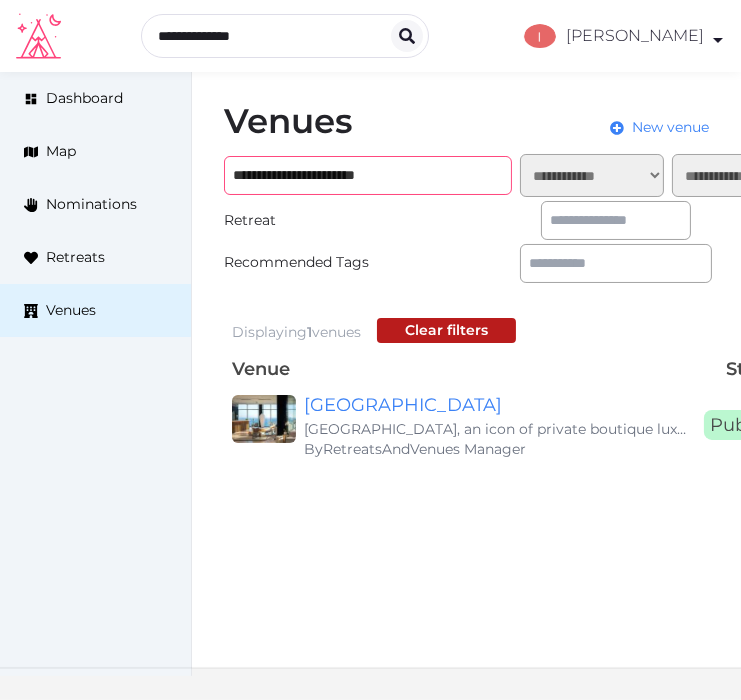 paste on "*" 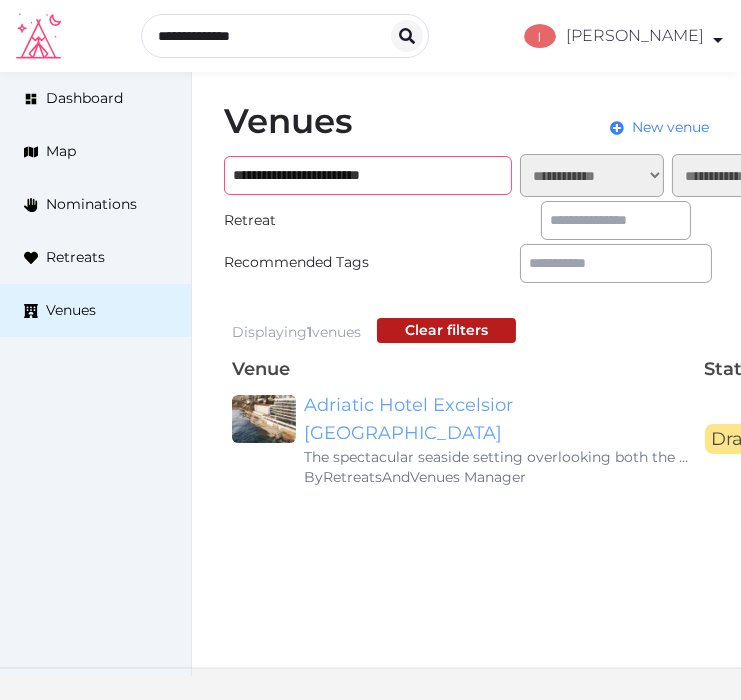 type on "**********" 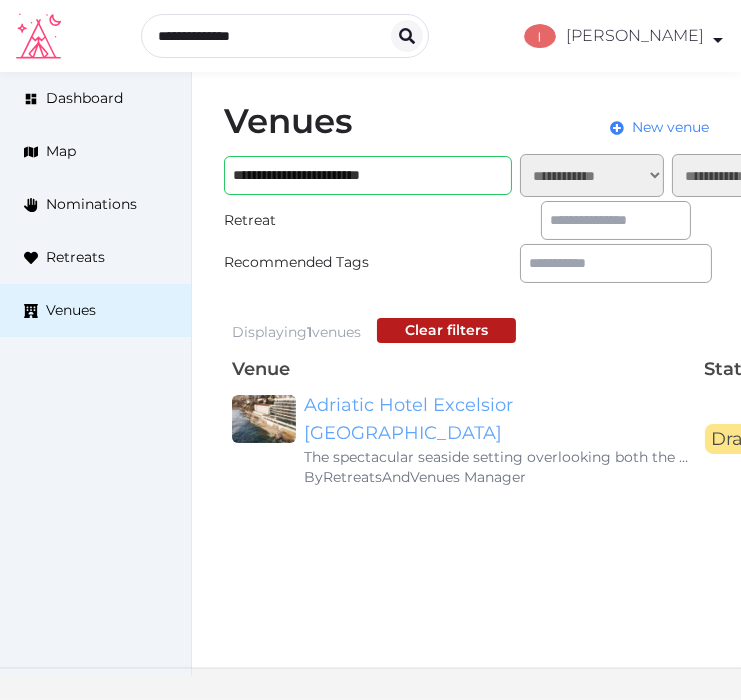 click on "Adriatic Hotel Excelsior Dubrovnik" at bounding box center [496, 419] 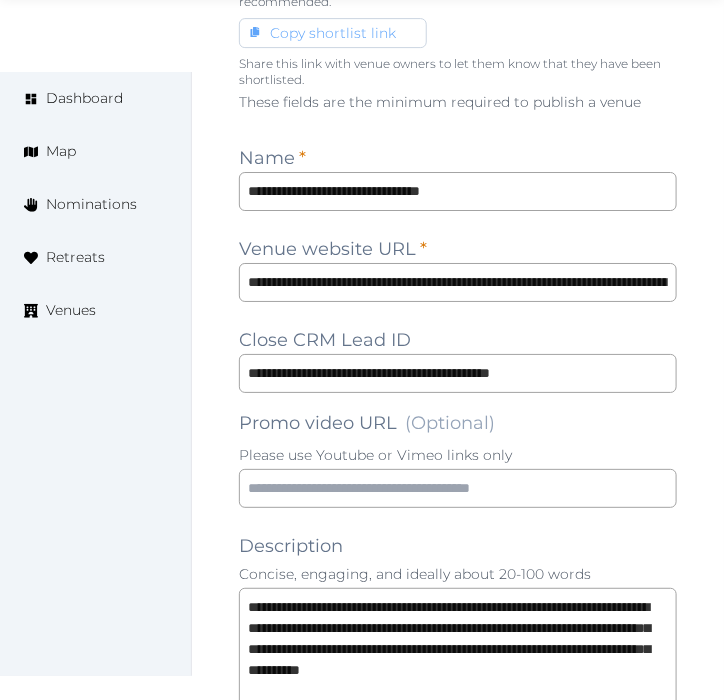 scroll, scrollTop: 1444, scrollLeft: 0, axis: vertical 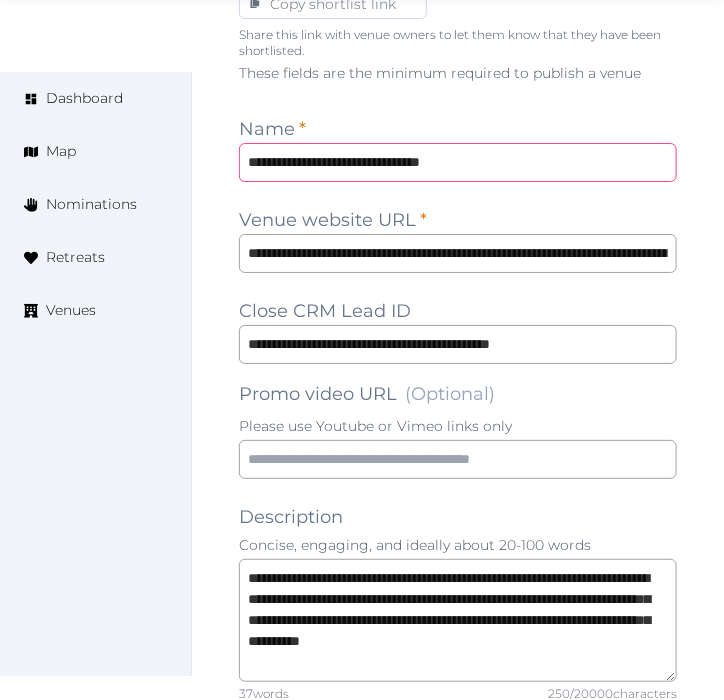 drag, startPoint x: 303, startPoint y: 132, endPoint x: 247, endPoint y: 138, distance: 56.32051 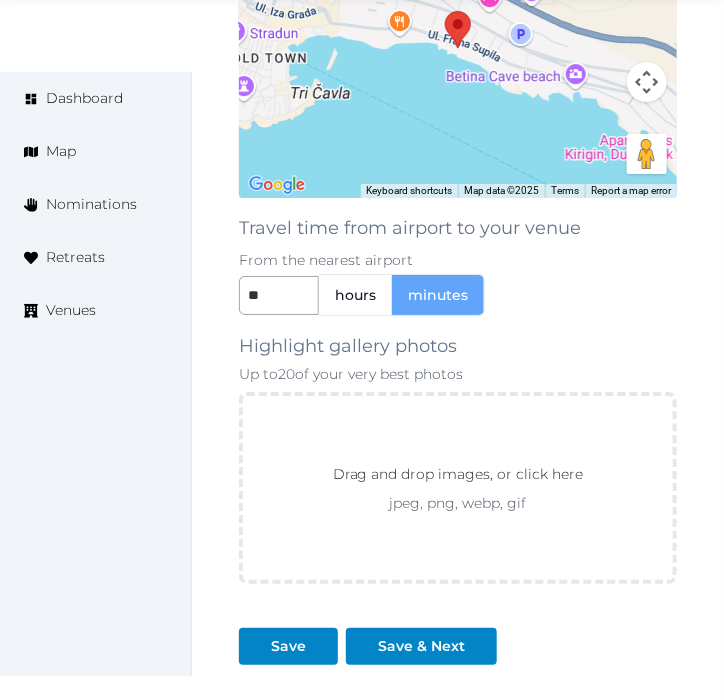 scroll, scrollTop: 3221, scrollLeft: 0, axis: vertical 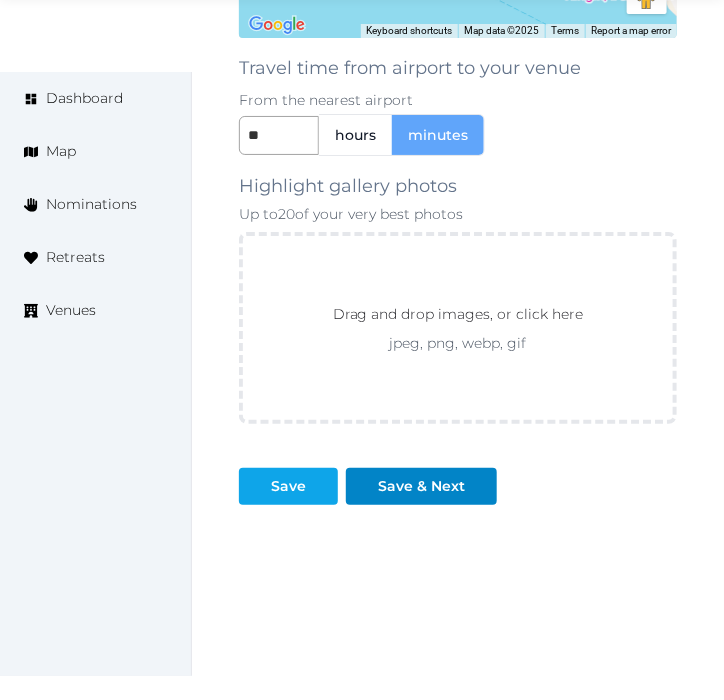 type on "**********" 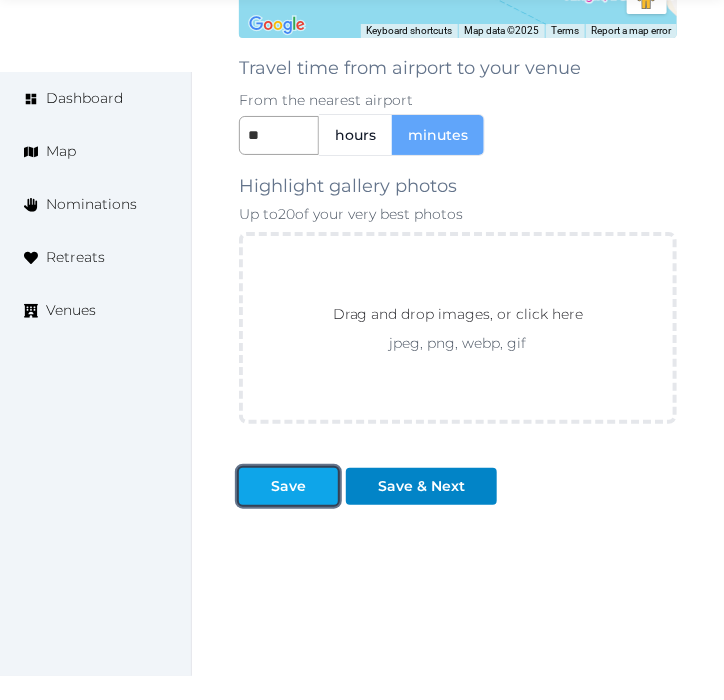 click on "Save" at bounding box center [288, 486] 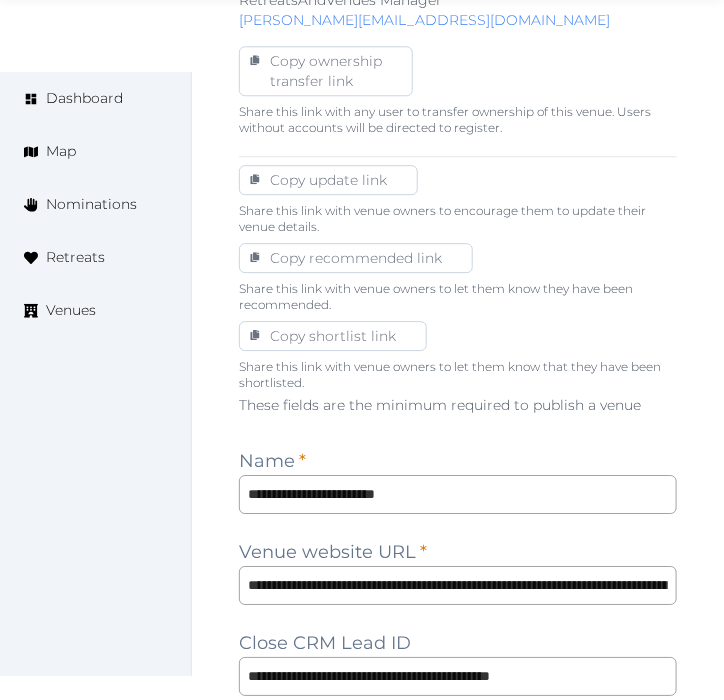 scroll, scrollTop: 1221, scrollLeft: 0, axis: vertical 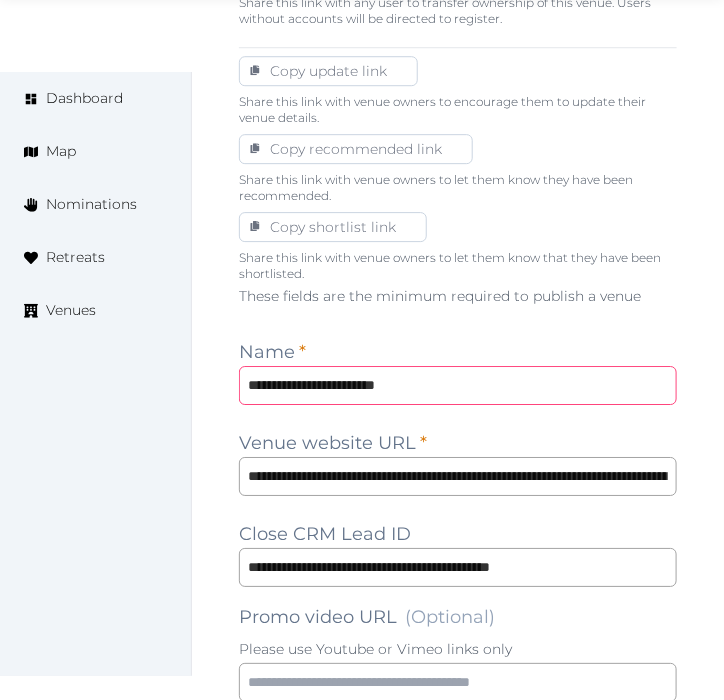 click on "**********" at bounding box center (458, 385) 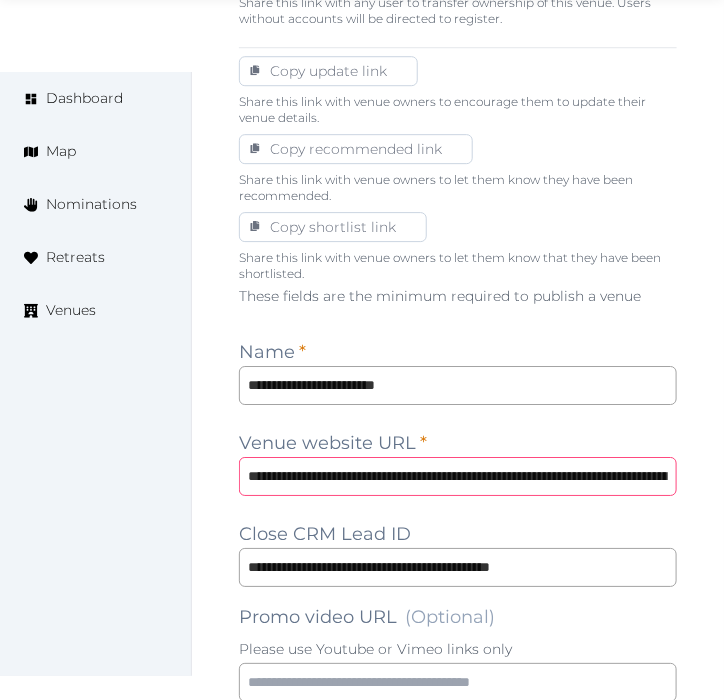 click on "**********" at bounding box center [458, 476] 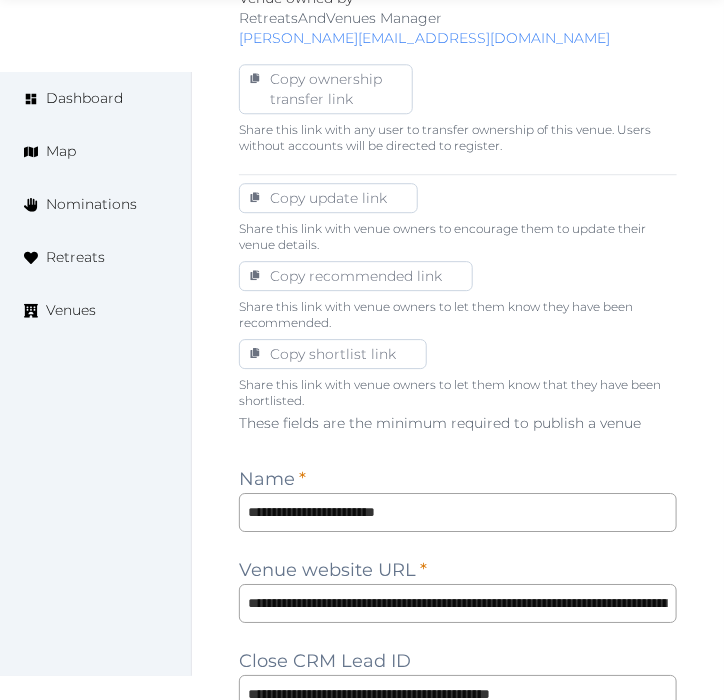 scroll, scrollTop: 1222, scrollLeft: 0, axis: vertical 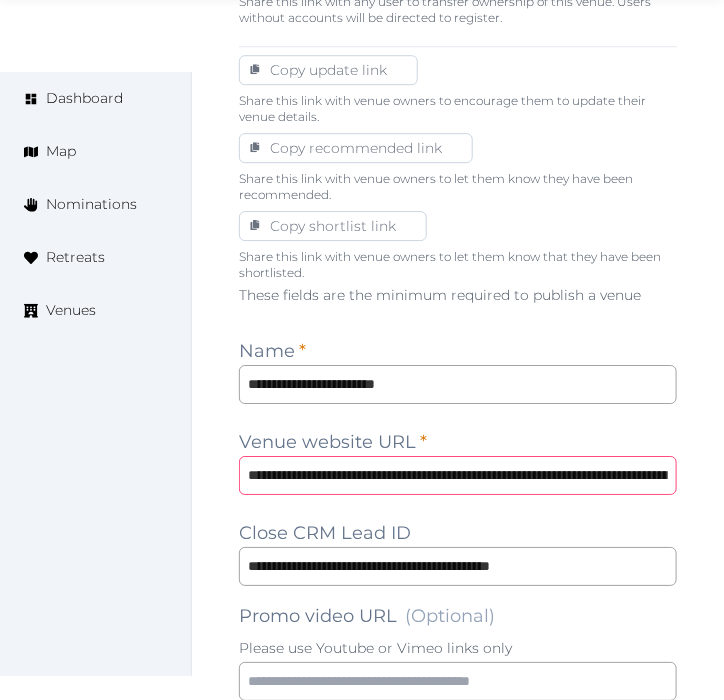 click on "**********" at bounding box center (458, 475) 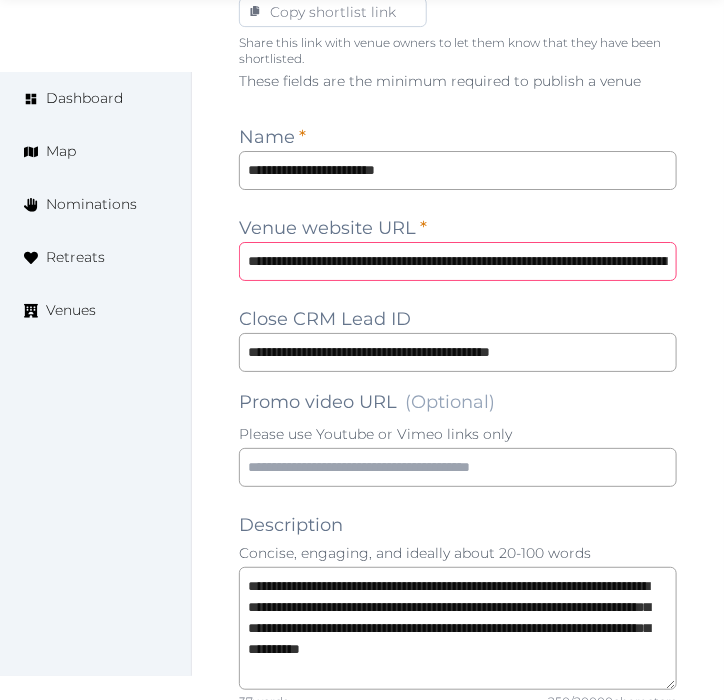 scroll, scrollTop: 1444, scrollLeft: 0, axis: vertical 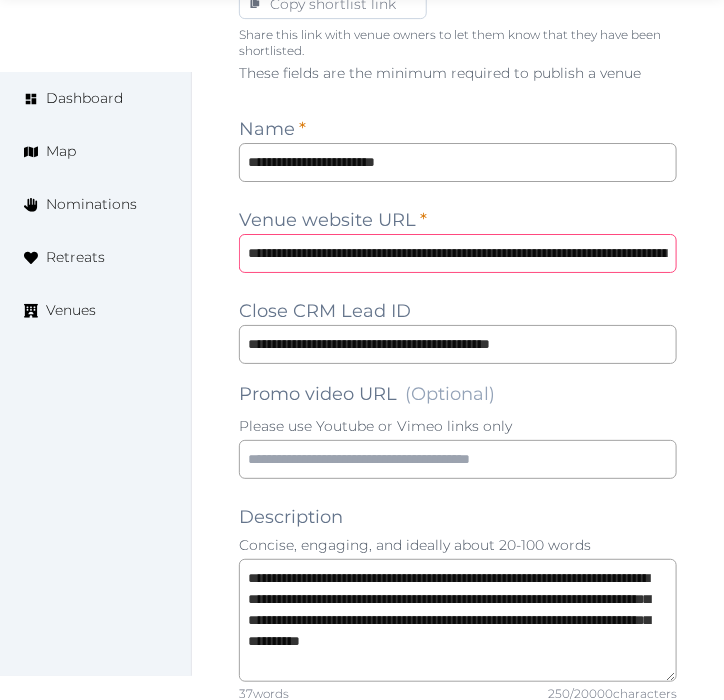 click on "**********" at bounding box center (458, 253) 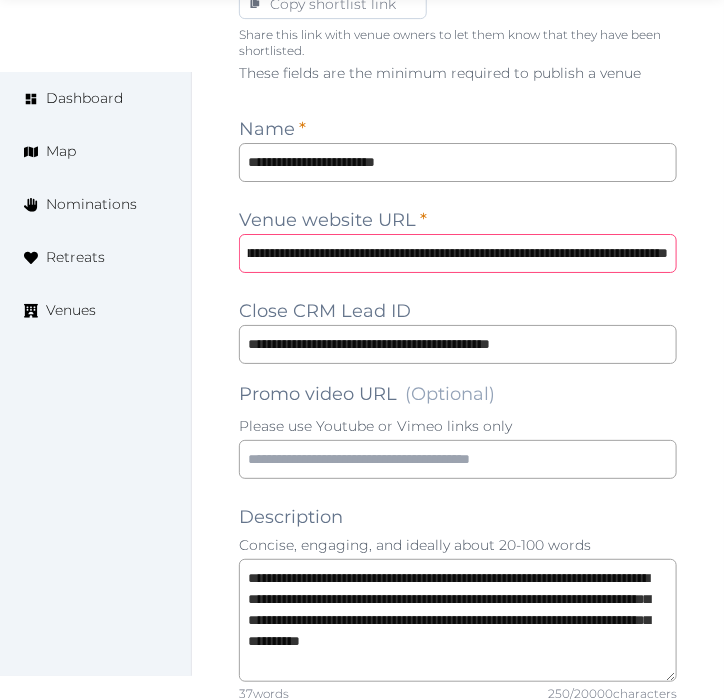 drag, startPoint x: 325, startPoint y: 230, endPoint x: 858, endPoint y: 260, distance: 533.8436 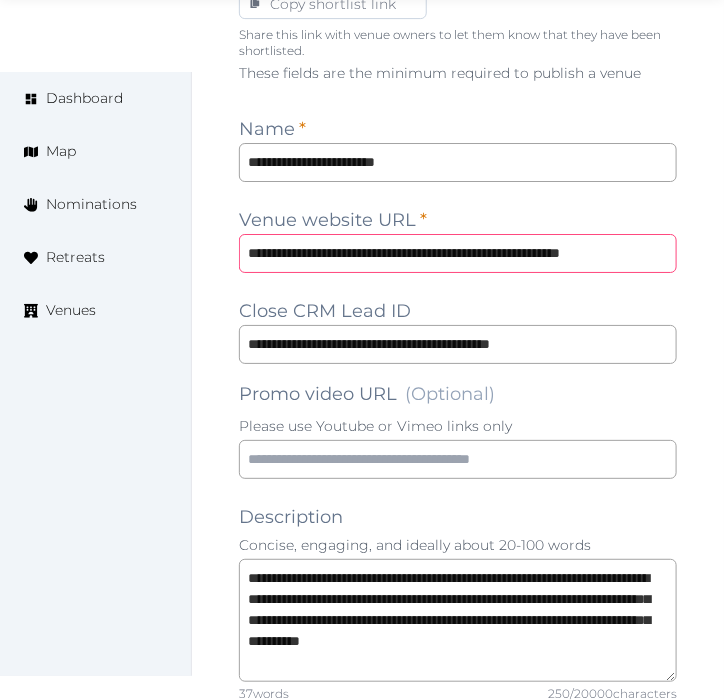 scroll, scrollTop: 0, scrollLeft: 16, axis: horizontal 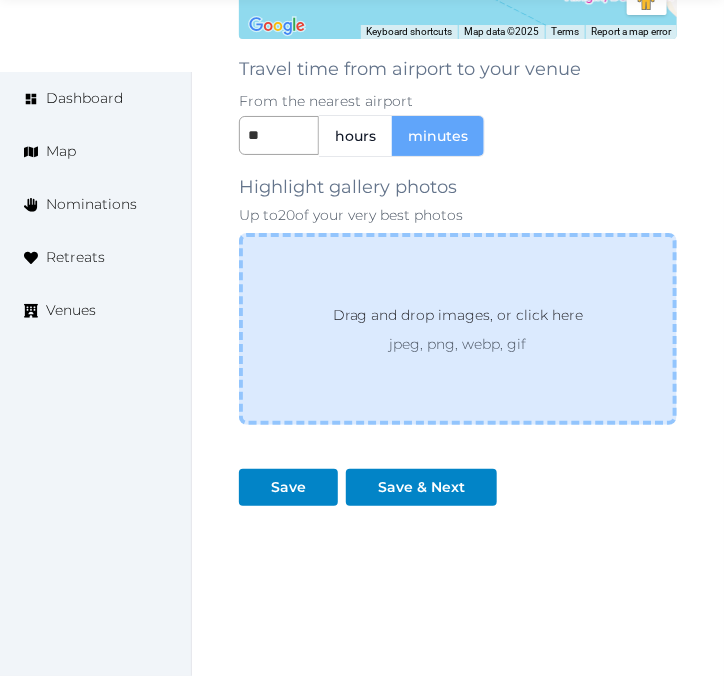 type on "**********" 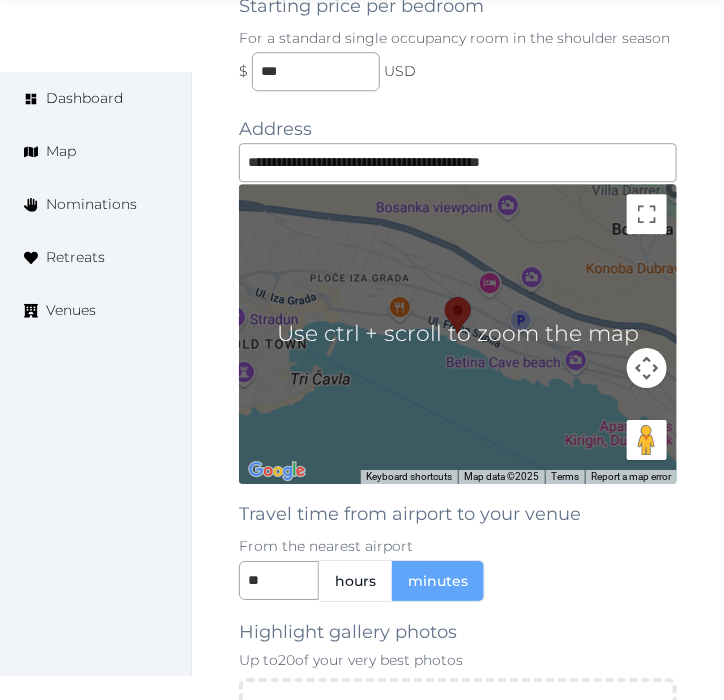 scroll, scrollTop: 3221, scrollLeft: 0, axis: vertical 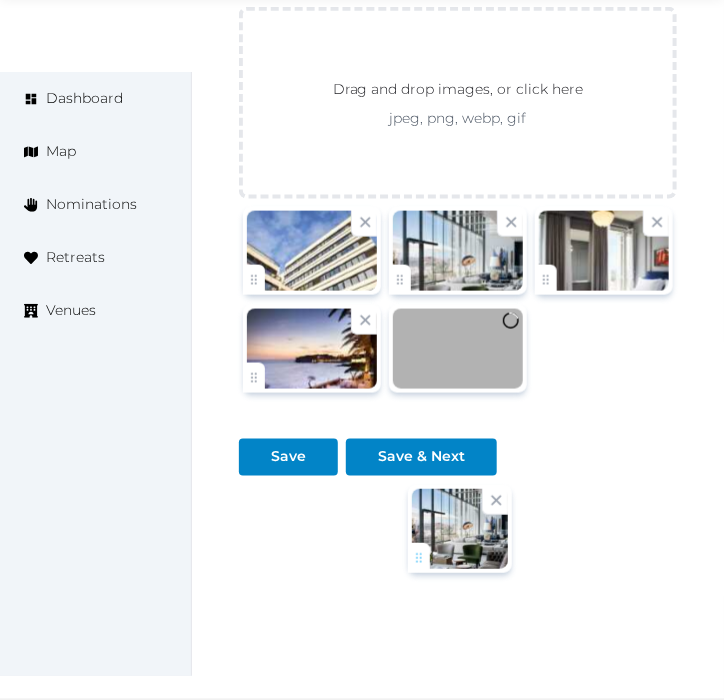 drag, startPoint x: 407, startPoint y: 470, endPoint x: 417, endPoint y: 565, distance: 95.524864 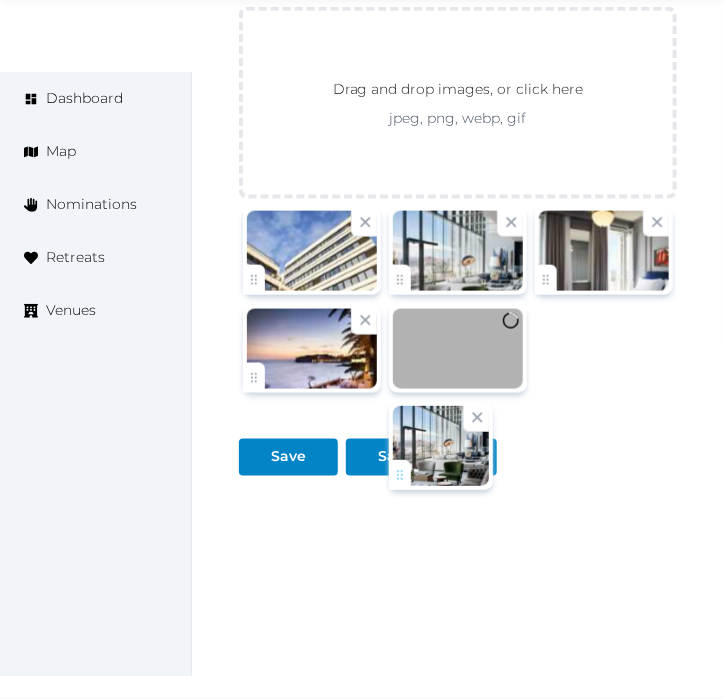 click on "Irene Gonzales   Account My Venue Listings My Retreats Logout      Dashboard Map Nominations Retreats Venues Edit venue 22 %  complete Fill out all the fields in your listing to increase its completion percentage.   A higher completion percentage will make your listing more attractive and result in better matches. Adriatic Hotel Excelsior Dubrovnik   (Draft) Preview  listing   Open    Close CRM Lead Basic details Pricing and policies Retreat spaces Meeting spaces Accommodations Amenities Food and dining Activities and experiences Location Environment Types of retreats Brochures Notes Ownership Administration Activity Publish Archive Venue owned by RetreatsAndVenues Manager c.o.r.e.y.sanford@retreatsandvenues.com Copy ownership transfer link Share this link with any user to transfer ownership of this venue. Users without accounts will be directed to register. Copy update link Copy recommended link Copy shortlist link Name * Venue website URL" at bounding box center [362, -1513] 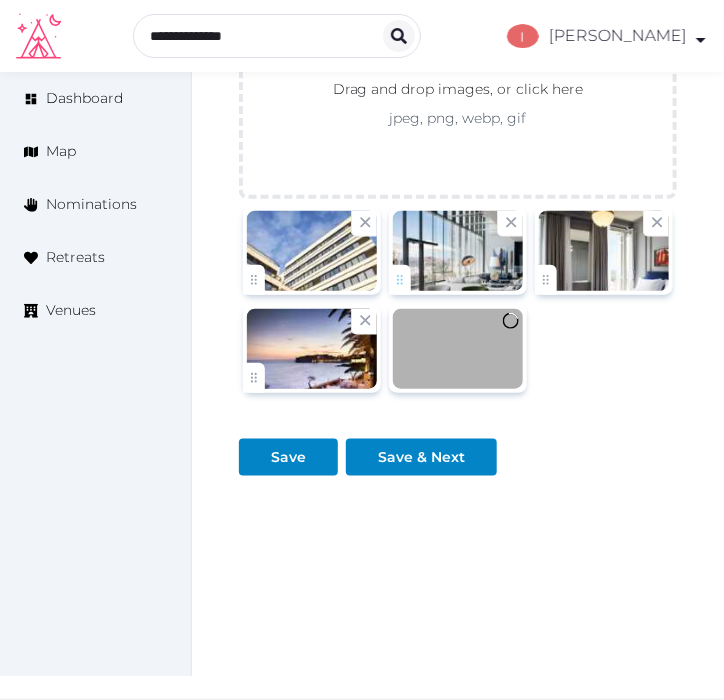 scroll, scrollTop: 3221, scrollLeft: 0, axis: vertical 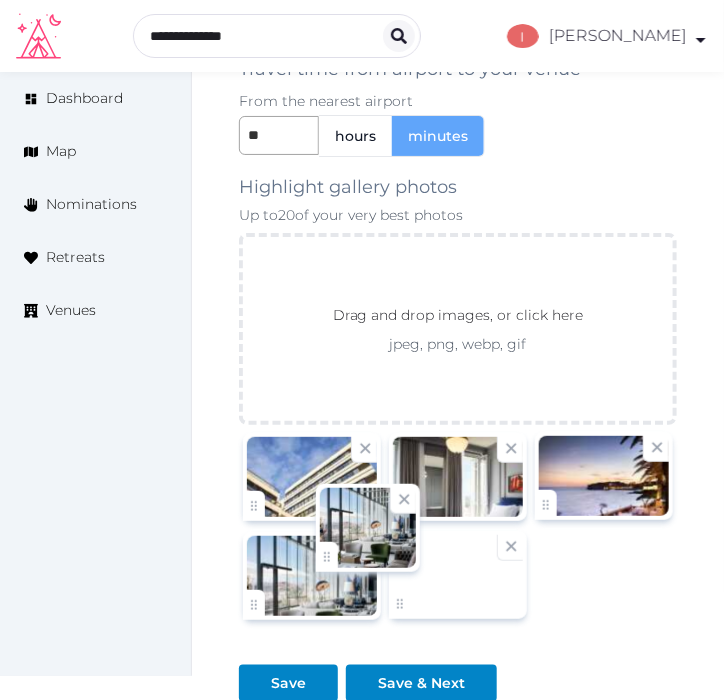drag, startPoint x: 388, startPoint y: 465, endPoint x: 235, endPoint y: 553, distance: 176.50212 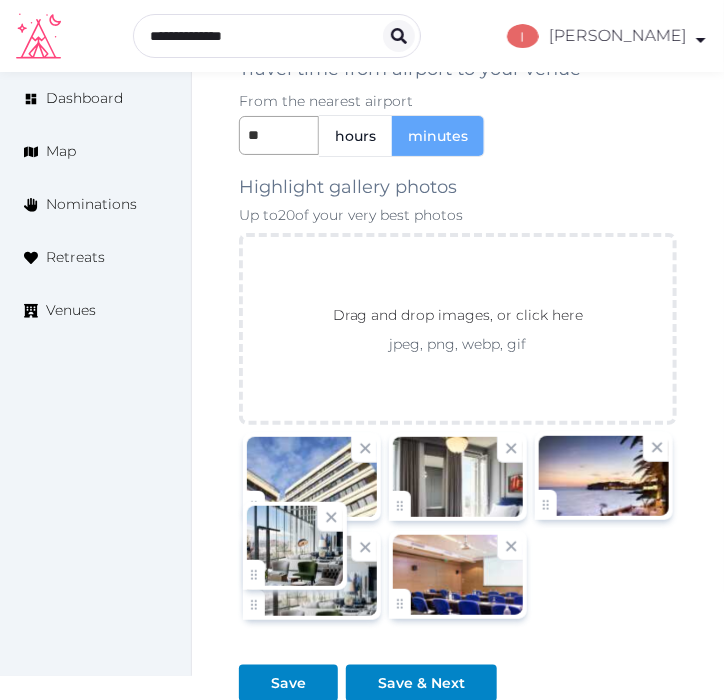 click at bounding box center [312, 576] 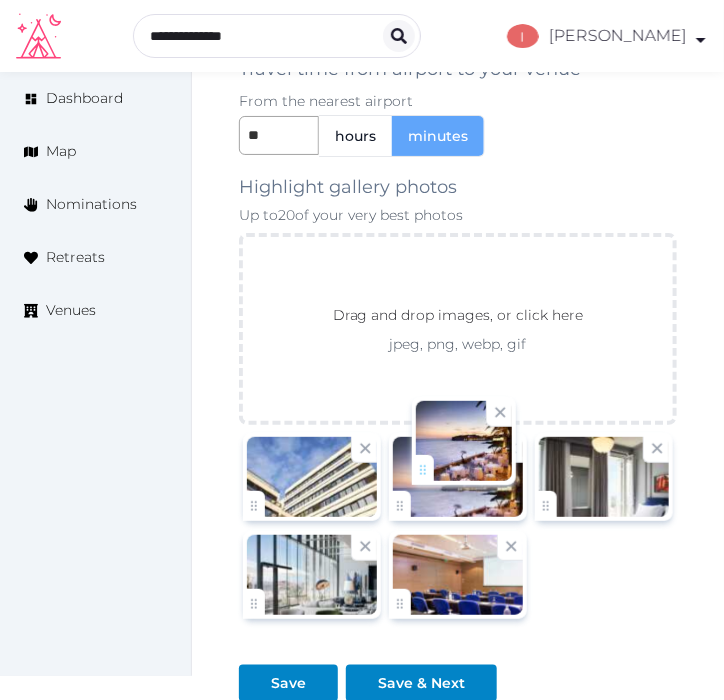 drag, startPoint x: 547, startPoint y: 470, endPoint x: 424, endPoint y: 464, distance: 123.146255 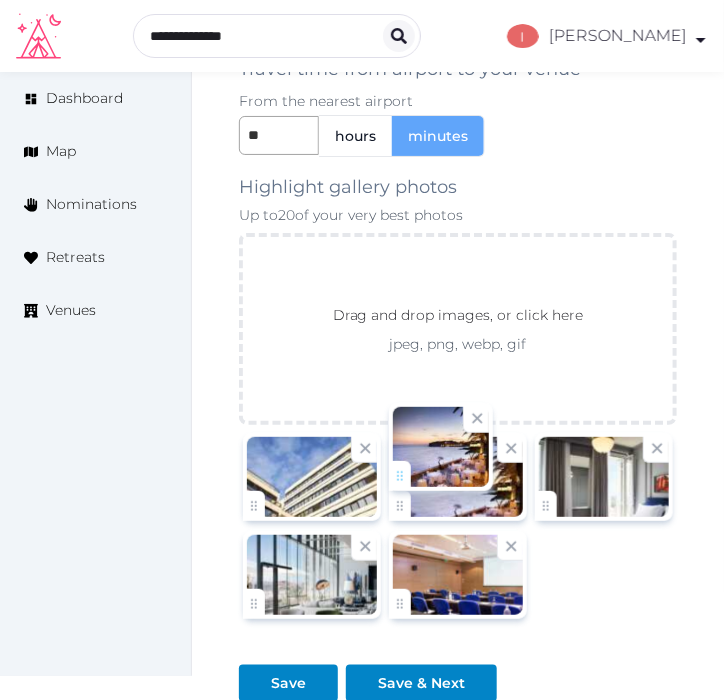 click on "Irene Gonzales   Account My Venue Listings My Retreats Logout      Dashboard Map Nominations Retreats Venues Edit venue 22 %  complete Fill out all the fields in your listing to increase its completion percentage.   A higher completion percentage will make your listing more attractive and result in better matches. Adriatic Hotel Excelsior Dubrovnik   (Draft) Preview  listing   Open    Close CRM Lead Basic details Pricing and policies Retreat spaces Meeting spaces Accommodations Amenities Food and dining Activities and experiences Location Environment Types of retreats Brochures Notes Ownership Administration Activity Publish Archive Venue owned by RetreatsAndVenues Manager c.o.r.e.y.sanford@retreatsandvenues.com Copy ownership transfer link Share this link with any user to transfer ownership of this venue. Users without accounts will be directed to register. Copy update link Copy recommended link Copy shortlist link Name * Venue website URL" at bounding box center (362, -1148) 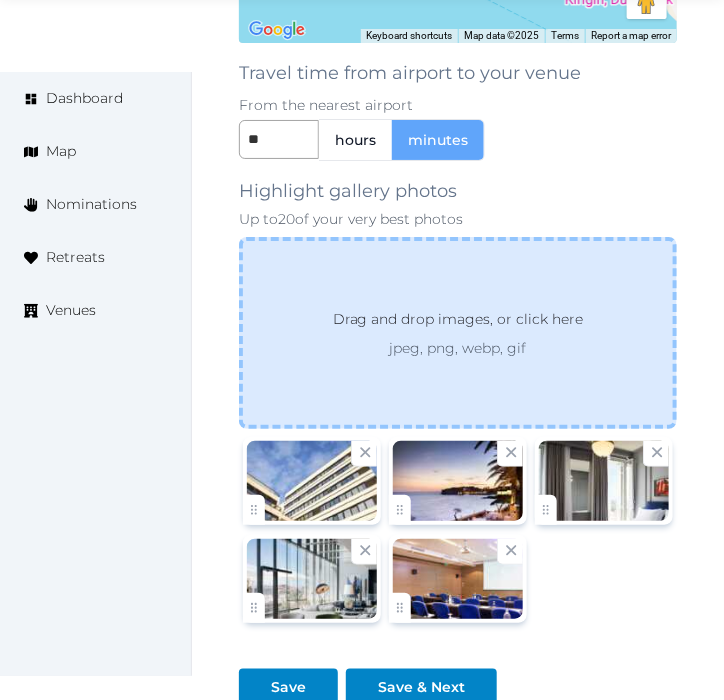 scroll, scrollTop: 3306, scrollLeft: 0, axis: vertical 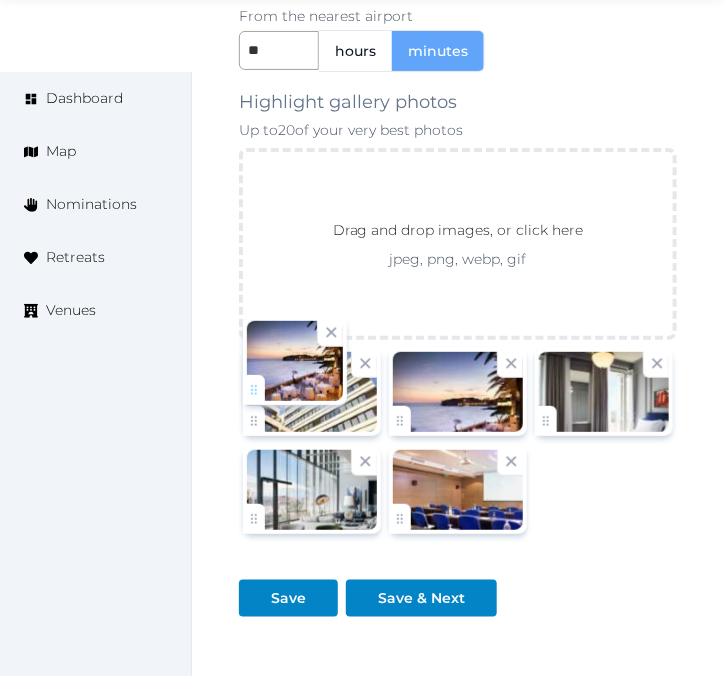 drag, startPoint x: 396, startPoint y: 386, endPoint x: 327, endPoint y: 381, distance: 69.18092 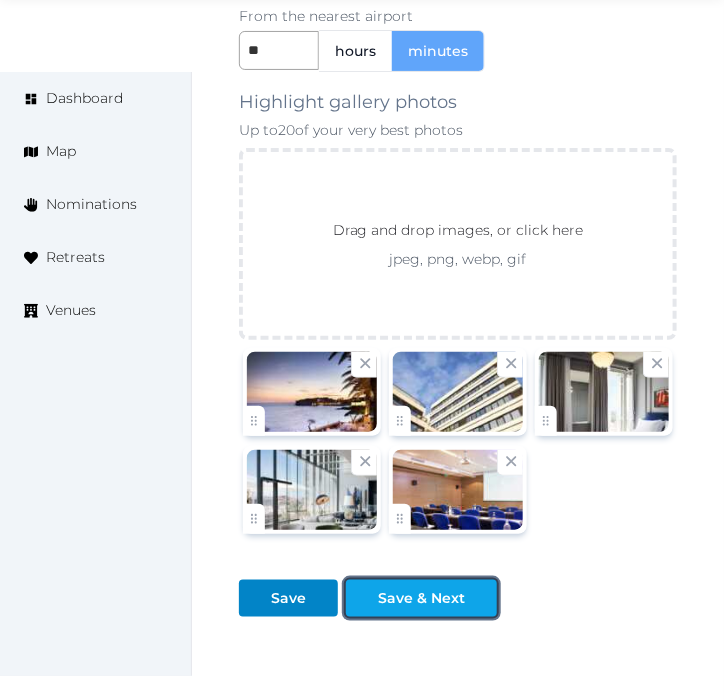 click at bounding box center [481, 598] 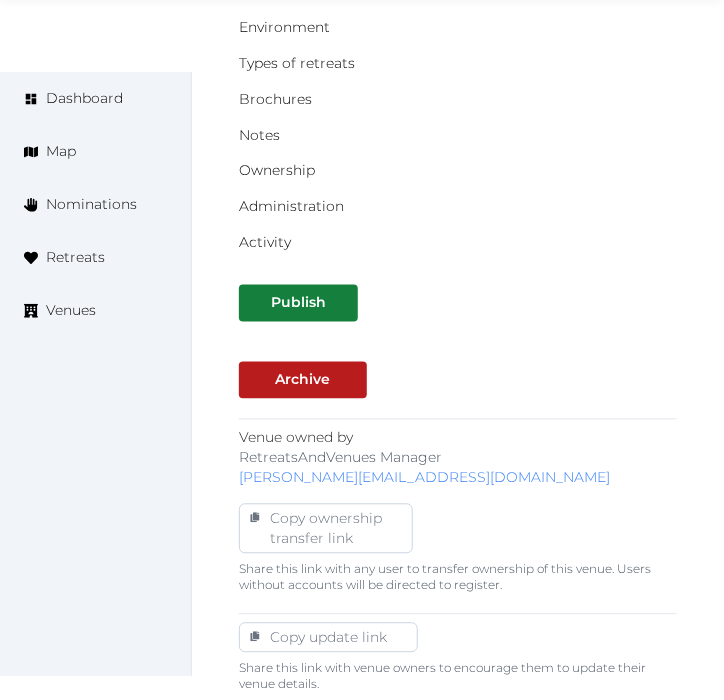 scroll, scrollTop: 666, scrollLeft: 0, axis: vertical 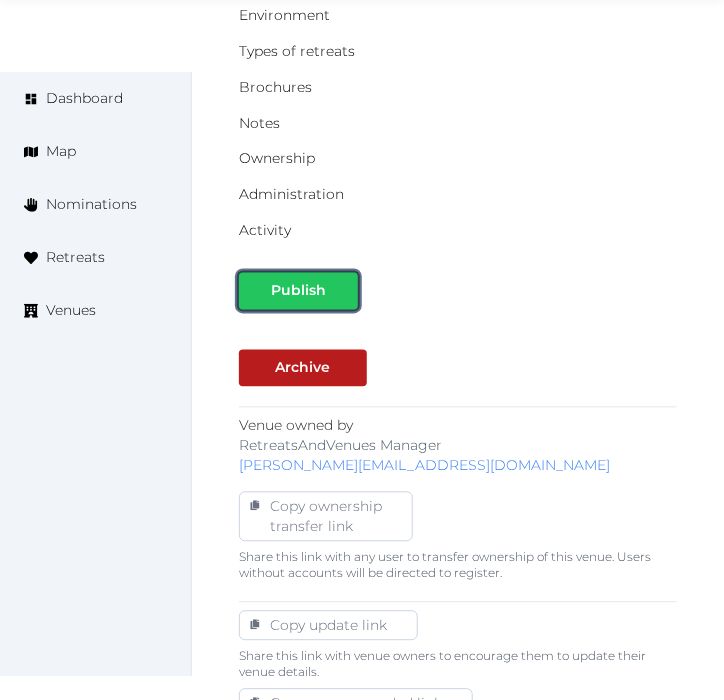 click on "Publish" at bounding box center (298, 291) 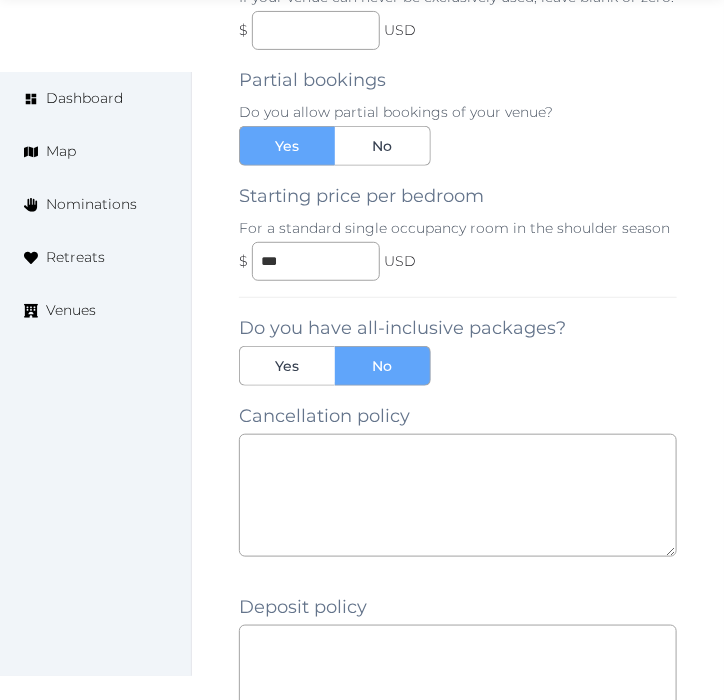 scroll, scrollTop: 1856, scrollLeft: 0, axis: vertical 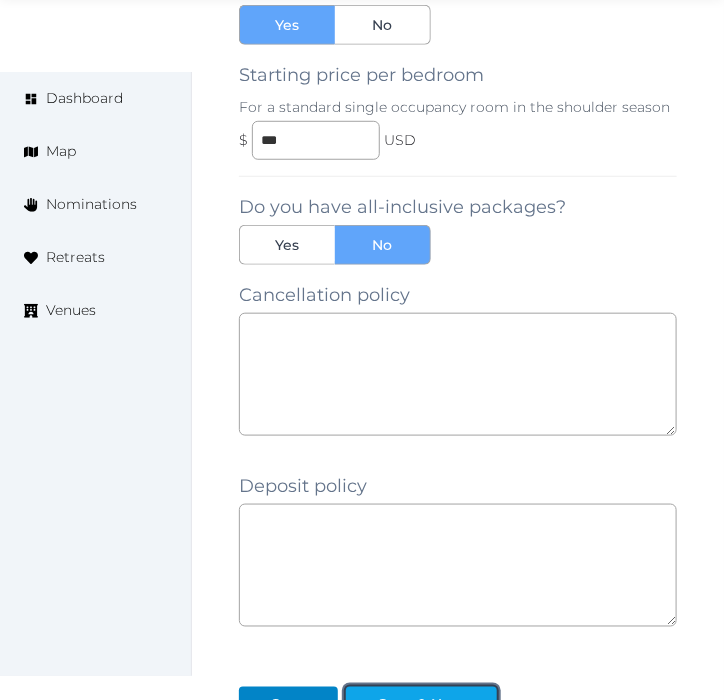 click on "Save & Next" at bounding box center (421, 705) 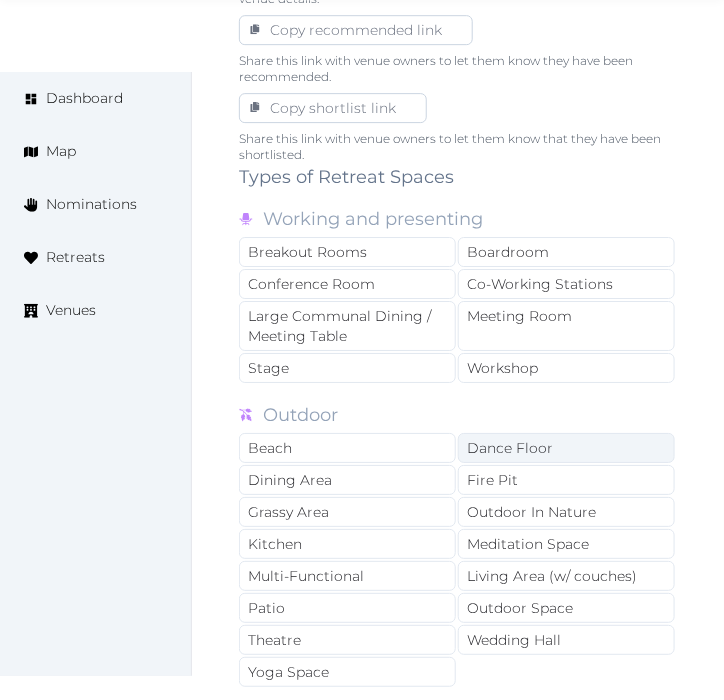 scroll, scrollTop: 1333, scrollLeft: 0, axis: vertical 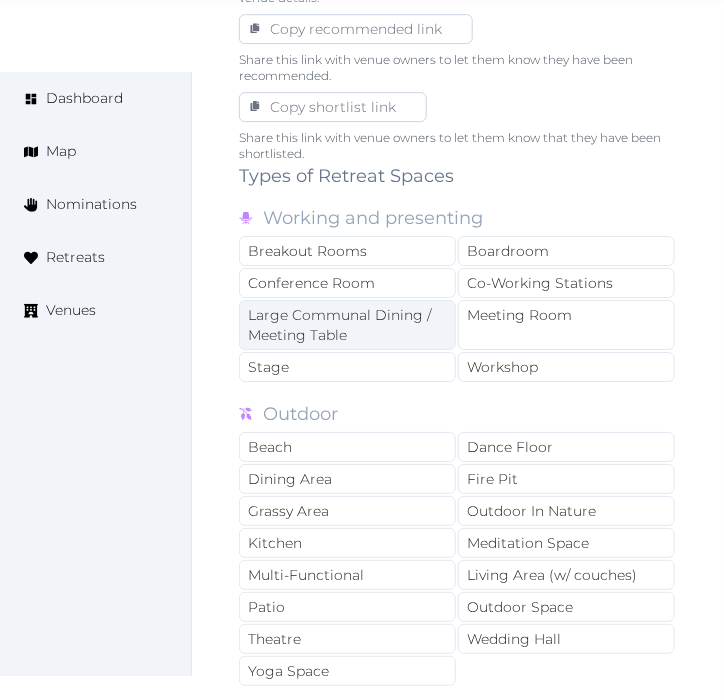 drag, startPoint x: 382, startPoint y: 255, endPoint x: 386, endPoint y: 270, distance: 15.524175 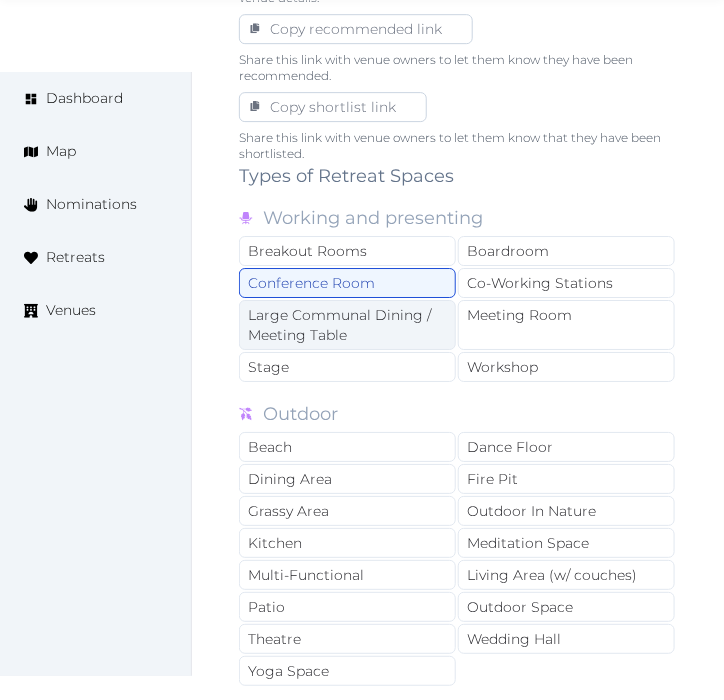 click on "Large Communal Dining / Meeting Table" at bounding box center (347, 325) 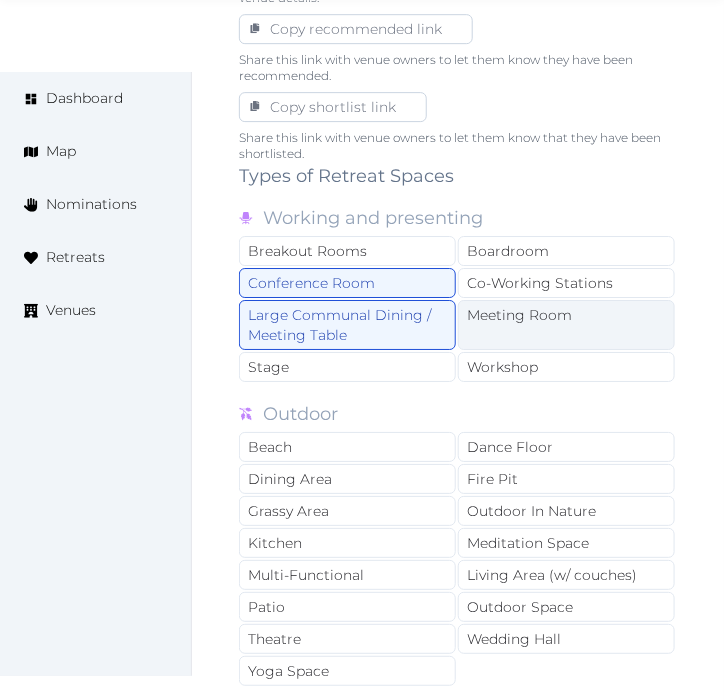 click on "Meeting Room" at bounding box center [566, 325] 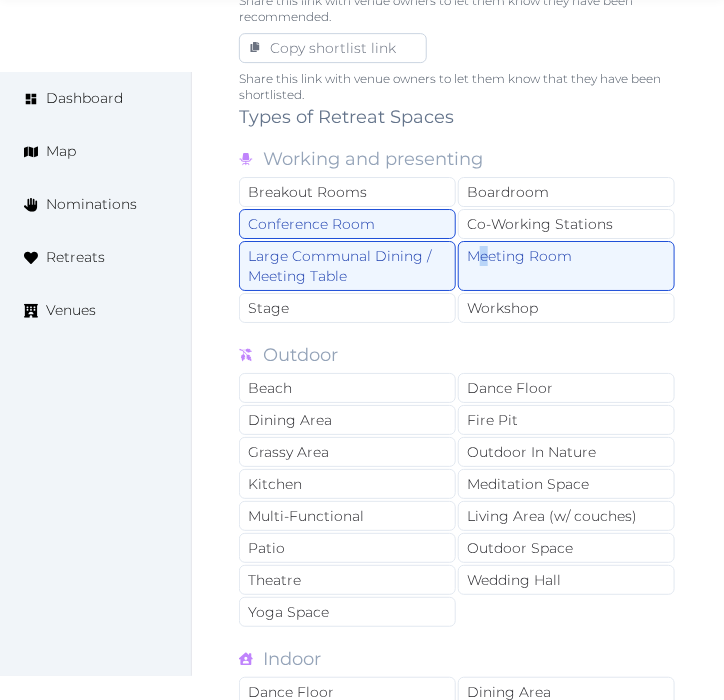 scroll, scrollTop: 1444, scrollLeft: 0, axis: vertical 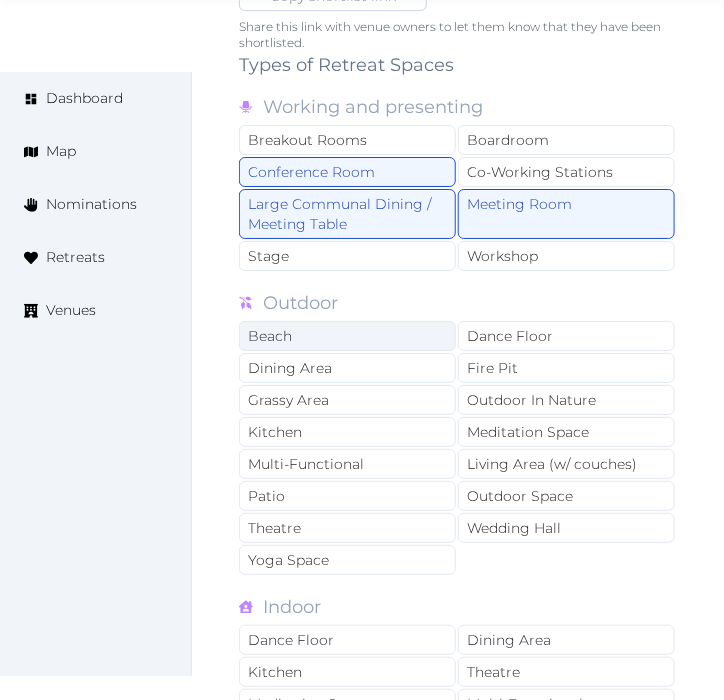 click on "Beach" at bounding box center [347, 336] 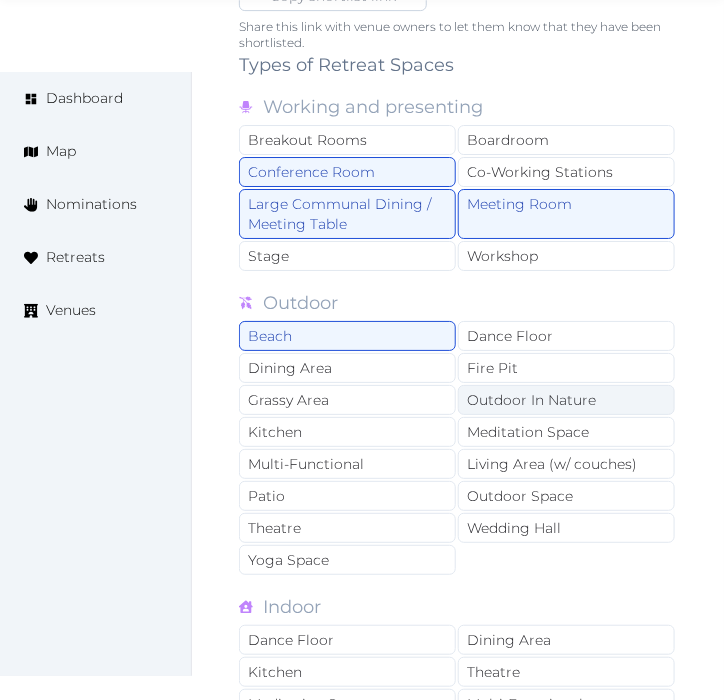 click on "Outdoor In Nature" at bounding box center [566, 400] 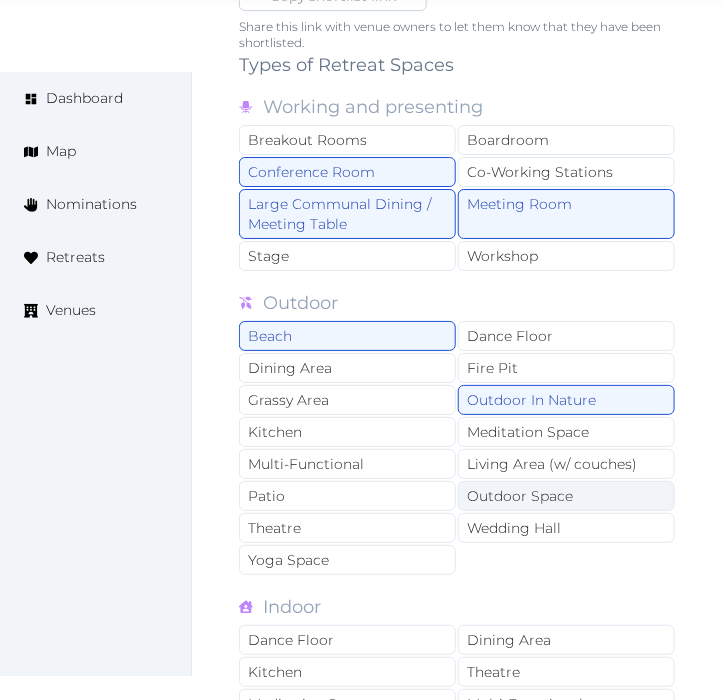 click on "Outdoor Space" at bounding box center (566, 496) 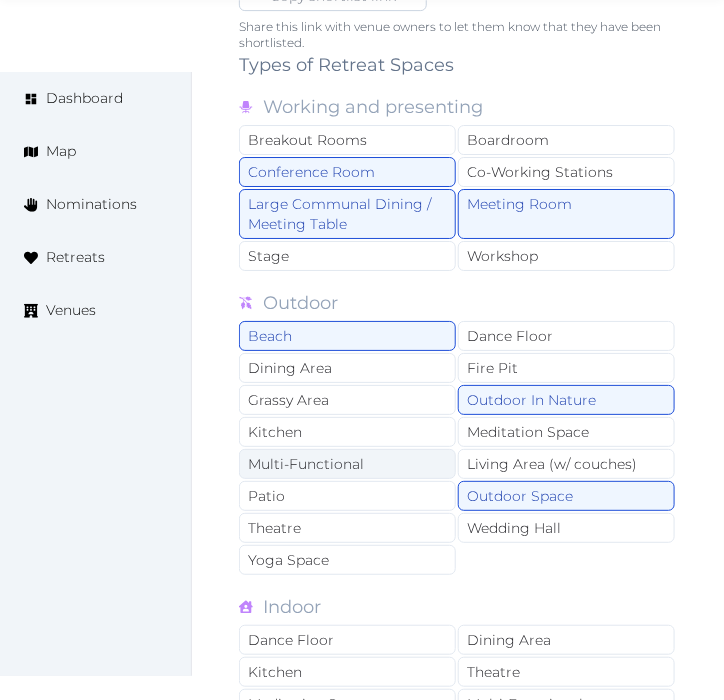click on "Multi-Functional" at bounding box center (347, 464) 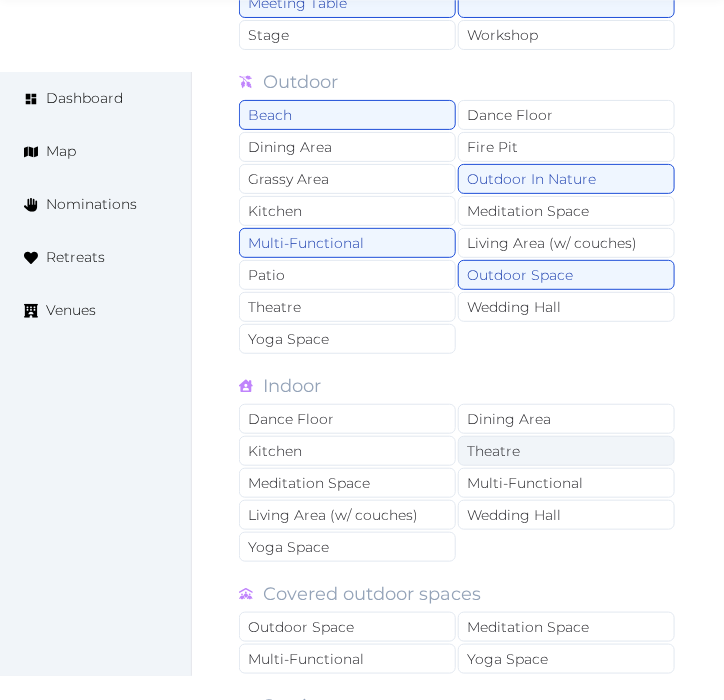 scroll, scrollTop: 1666, scrollLeft: 0, axis: vertical 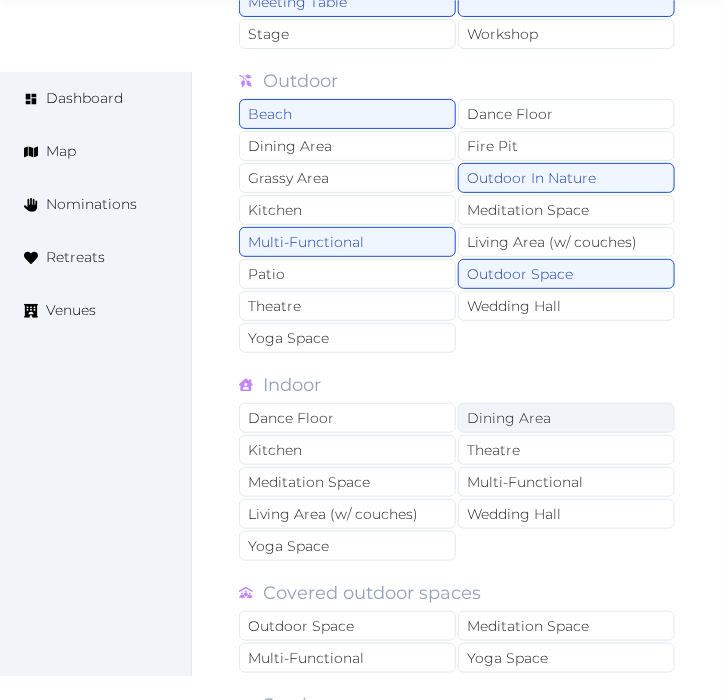 click on "Dining Area" at bounding box center (566, 418) 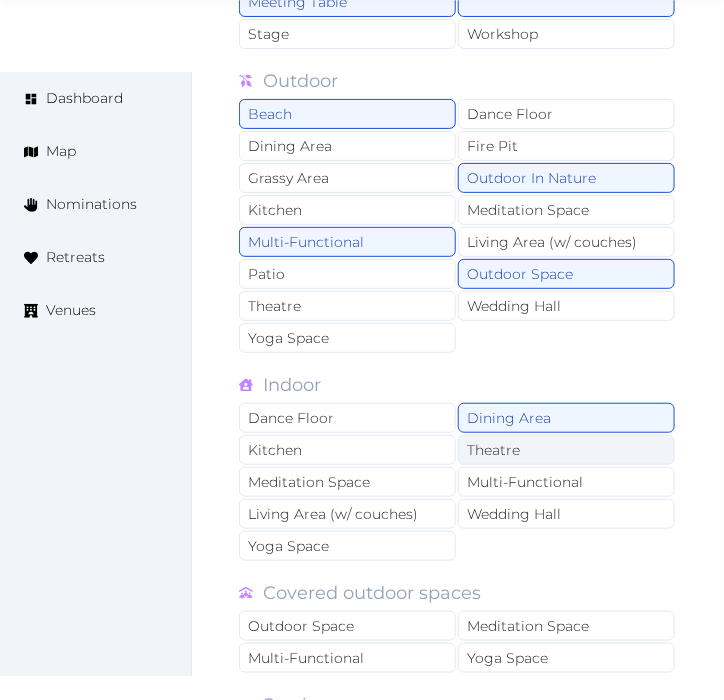 click on "Theatre" at bounding box center (566, 450) 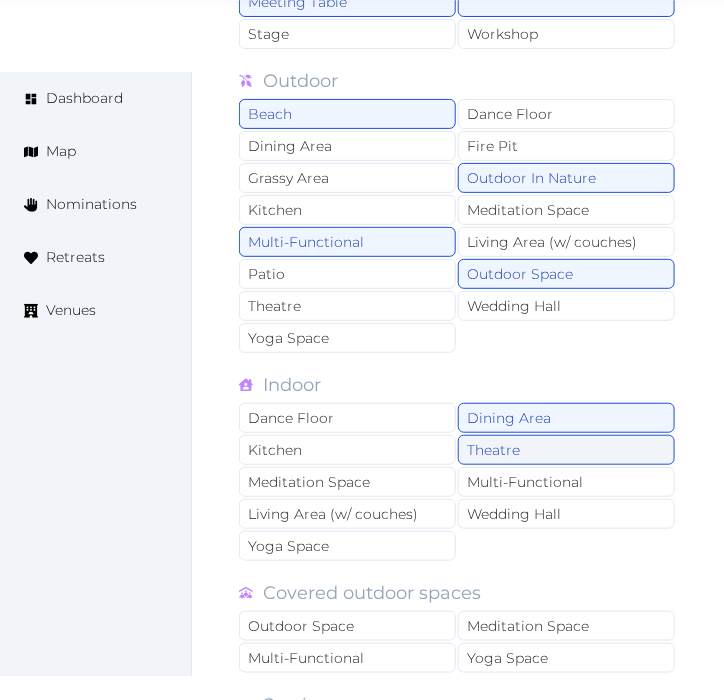 click on "Theatre" at bounding box center [566, 450] 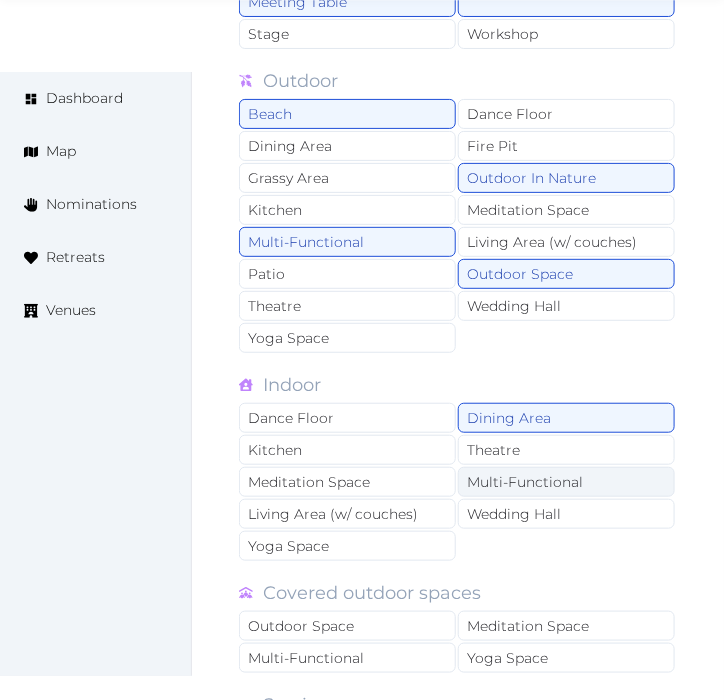 click on "Multi-Functional" at bounding box center (566, 482) 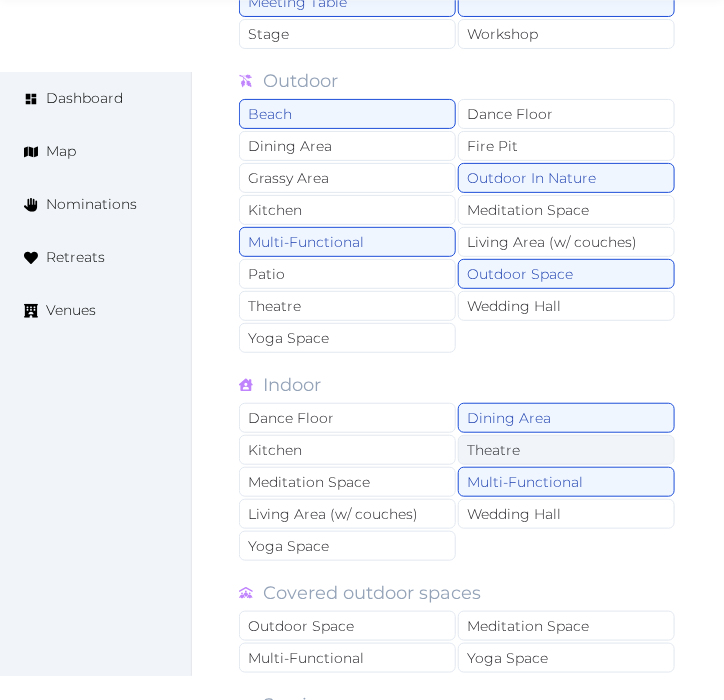 click on "Theatre" at bounding box center (566, 450) 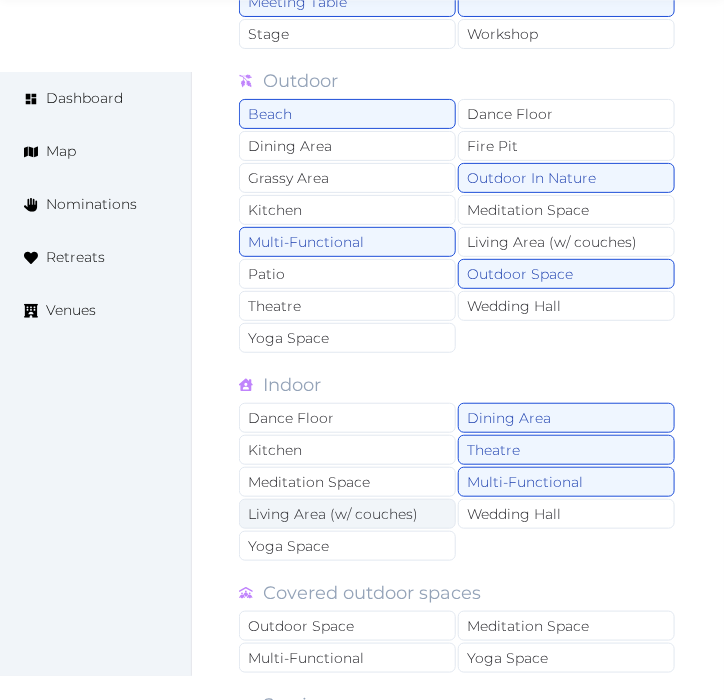 click on "Living Area (w/ couches)" at bounding box center [347, 514] 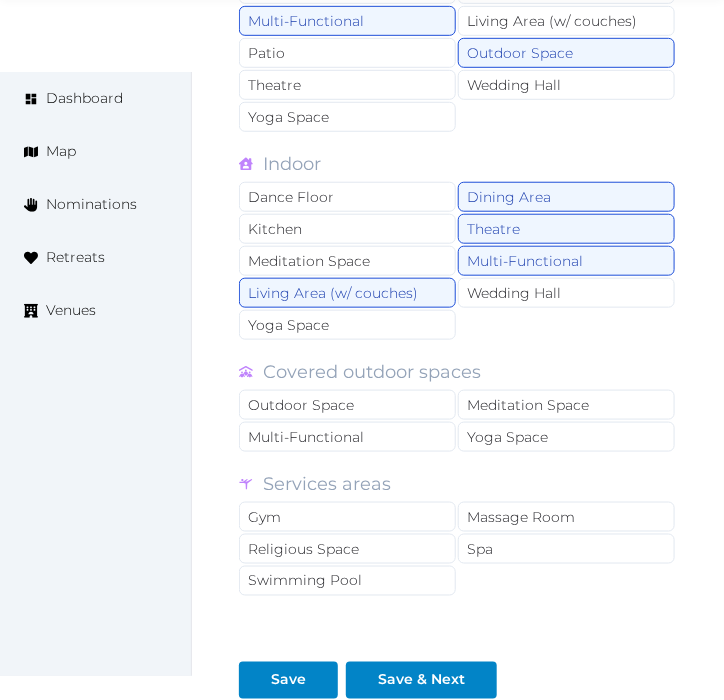 scroll, scrollTop: 1888, scrollLeft: 0, axis: vertical 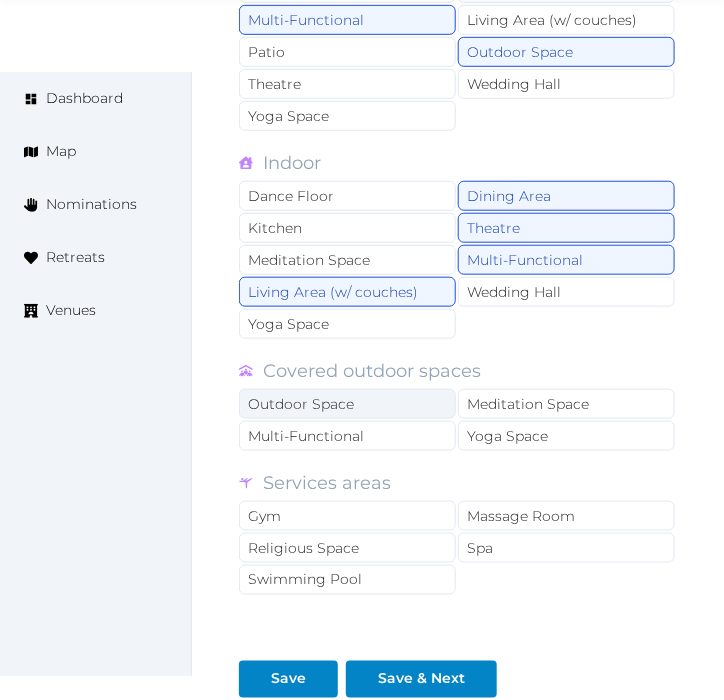 click on "Outdoor Space" at bounding box center (347, 404) 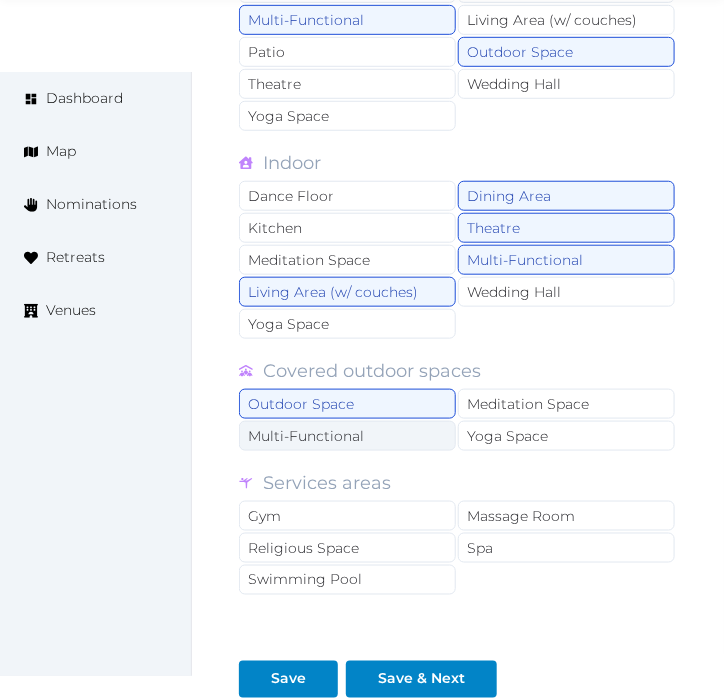 click on "Multi-Functional" at bounding box center (347, 436) 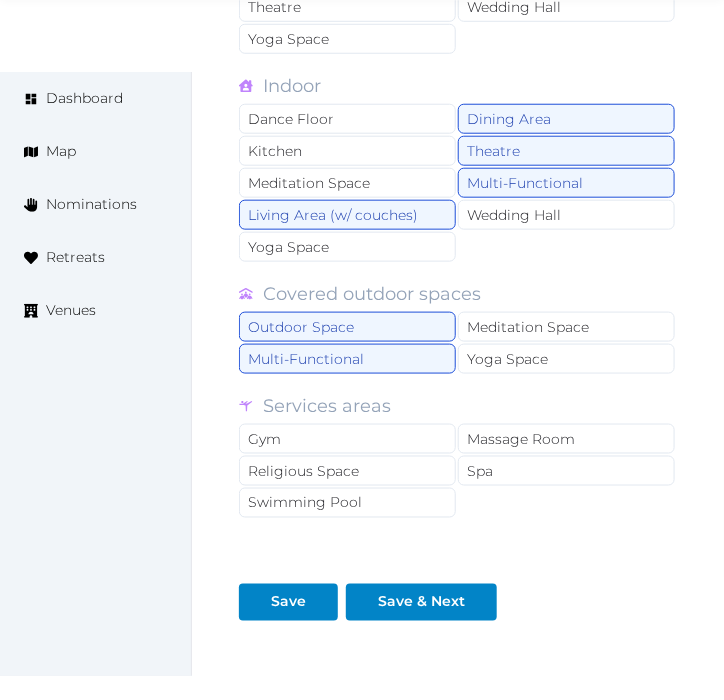 scroll, scrollTop: 2000, scrollLeft: 0, axis: vertical 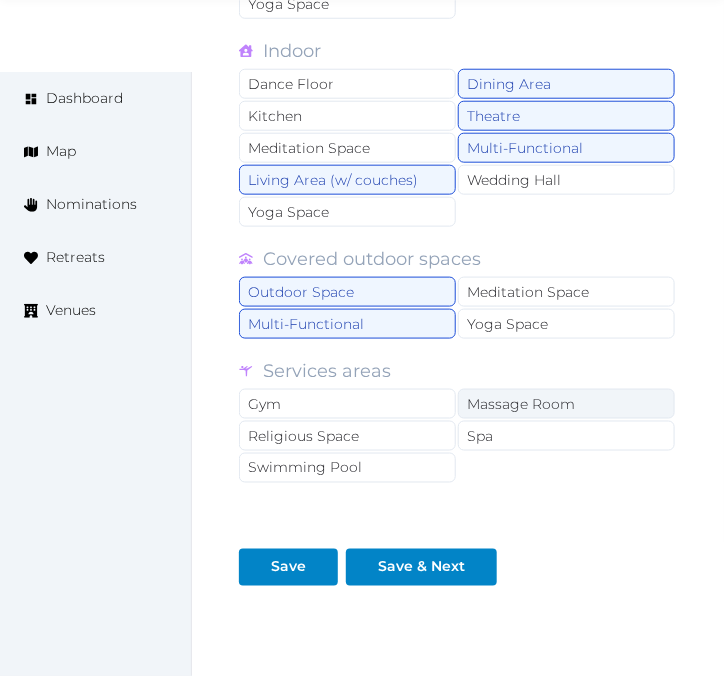 click on "Massage Room" at bounding box center (566, 404) 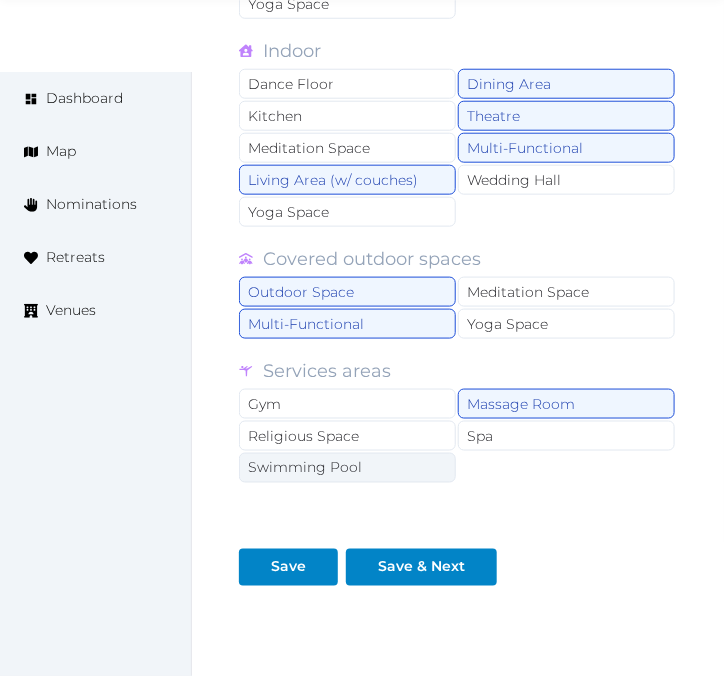 drag, startPoint x: 494, startPoint y: 405, endPoint x: 426, endPoint y: 433, distance: 73.53911 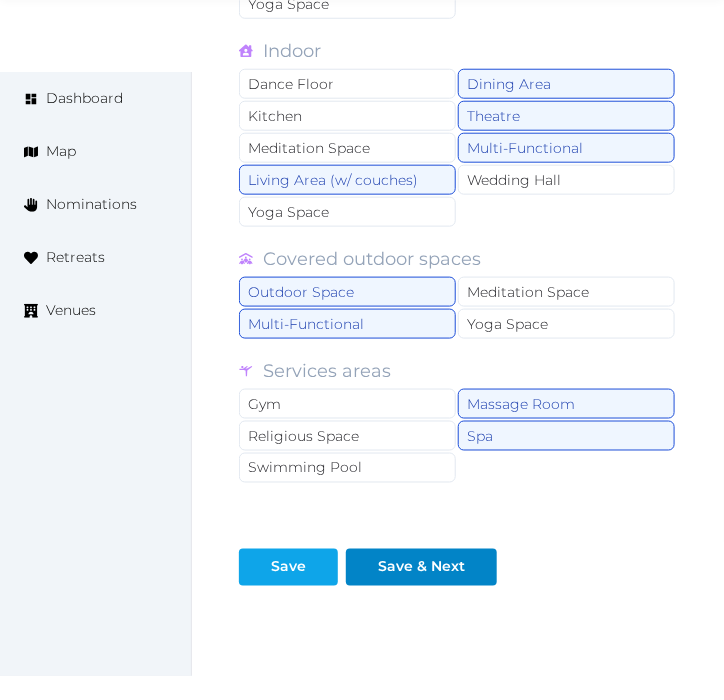 drag, startPoint x: 344, startPoint y: 441, endPoint x: 243, endPoint y: 540, distance: 141.42842 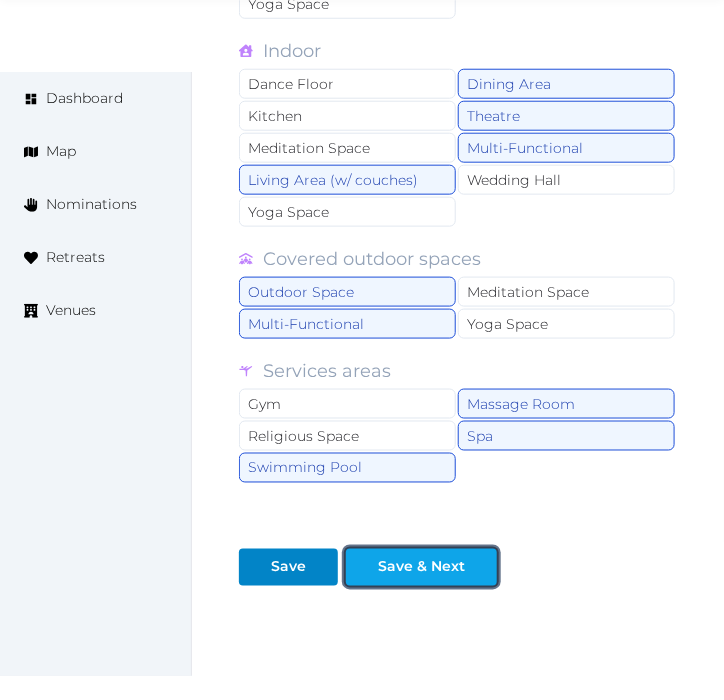 click on "Save & Next" at bounding box center [421, 567] 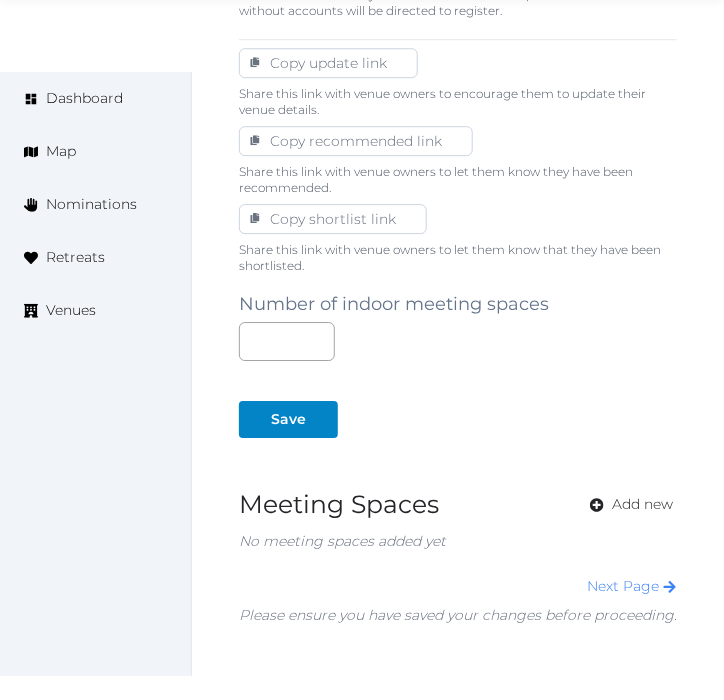 scroll, scrollTop: 1222, scrollLeft: 0, axis: vertical 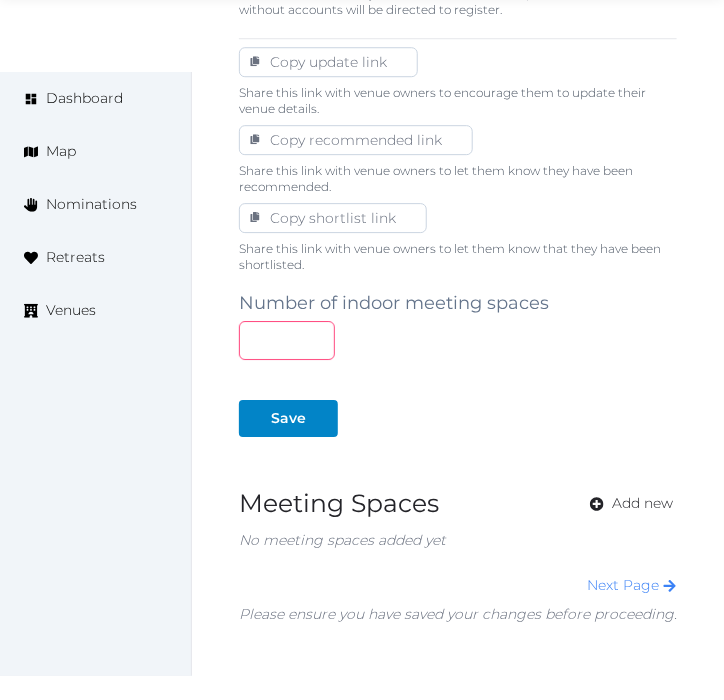 click at bounding box center [287, 340] 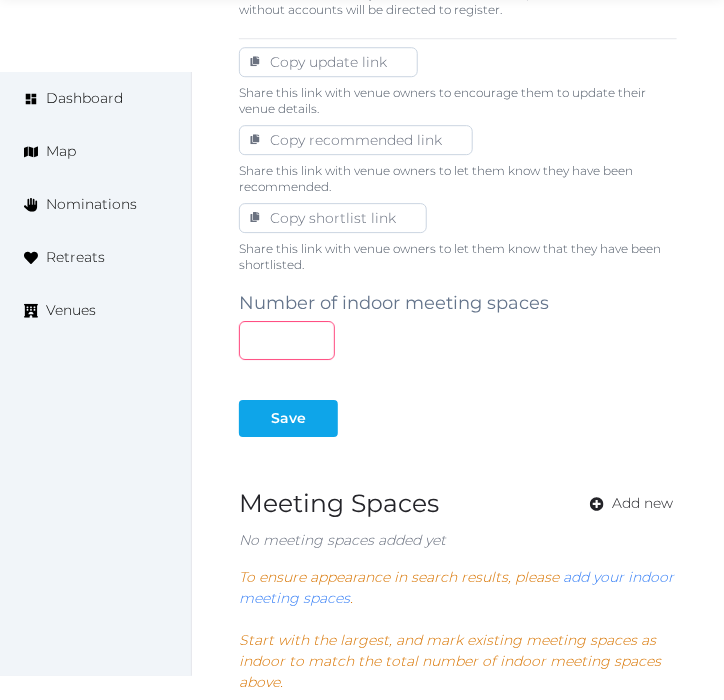 type on "*" 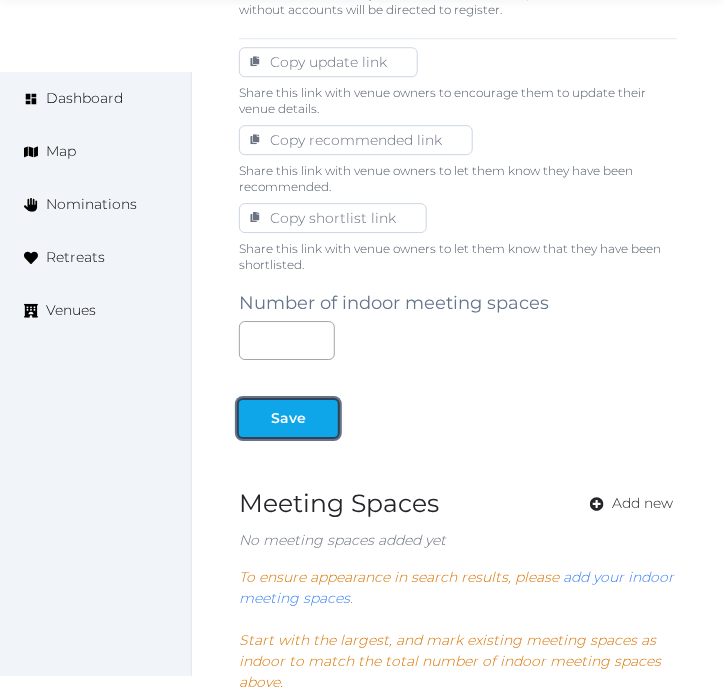 click on "Save" at bounding box center (288, 418) 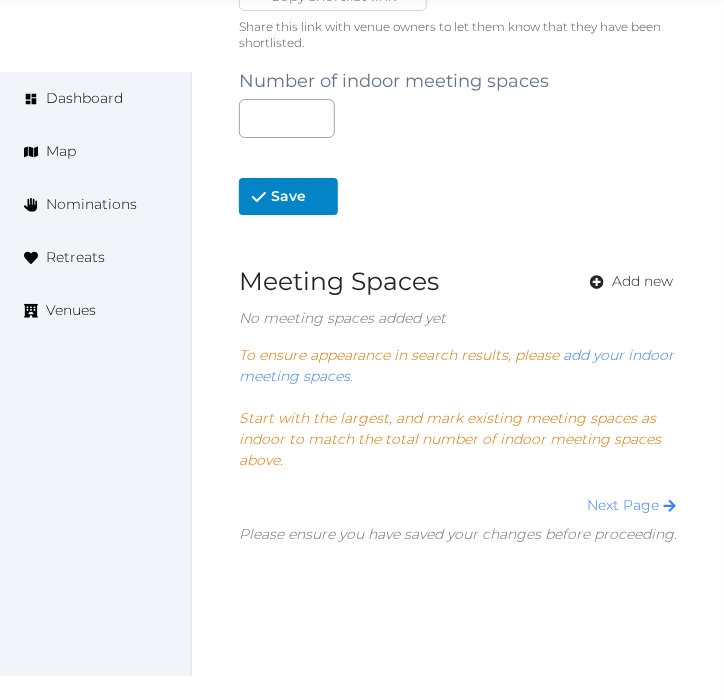 scroll, scrollTop: 1481, scrollLeft: 0, axis: vertical 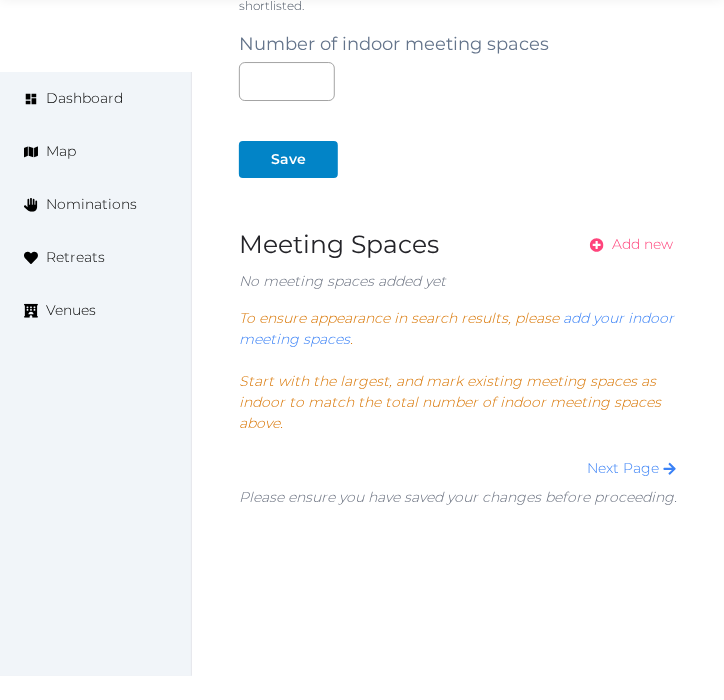 click on "Add new" at bounding box center (642, 244) 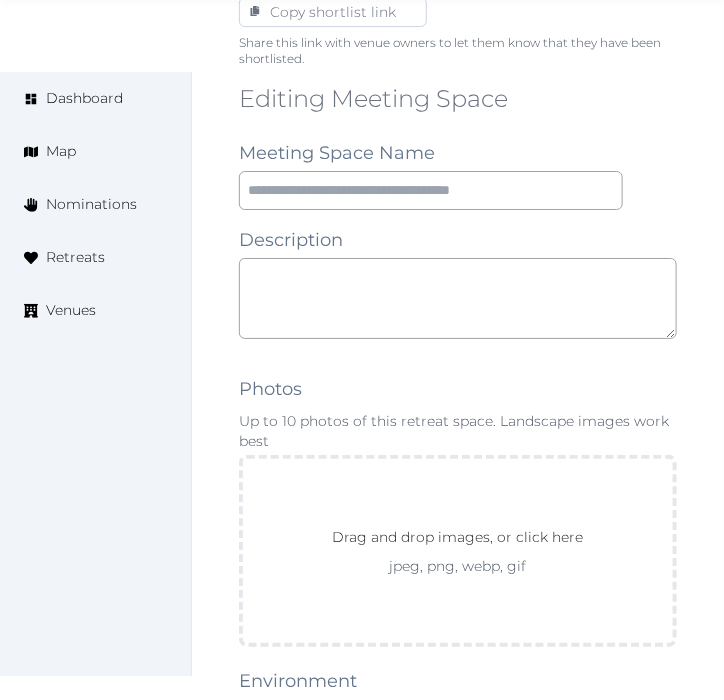 scroll, scrollTop: 1444, scrollLeft: 0, axis: vertical 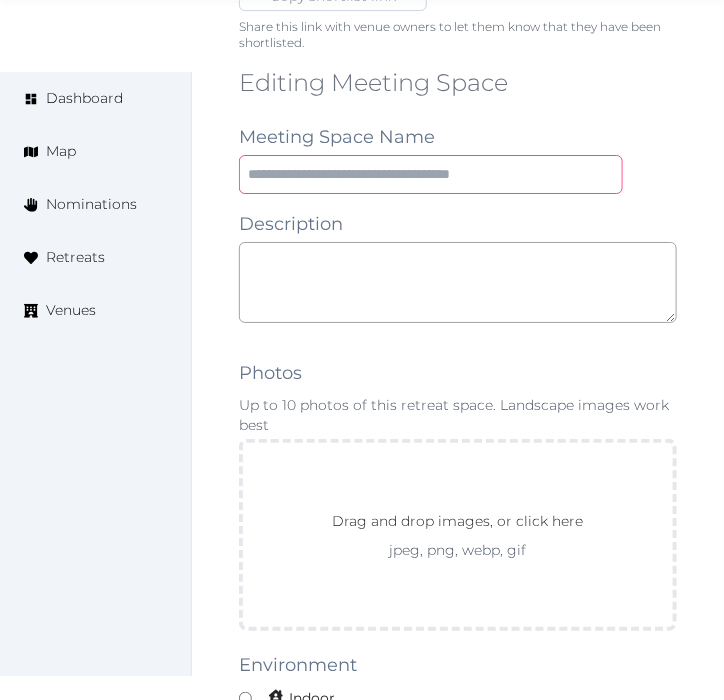 click at bounding box center (431, 174) 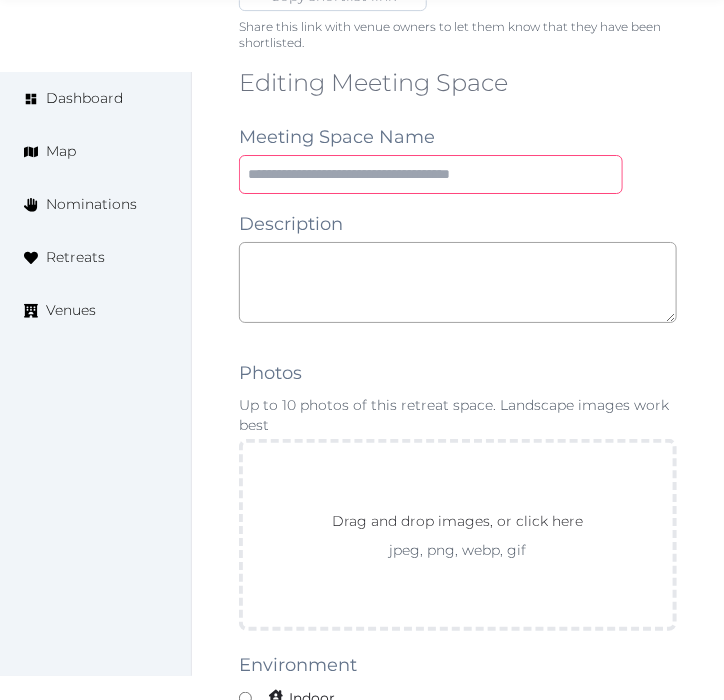 paste on "*********" 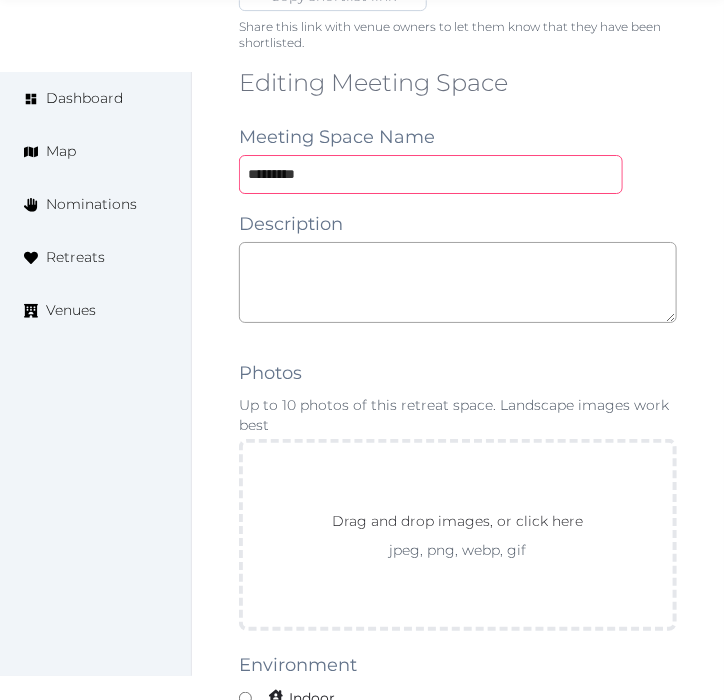 type on "*********" 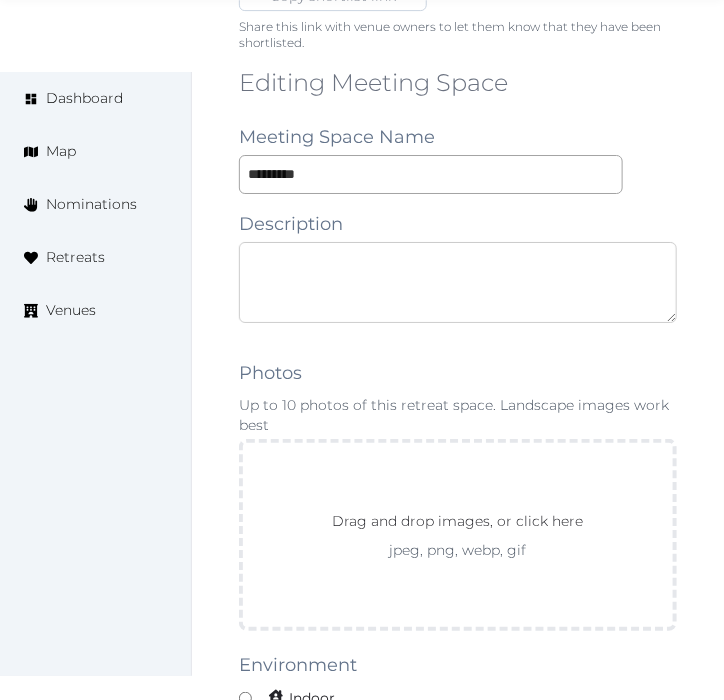 click at bounding box center [458, 282] 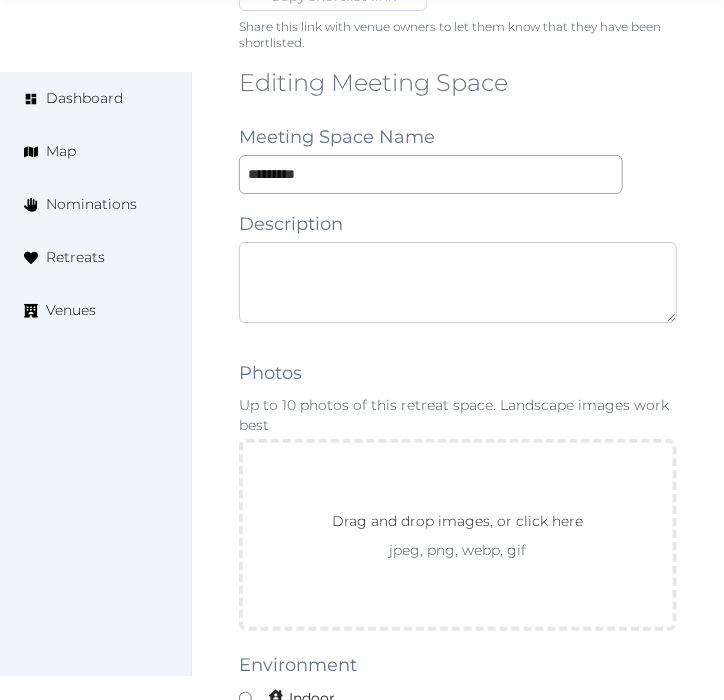 paste on "**********" 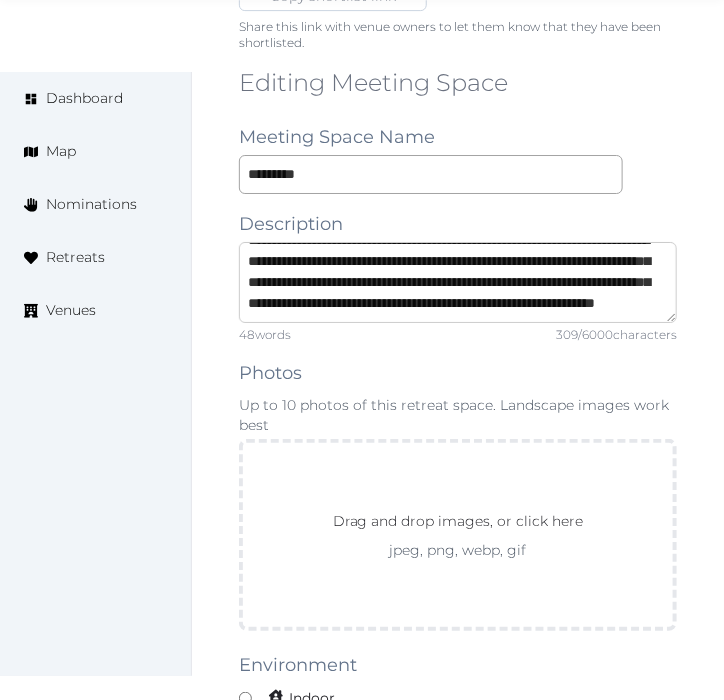 scroll, scrollTop: 84, scrollLeft: 0, axis: vertical 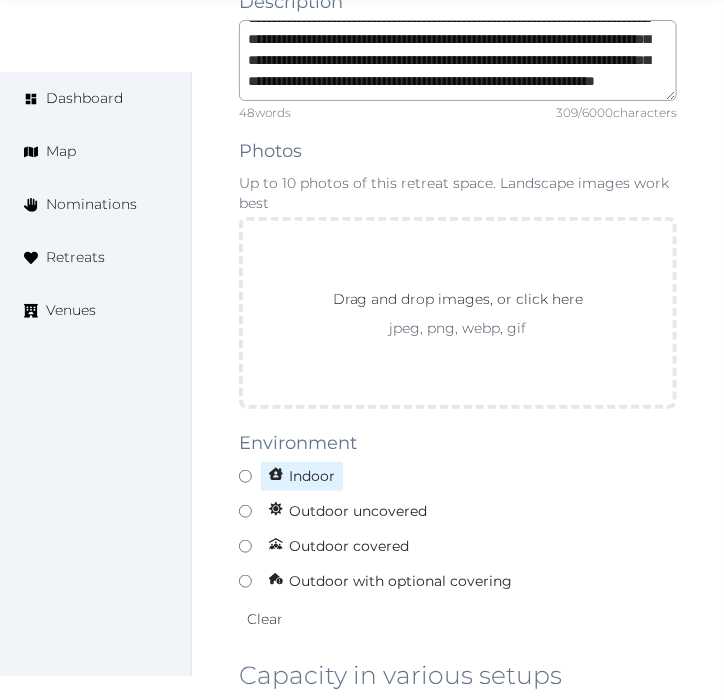 click on "Indoor" at bounding box center [458, 476] 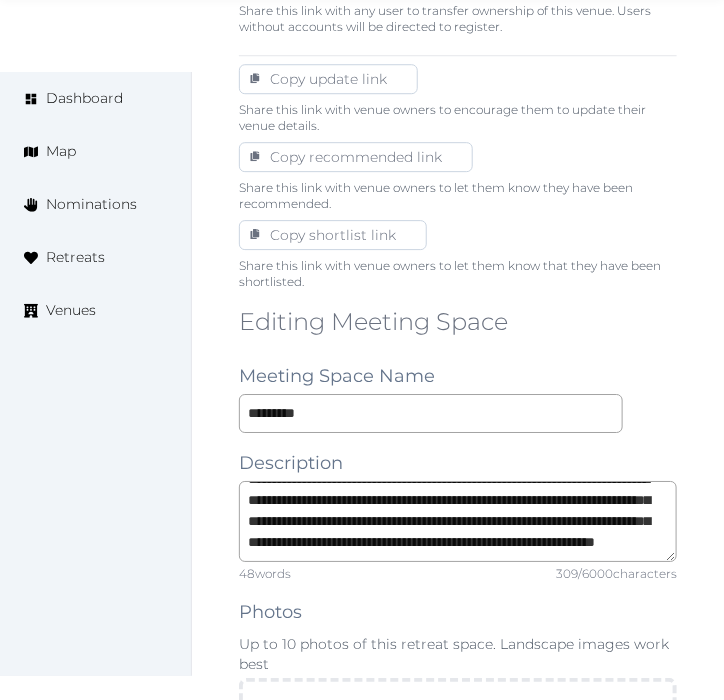scroll, scrollTop: 1333, scrollLeft: 0, axis: vertical 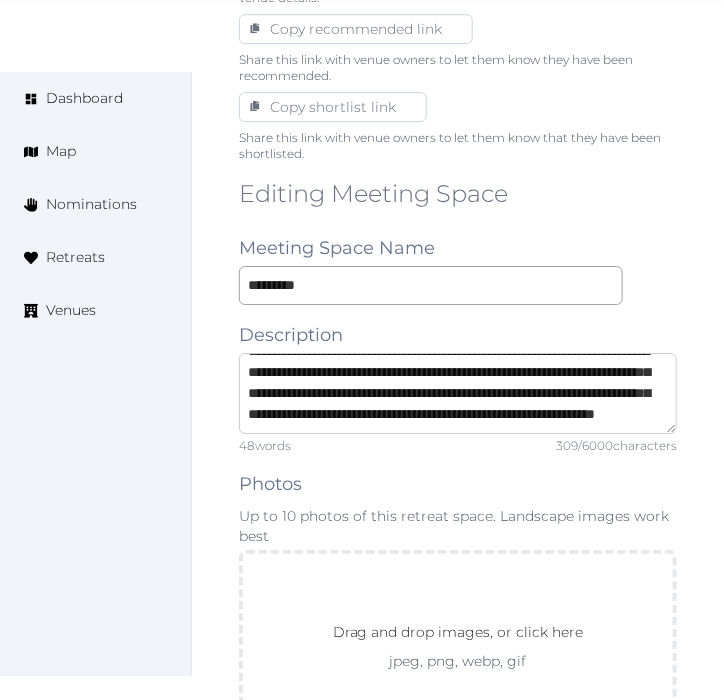 click on "**********" at bounding box center [458, 393] 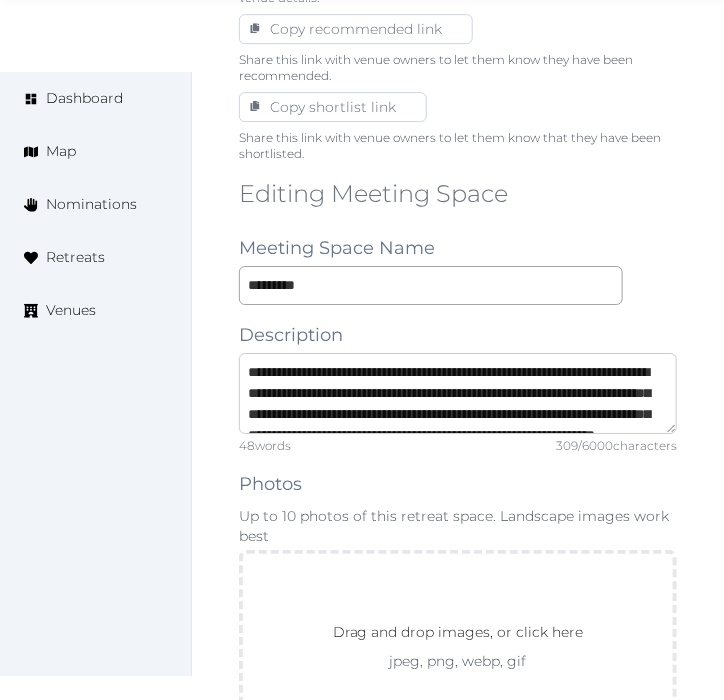 click on "**********" at bounding box center (458, 393) 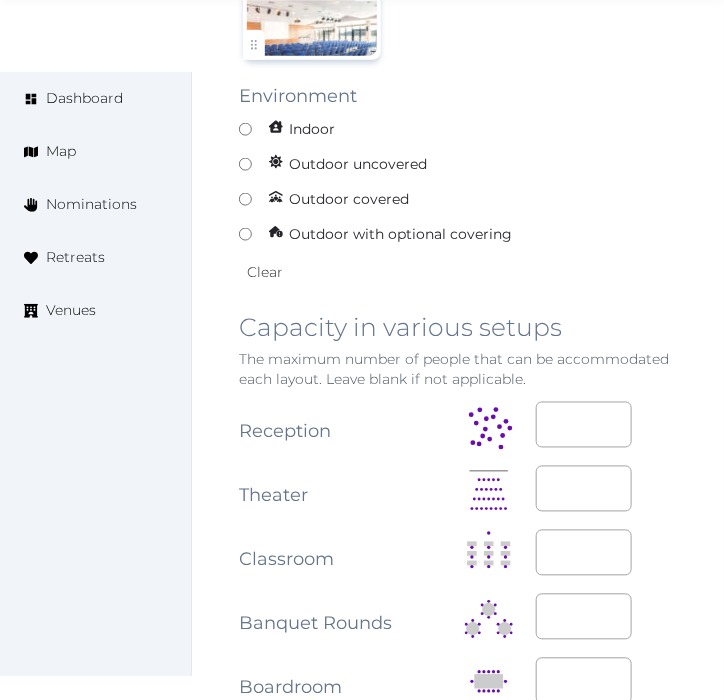 scroll, scrollTop: 2222, scrollLeft: 0, axis: vertical 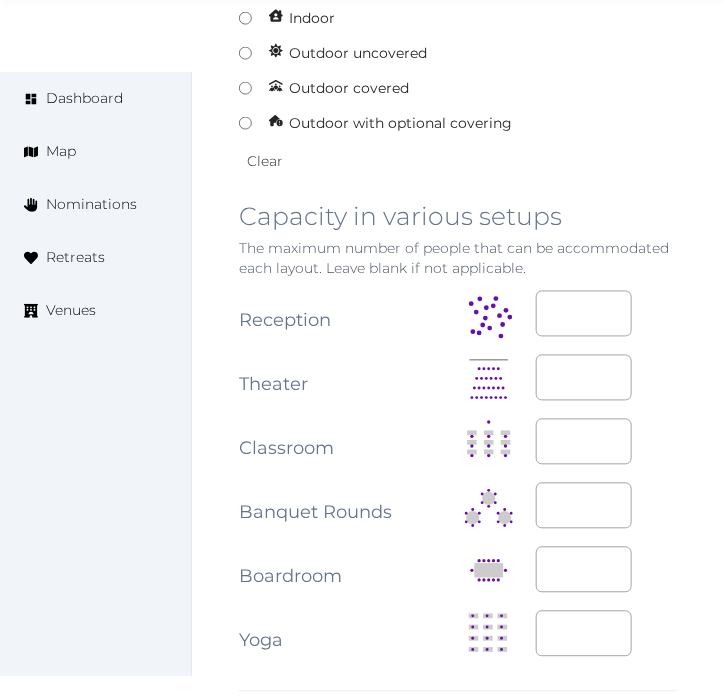 type on "**********" 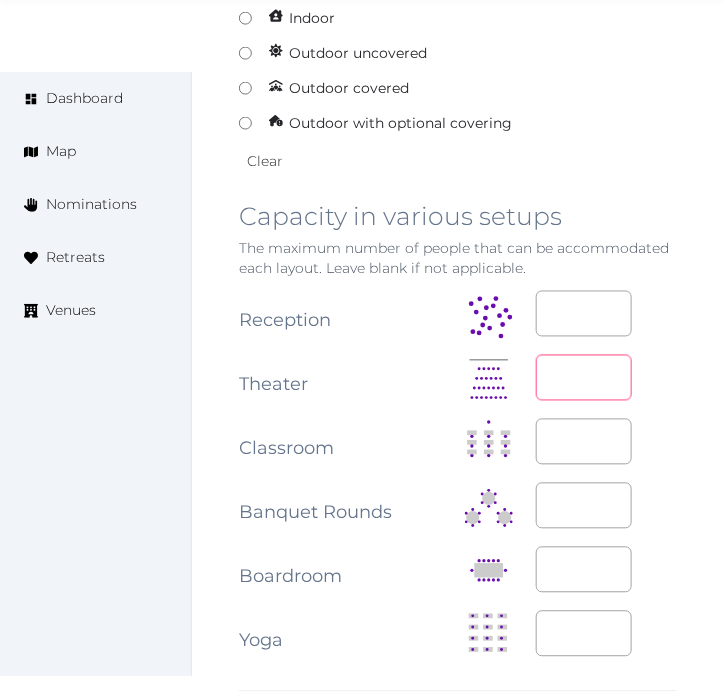 click at bounding box center [584, 378] 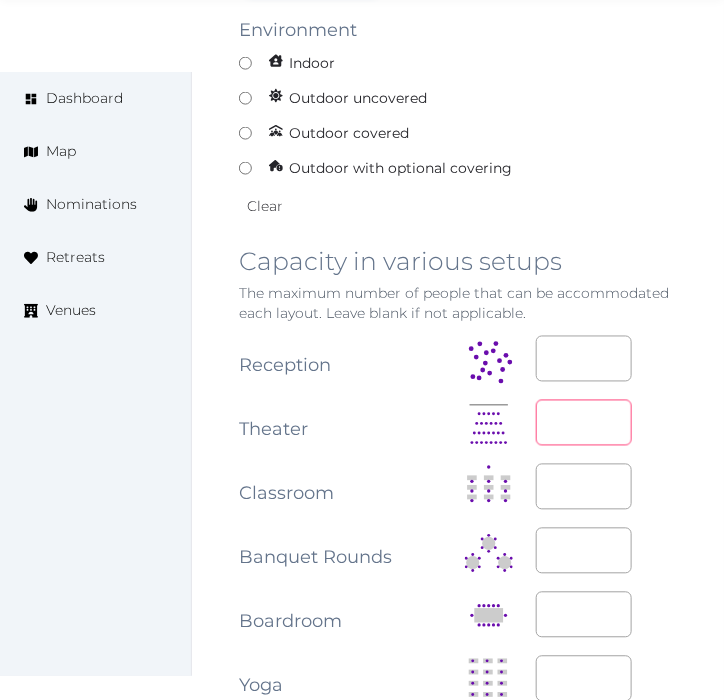 scroll, scrollTop: 2111, scrollLeft: 0, axis: vertical 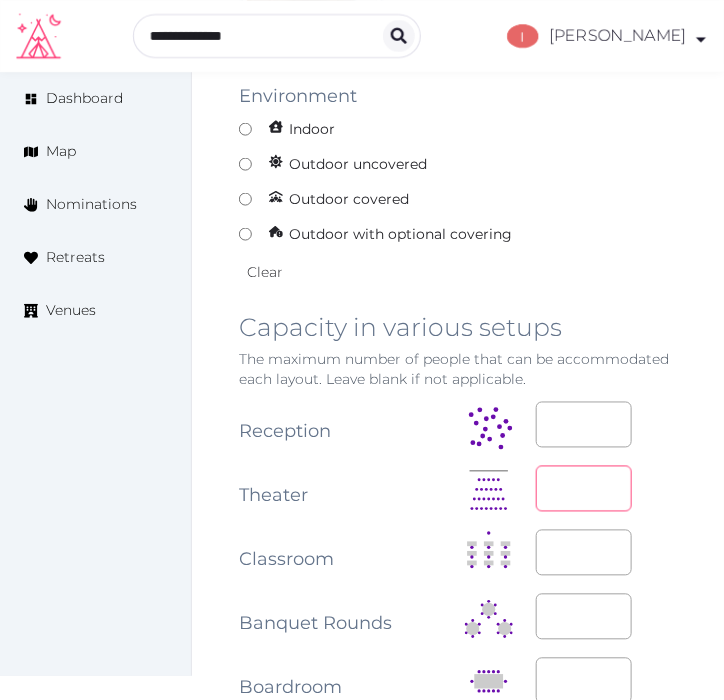 drag, startPoint x: 577, startPoint y: 451, endPoint x: 545, endPoint y: 454, distance: 32.140316 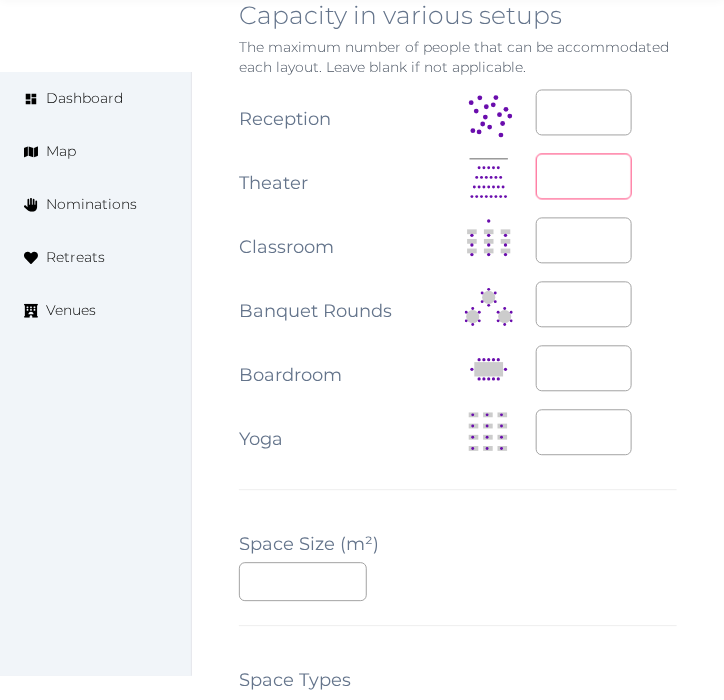 scroll, scrollTop: 2444, scrollLeft: 0, axis: vertical 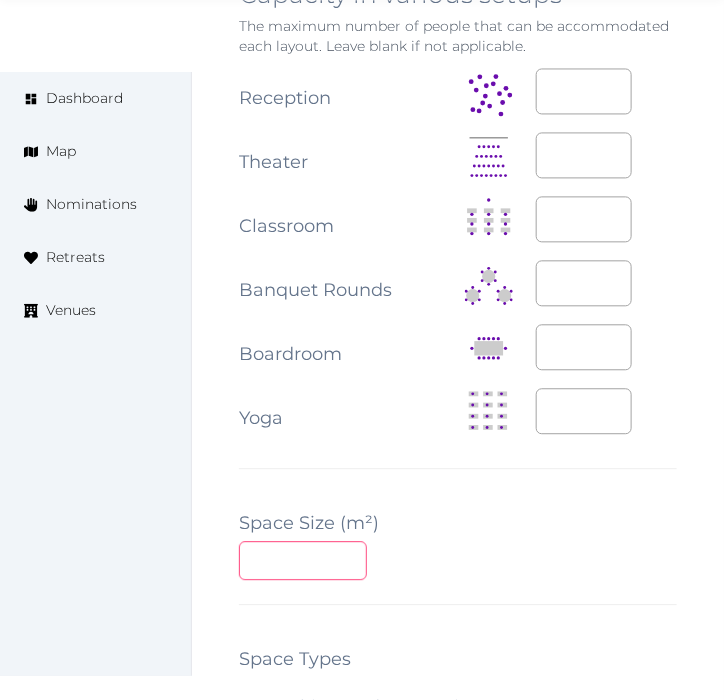 click at bounding box center (303, 561) 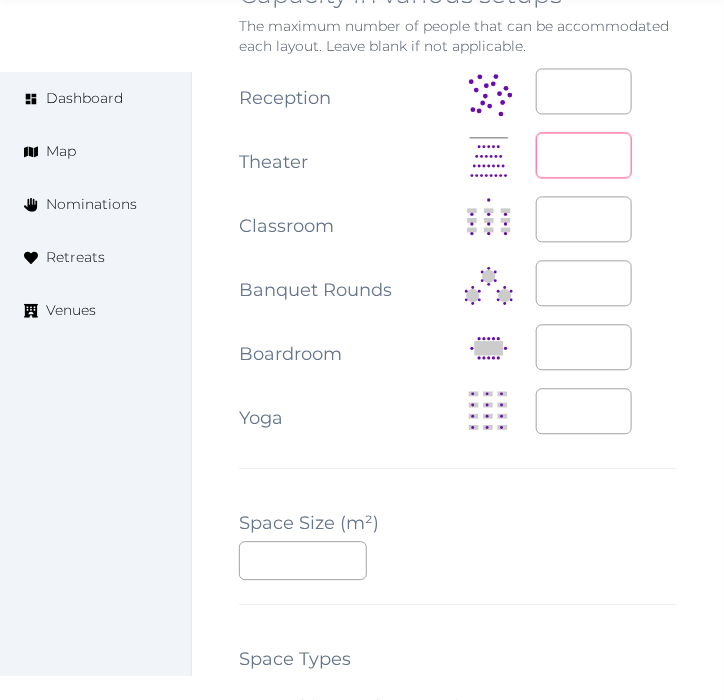 click at bounding box center (584, 156) 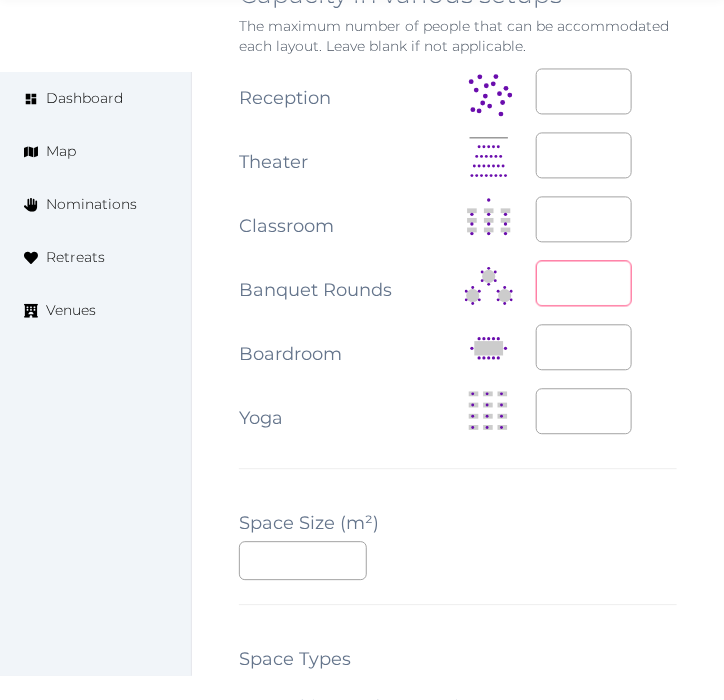 click at bounding box center [584, 284] 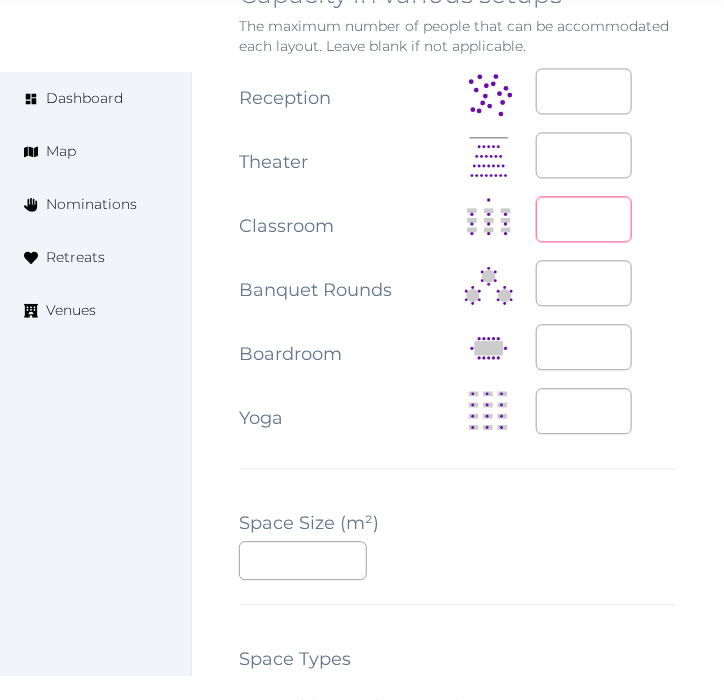 click at bounding box center [584, 220] 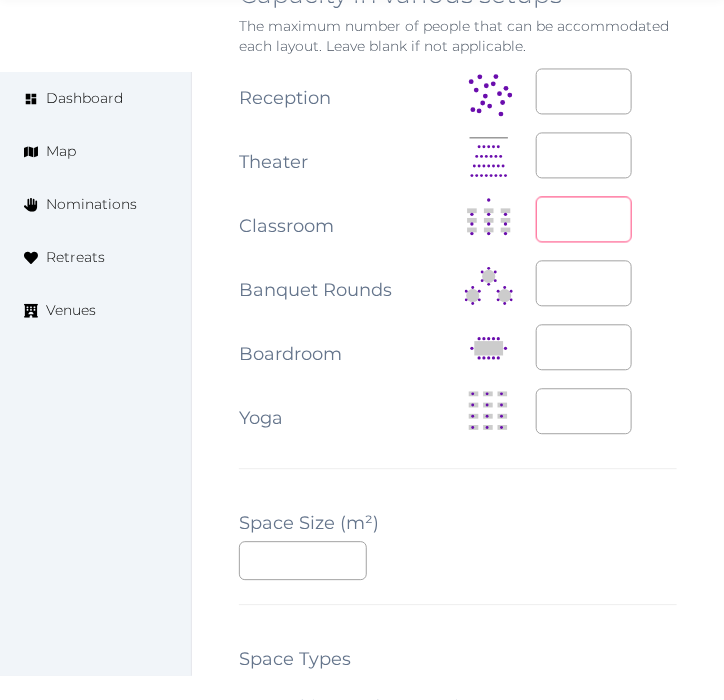 type on "***" 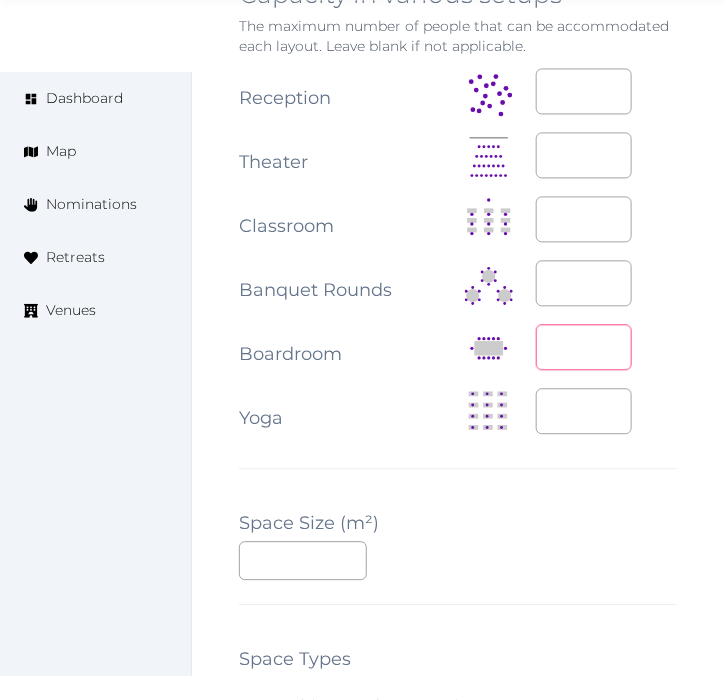 click at bounding box center (584, 348) 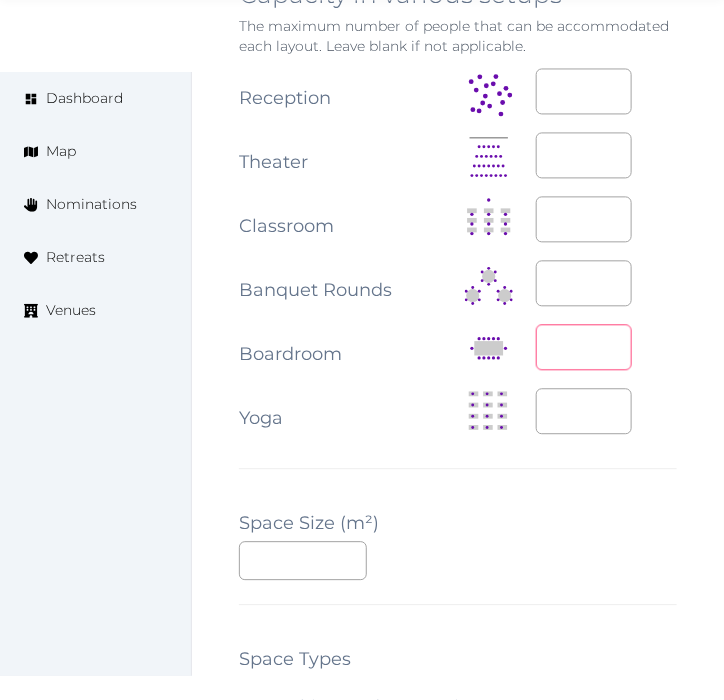 type on "**" 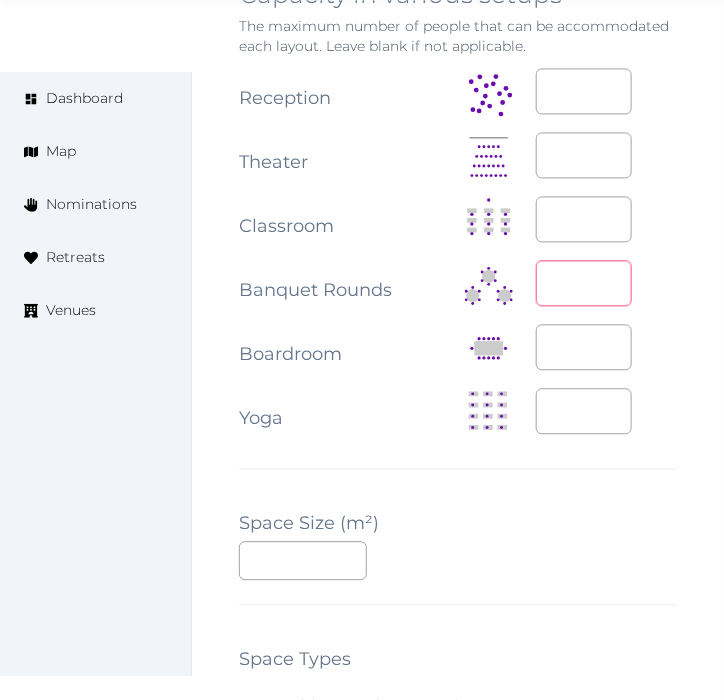 click at bounding box center [584, 284] 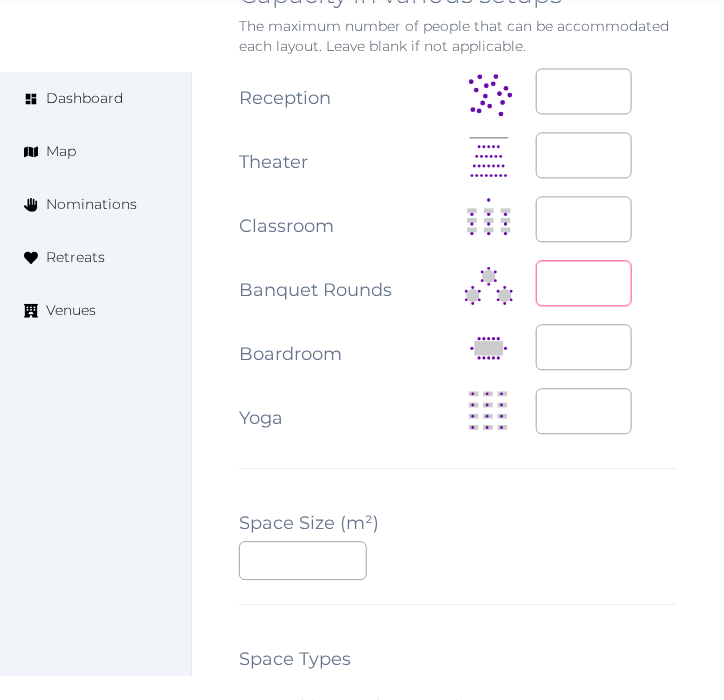 type on "***" 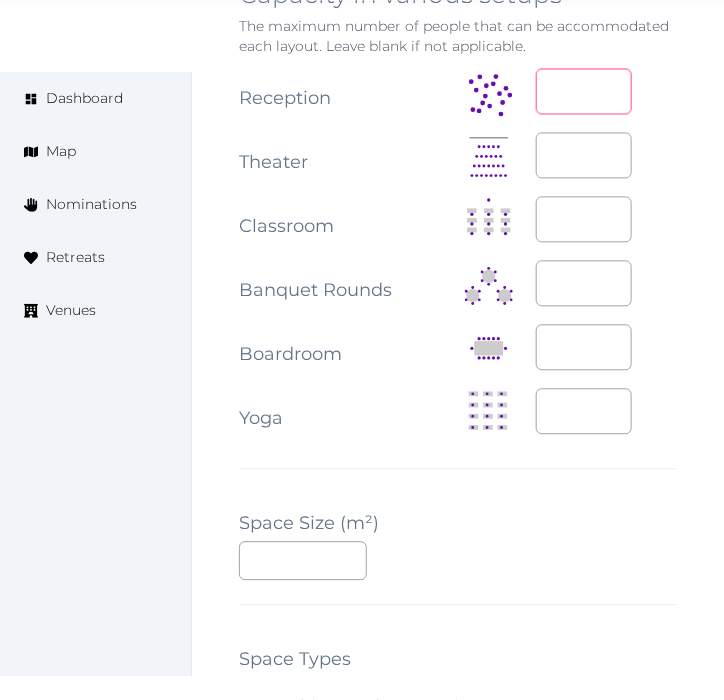 click at bounding box center [584, 92] 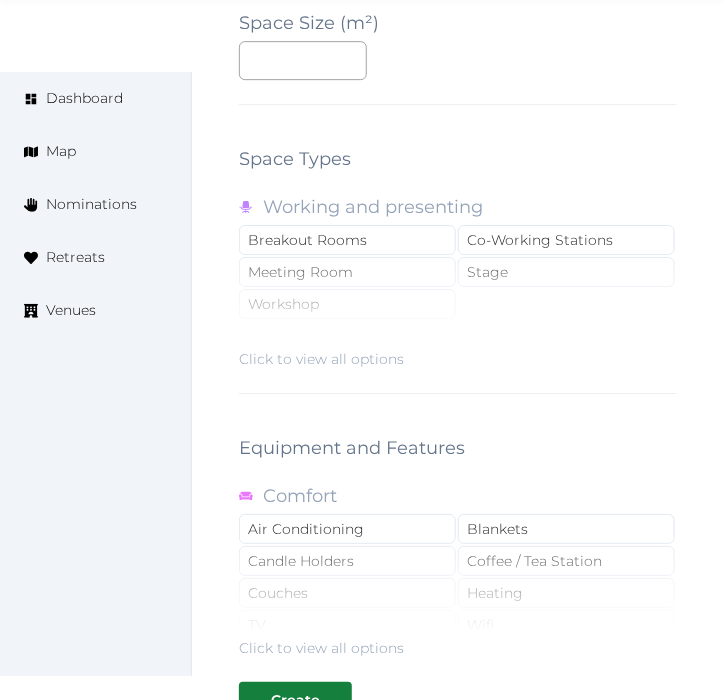 scroll, scrollTop: 3000, scrollLeft: 0, axis: vertical 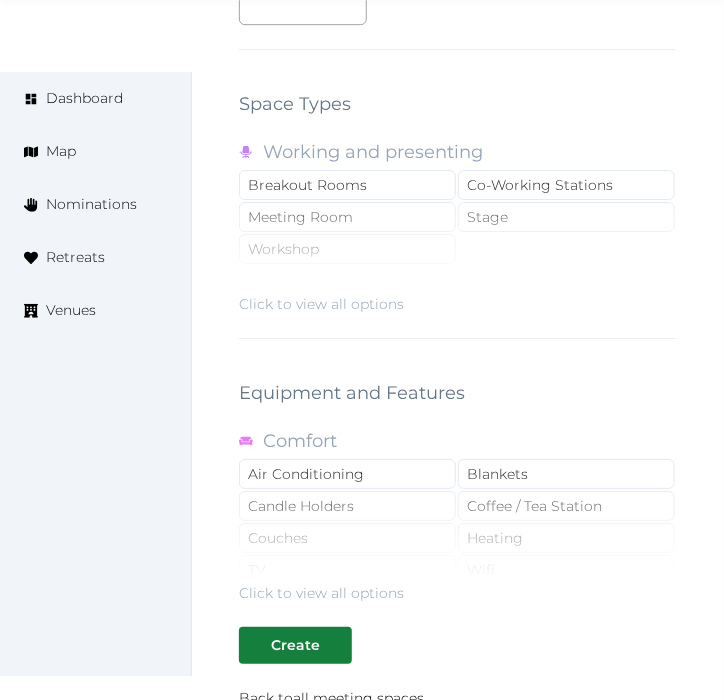 type on "***" 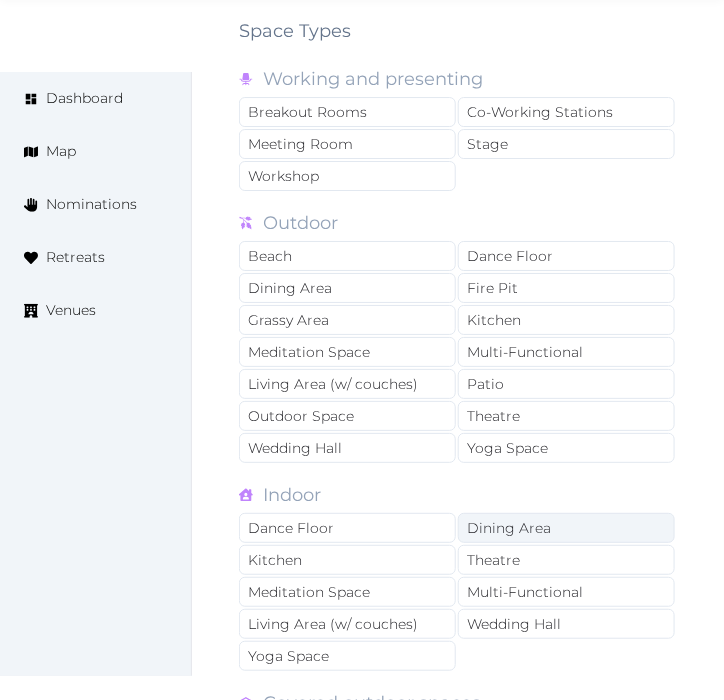 scroll, scrollTop: 3111, scrollLeft: 0, axis: vertical 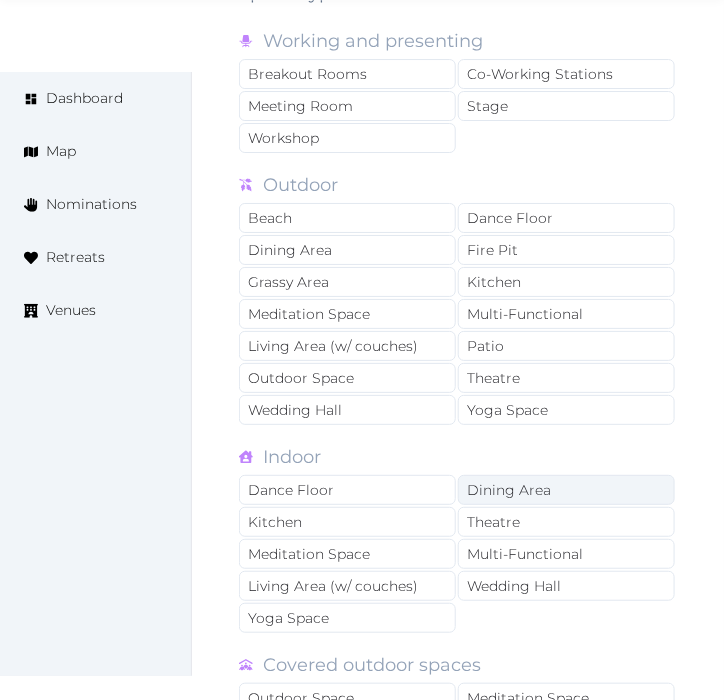 click on "Dining Area" at bounding box center [566, 490] 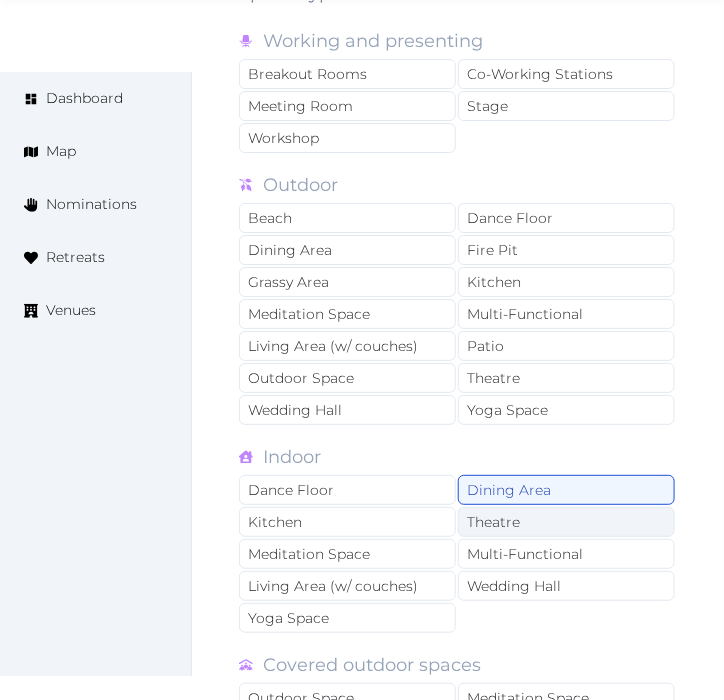 click on "Theatre" at bounding box center (566, 522) 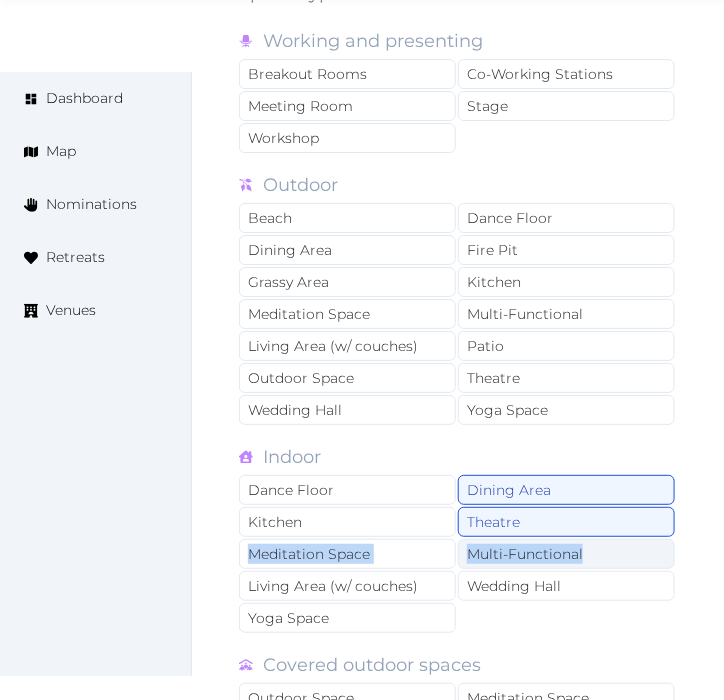 drag, startPoint x: 584, startPoint y: 513, endPoint x: 577, endPoint y: 524, distance: 13.038404 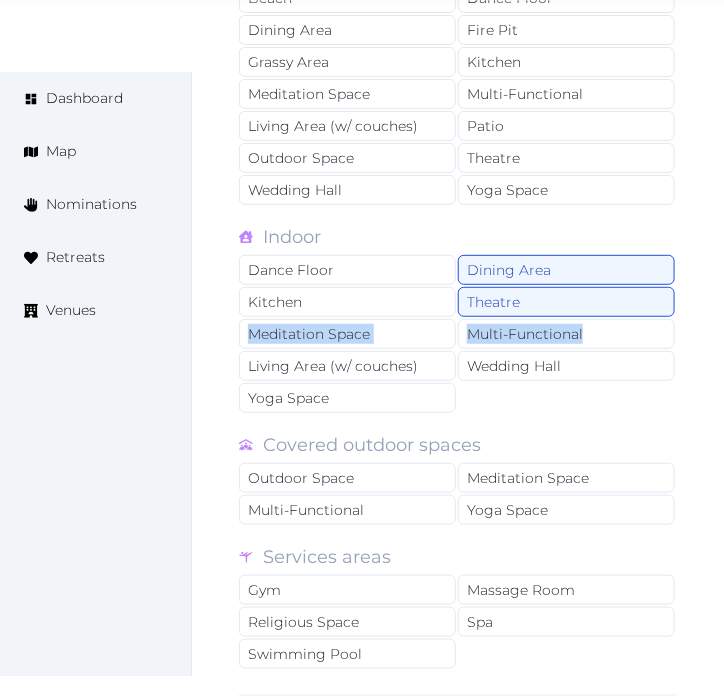 scroll, scrollTop: 3333, scrollLeft: 0, axis: vertical 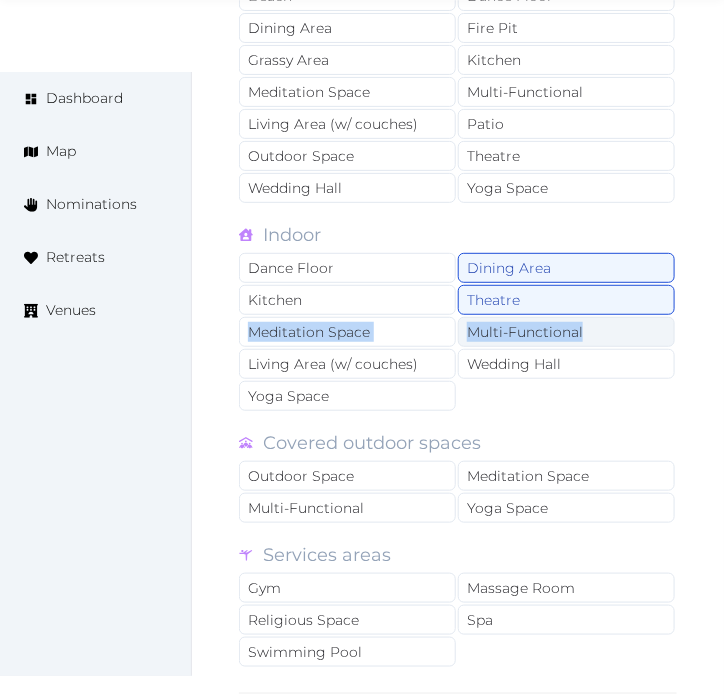 click on "Multi-Functional" at bounding box center [566, 332] 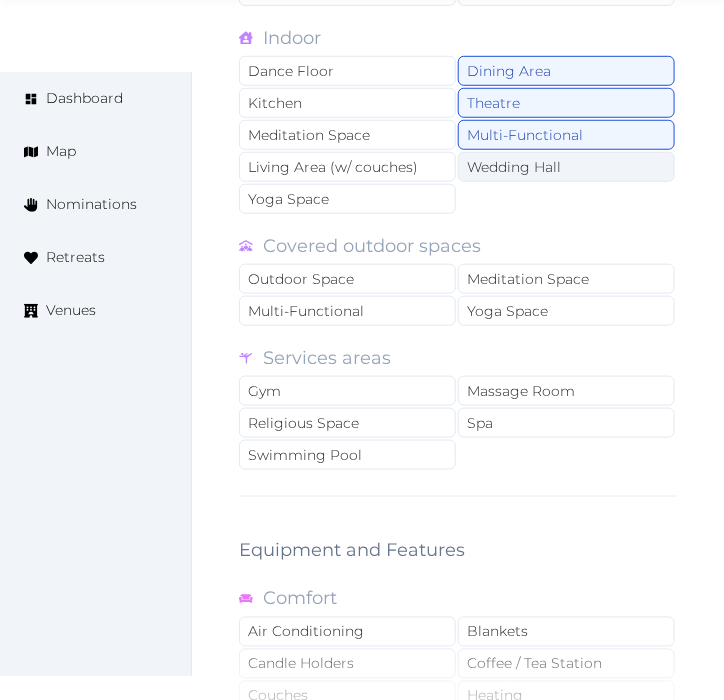 scroll, scrollTop: 3555, scrollLeft: 0, axis: vertical 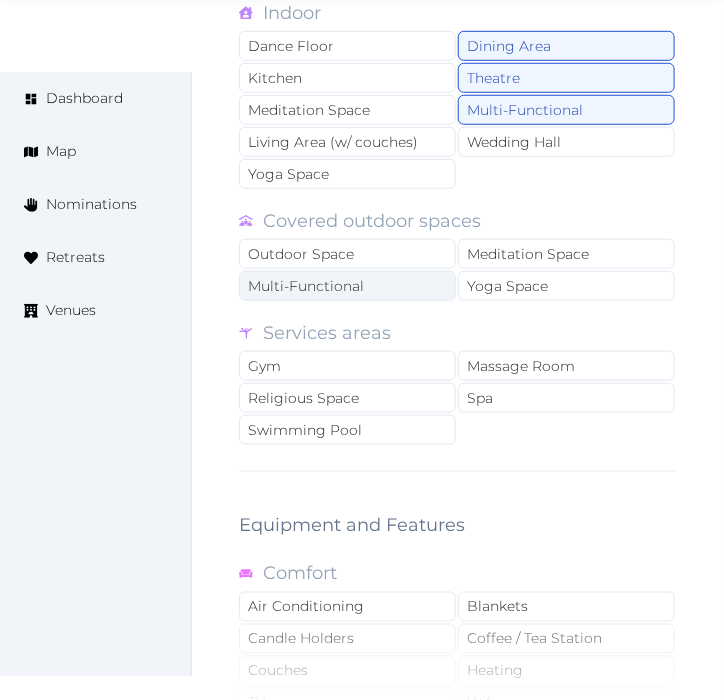 click on "Multi-Functional" at bounding box center (347, 286) 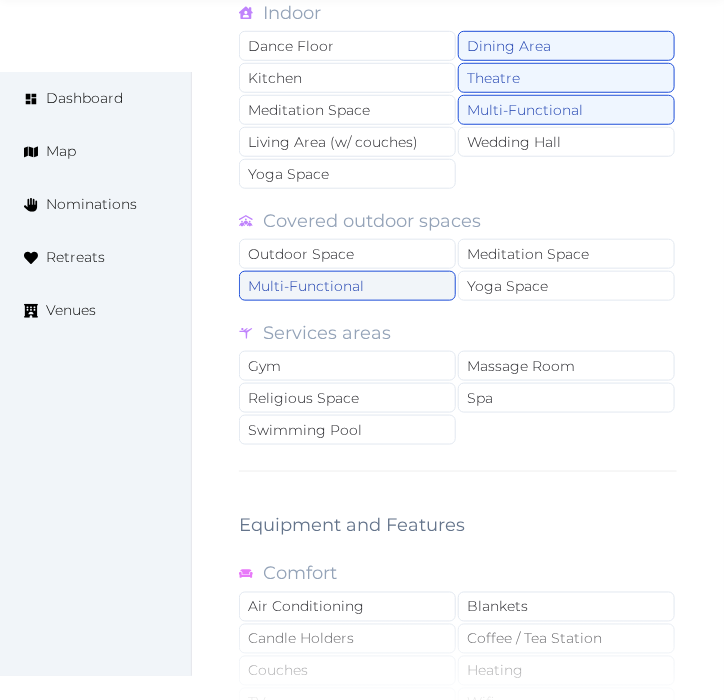 click on "Multi-Functional" at bounding box center (347, 286) 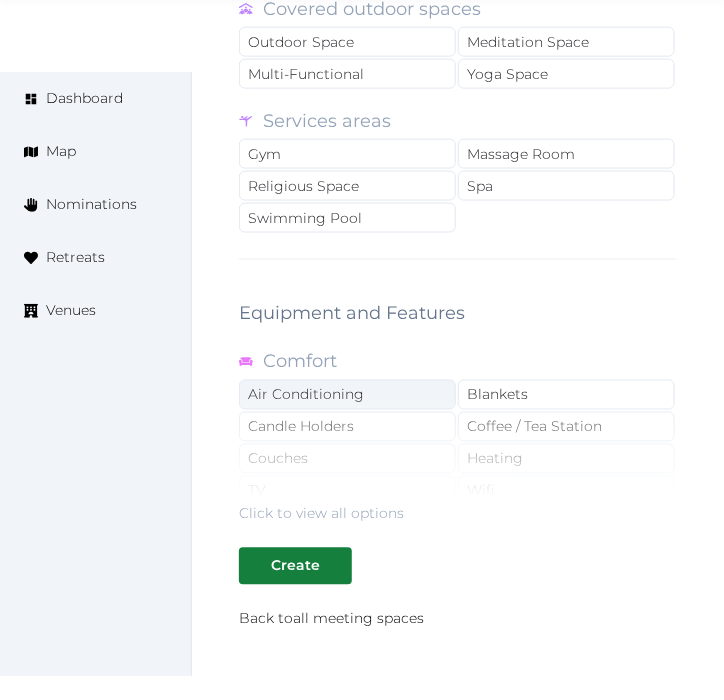 scroll, scrollTop: 3777, scrollLeft: 0, axis: vertical 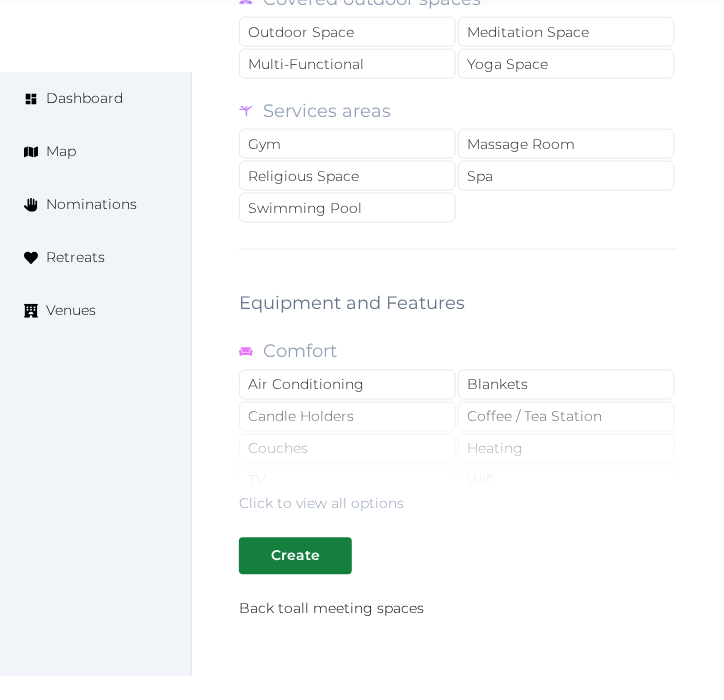 click on "Comfort Air Conditioning Blankets Candle Holders Coffee / Tea Station Couches Heating TV Wifi" at bounding box center (458, 418) 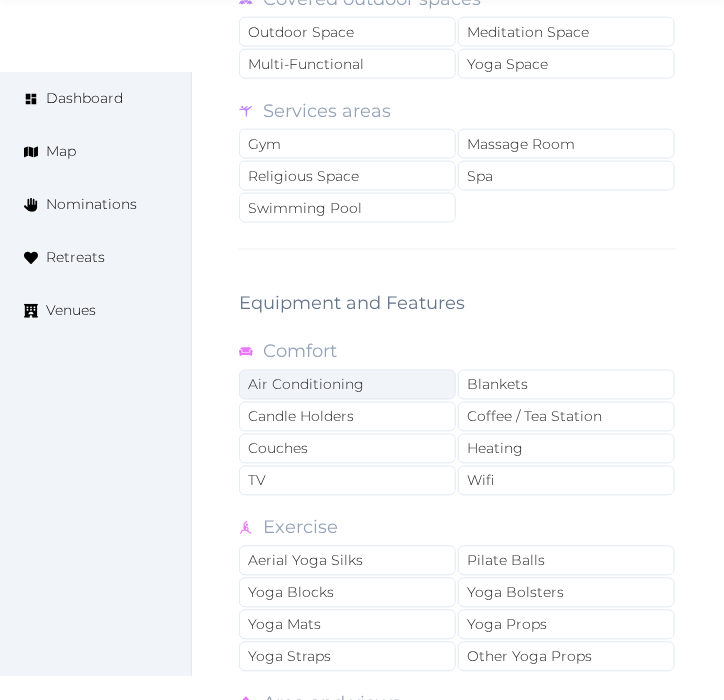 click on "Air Conditioning" at bounding box center [347, 385] 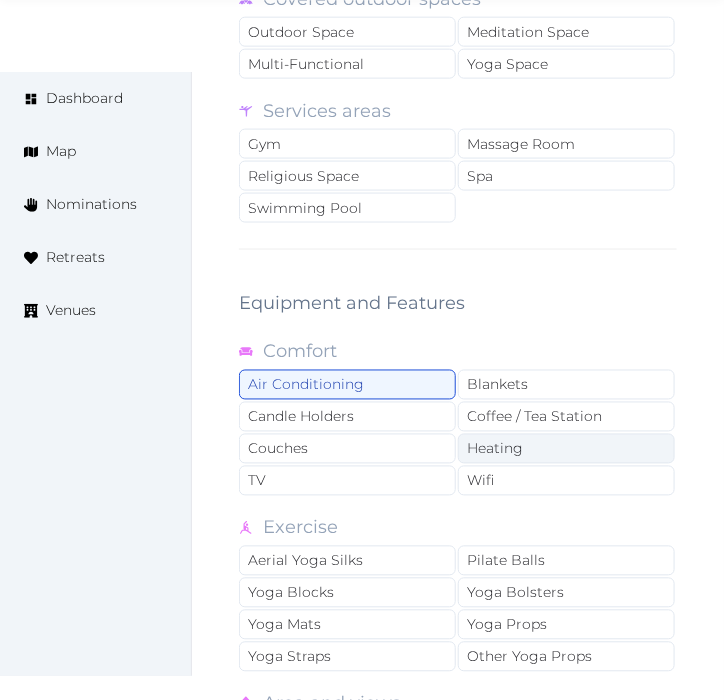 drag, startPoint x: 494, startPoint y: 447, endPoint x: 495, endPoint y: 432, distance: 15.033297 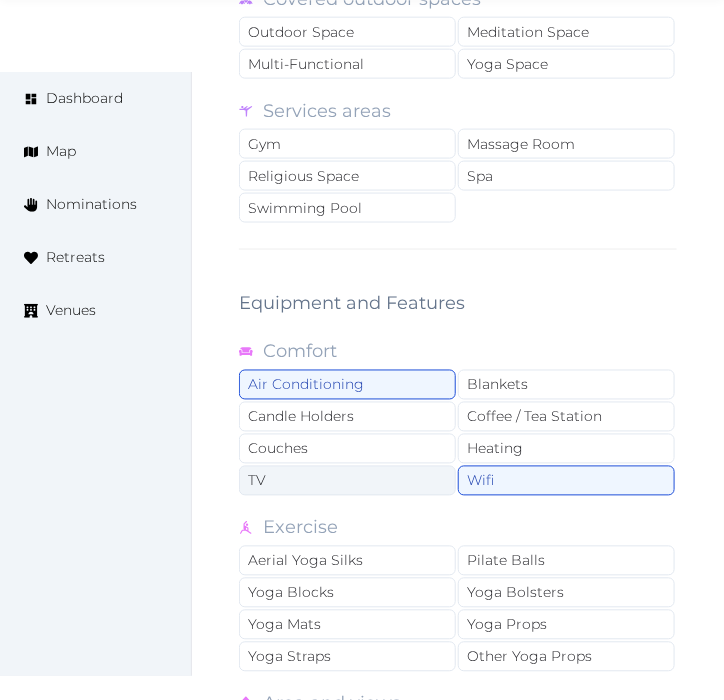 click on "TV" at bounding box center [347, 481] 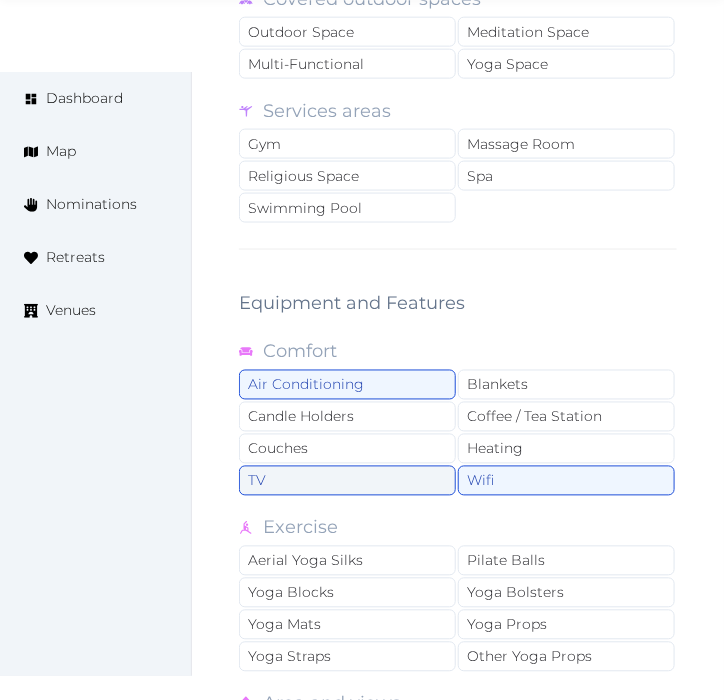 click on "TV" at bounding box center (347, 481) 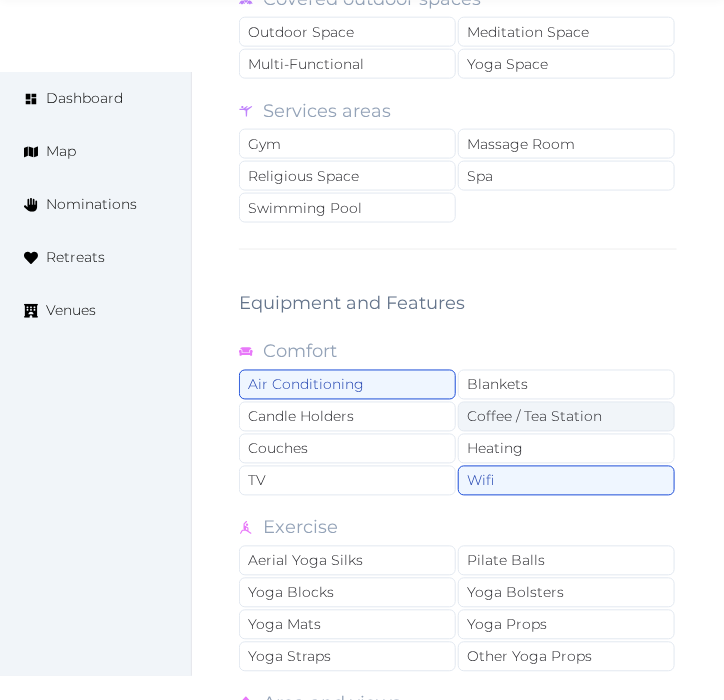 click on "Coffee / Tea Station" at bounding box center [566, 417] 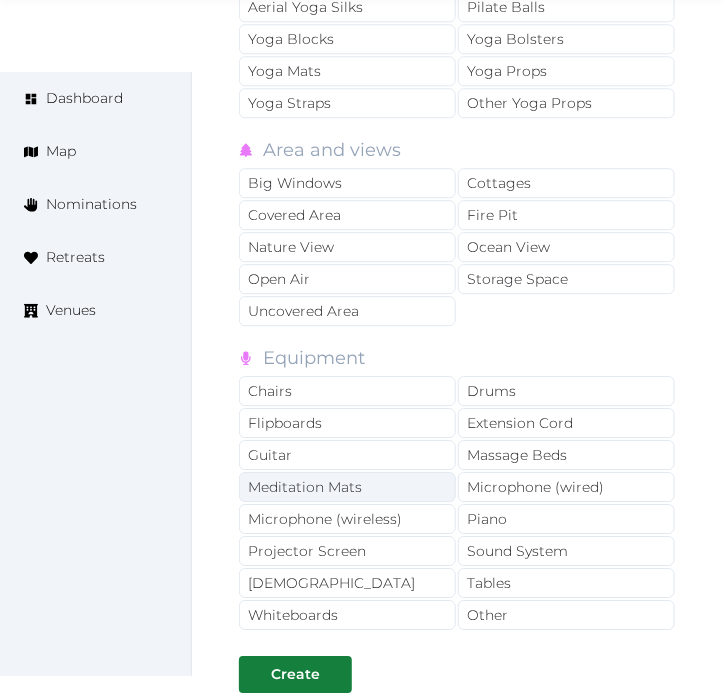 scroll, scrollTop: 4333, scrollLeft: 0, axis: vertical 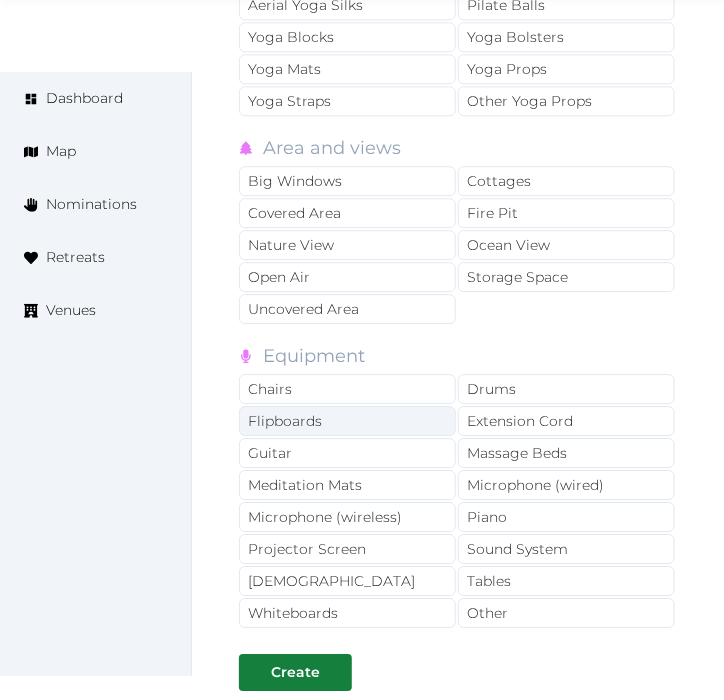 click on "Flipboards" at bounding box center [347, 421] 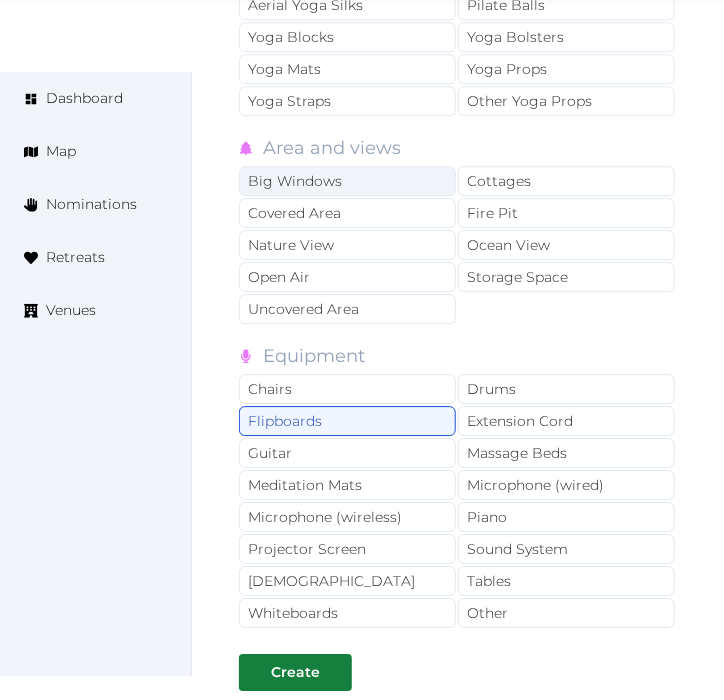 click on "Area and views" at bounding box center (332, 150) 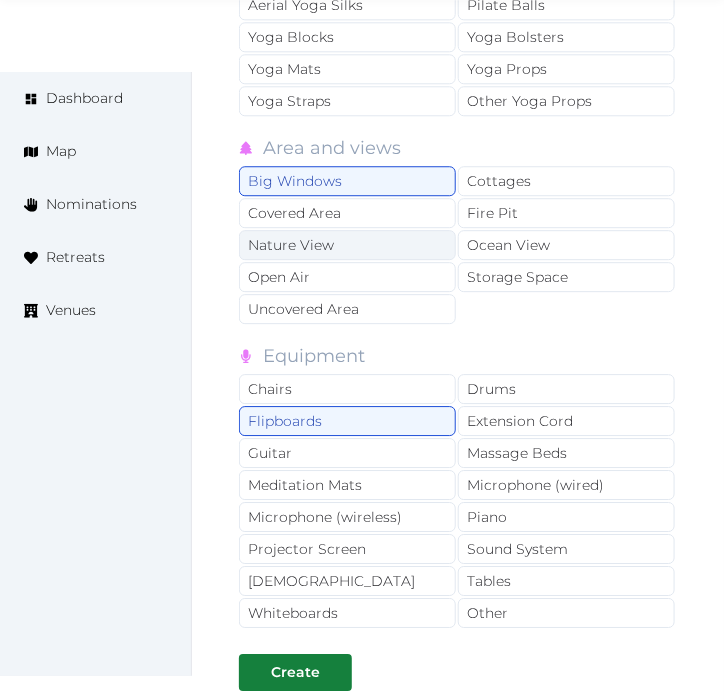 click on "Nature View" at bounding box center (347, 245) 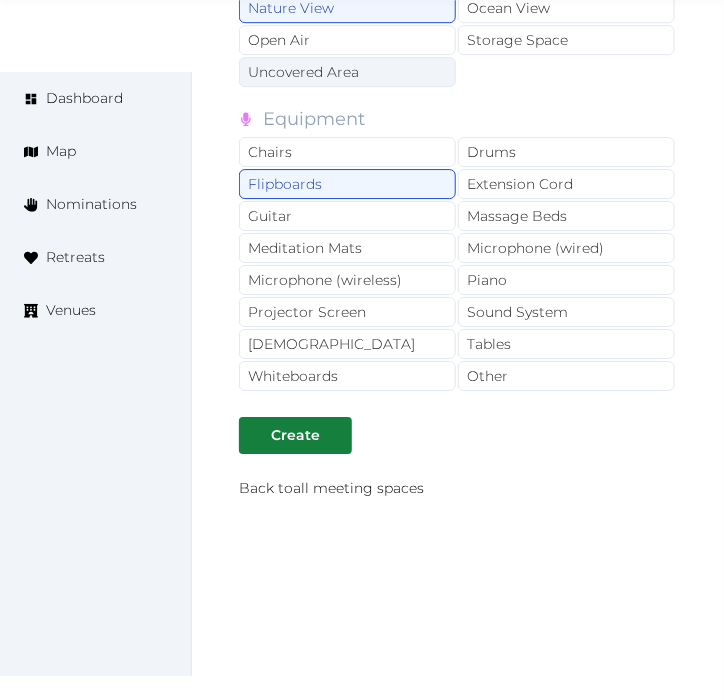 scroll, scrollTop: 4571, scrollLeft: 0, axis: vertical 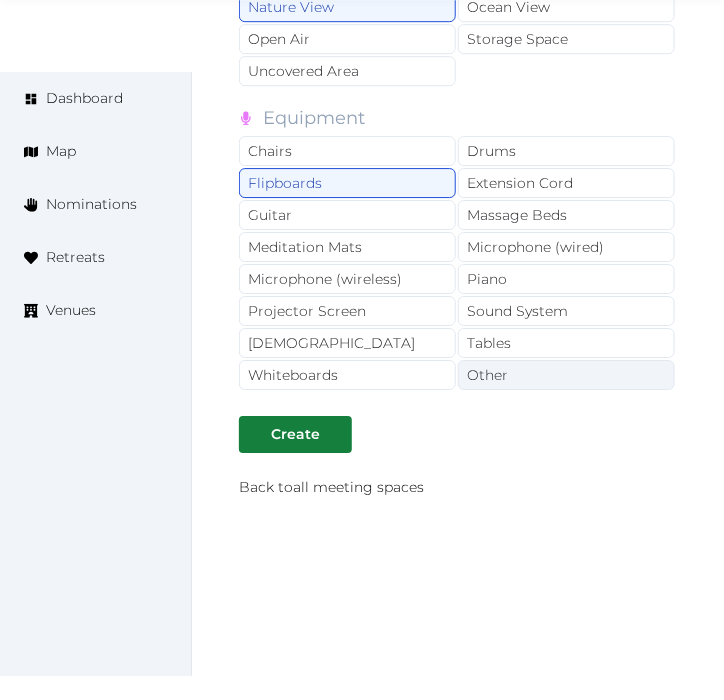 click on "Other" at bounding box center (566, 375) 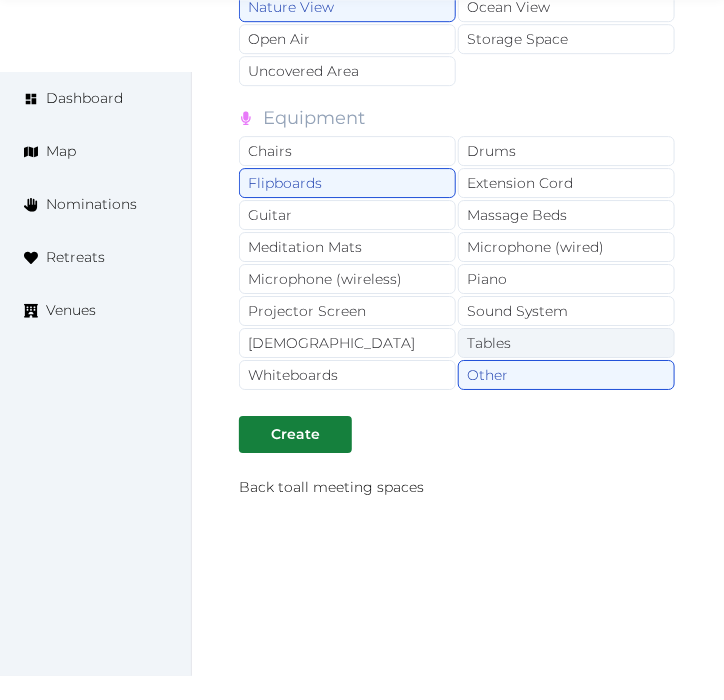 click on "Tables" at bounding box center [566, 343] 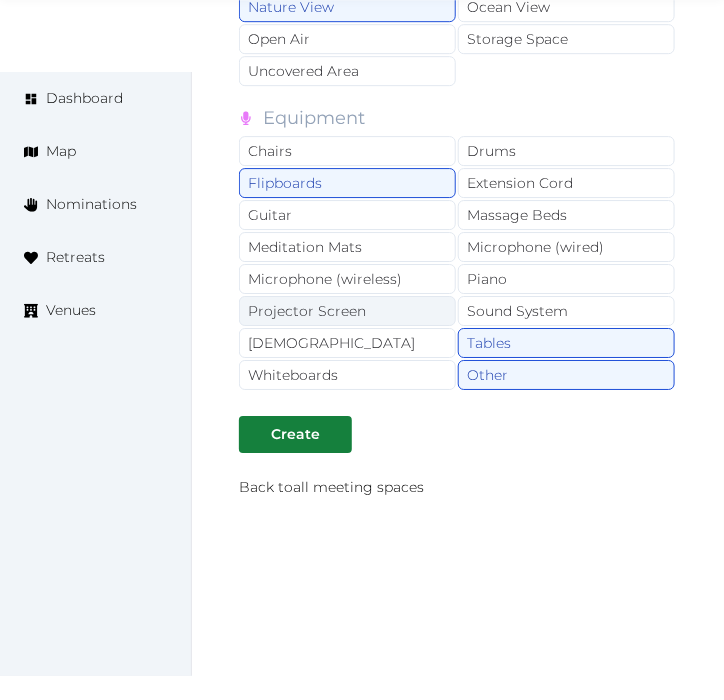 drag, startPoint x: 522, startPoint y: 285, endPoint x: 427, endPoint y: 295, distance: 95.524864 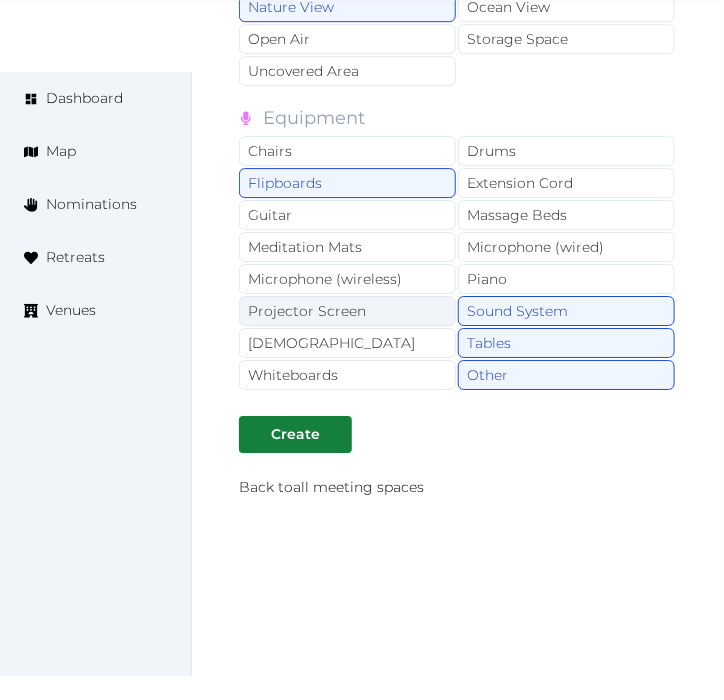 click on "Projector Screen" at bounding box center (347, 311) 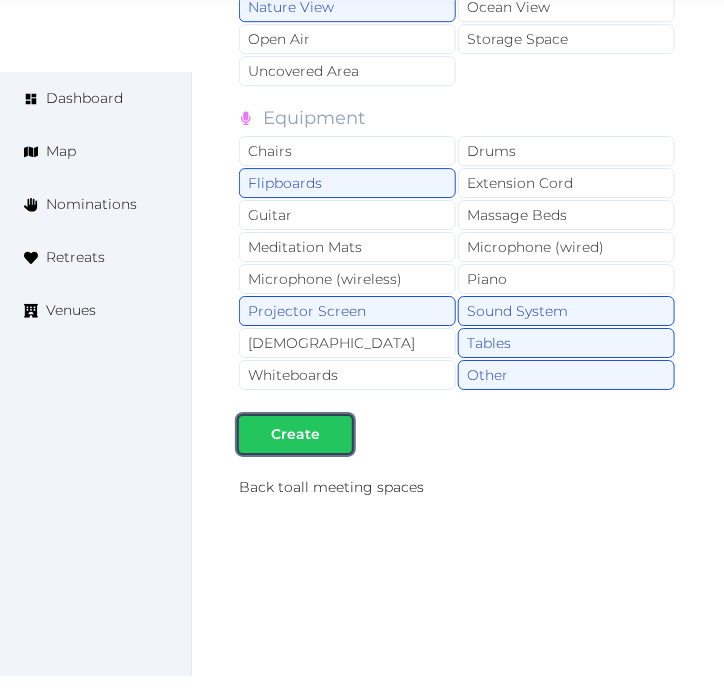 click on "Create" at bounding box center (295, 434) 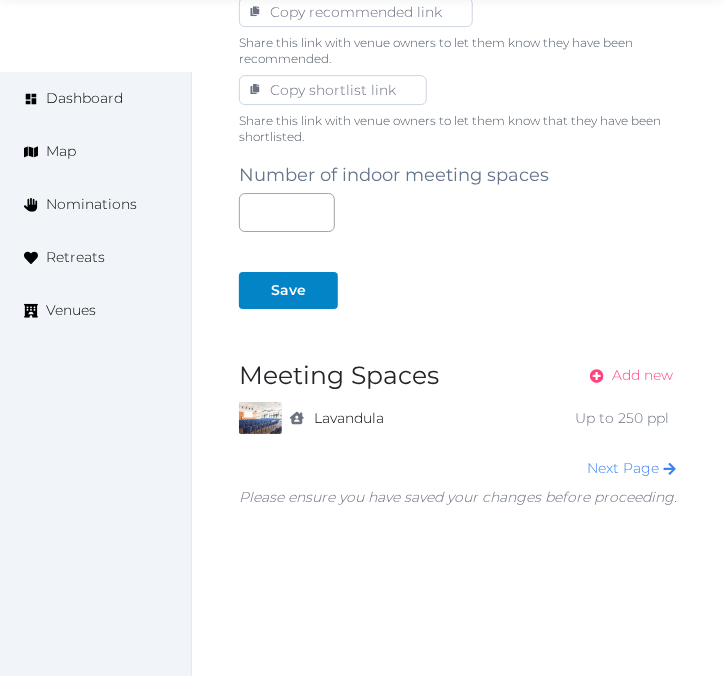 scroll, scrollTop: 1351, scrollLeft: 0, axis: vertical 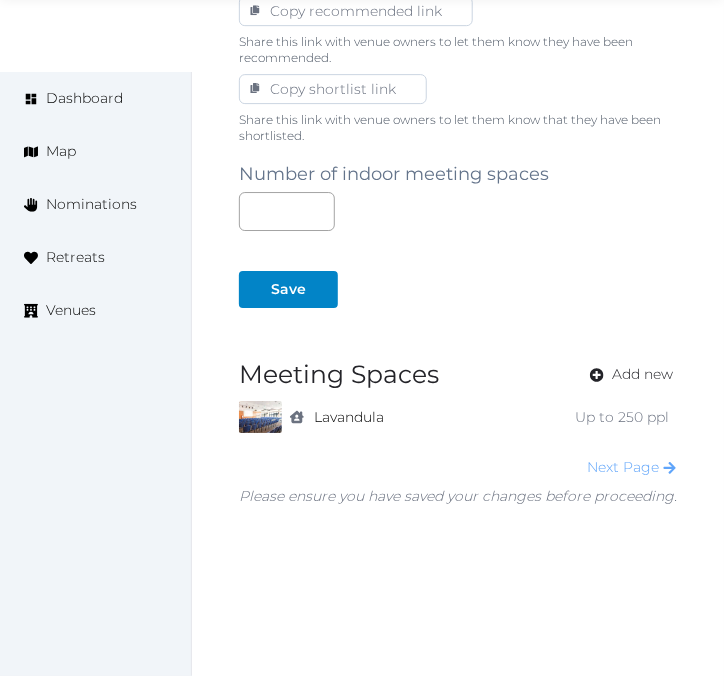 click on "Next Page" at bounding box center [632, 467] 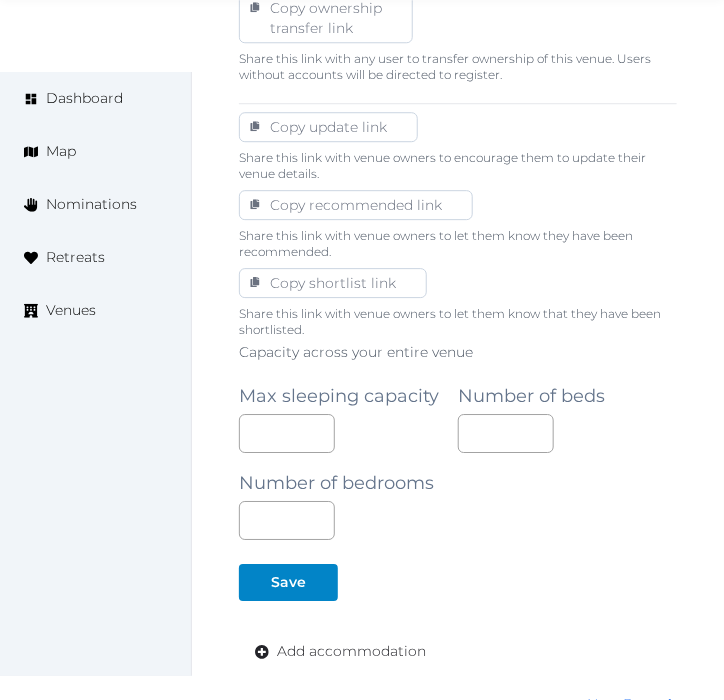 scroll, scrollTop: 1393, scrollLeft: 0, axis: vertical 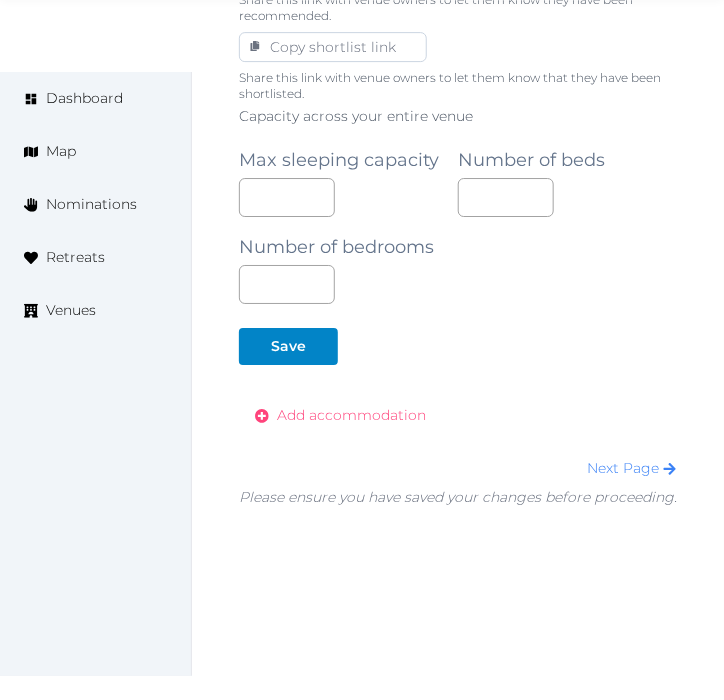 click on "Add accommodation" at bounding box center (351, 415) 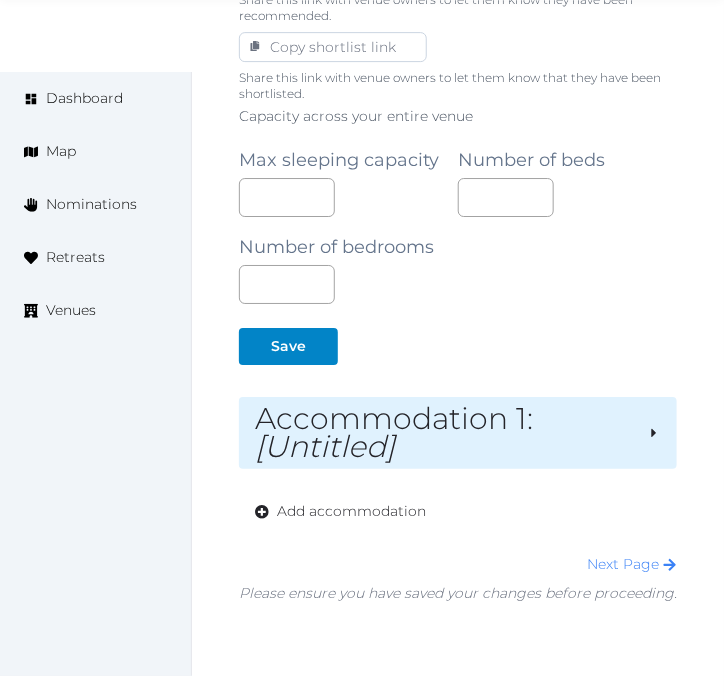 click on "Accommodation 1 :  [Untitled]" at bounding box center (443, 433) 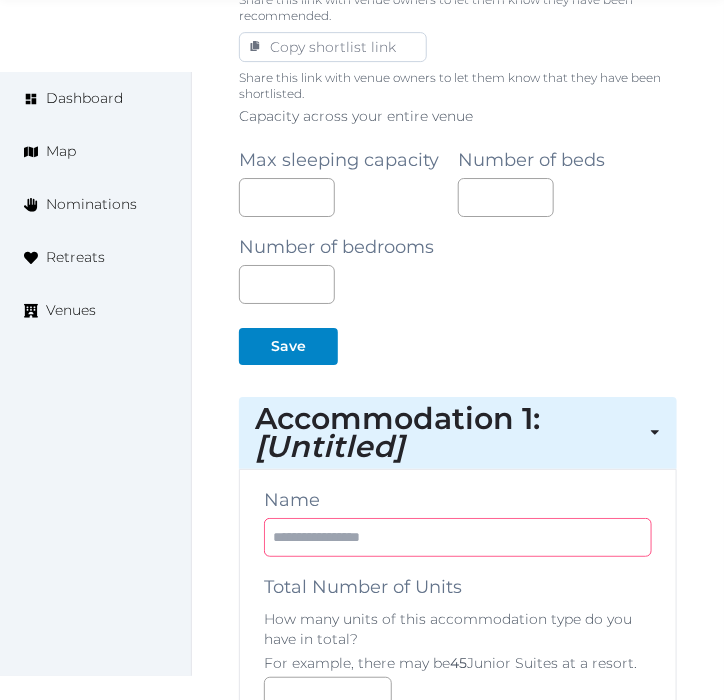 click at bounding box center [458, 537] 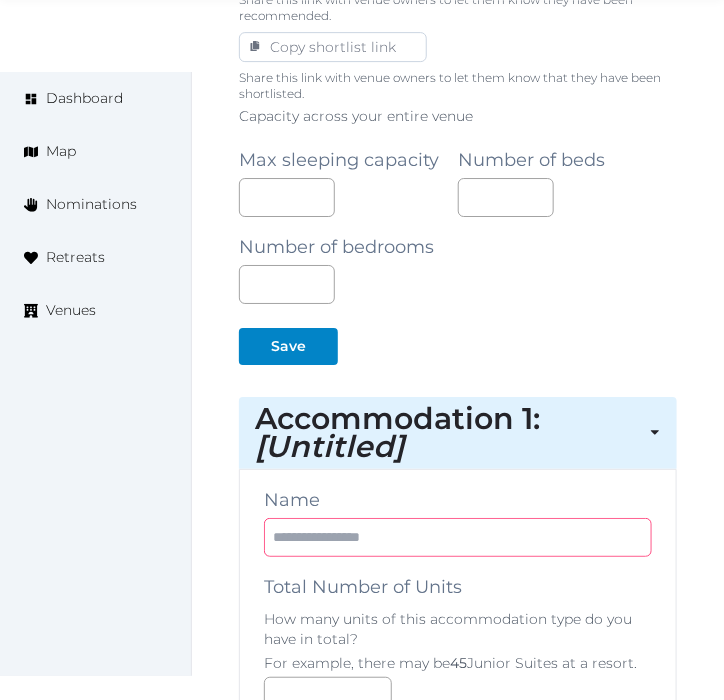 paste on "**********" 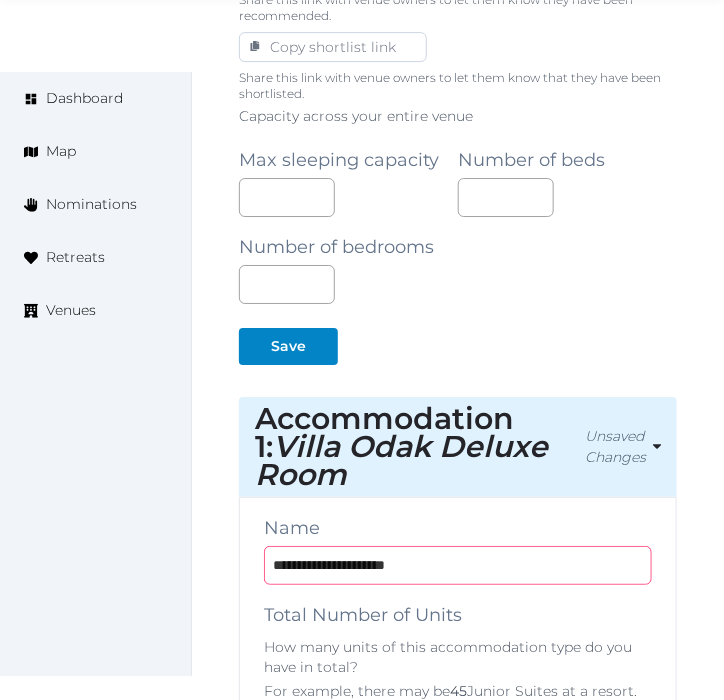 type on "**********" 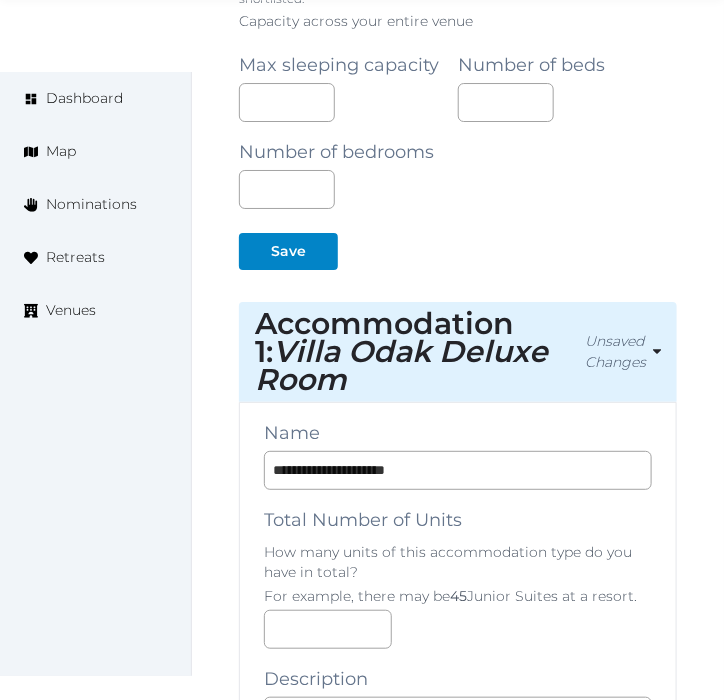 scroll, scrollTop: 1726, scrollLeft: 0, axis: vertical 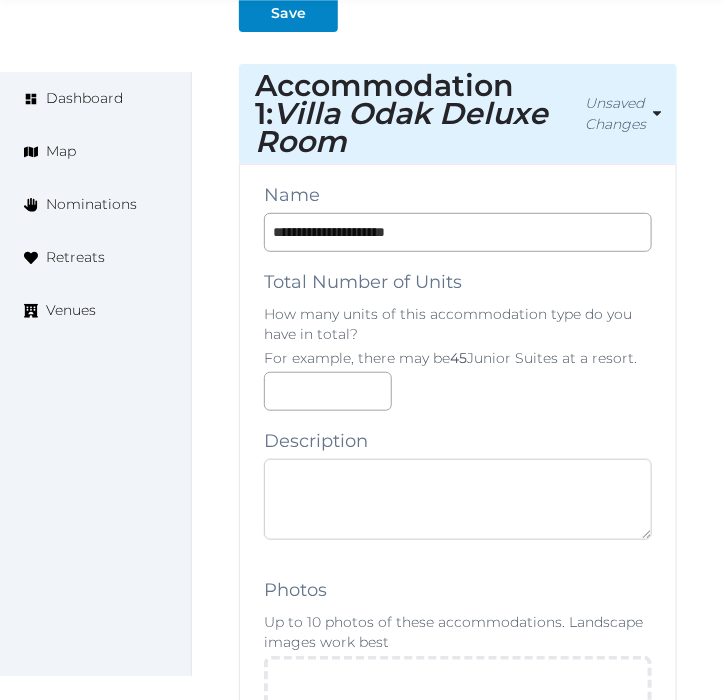 drag, startPoint x: 552, startPoint y: 451, endPoint x: 553, endPoint y: 462, distance: 11.045361 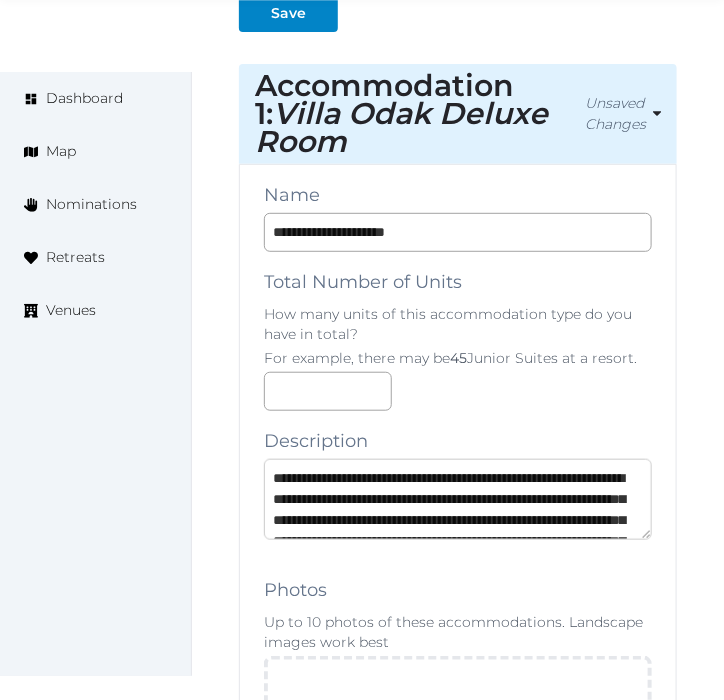 scroll, scrollTop: 94, scrollLeft: 0, axis: vertical 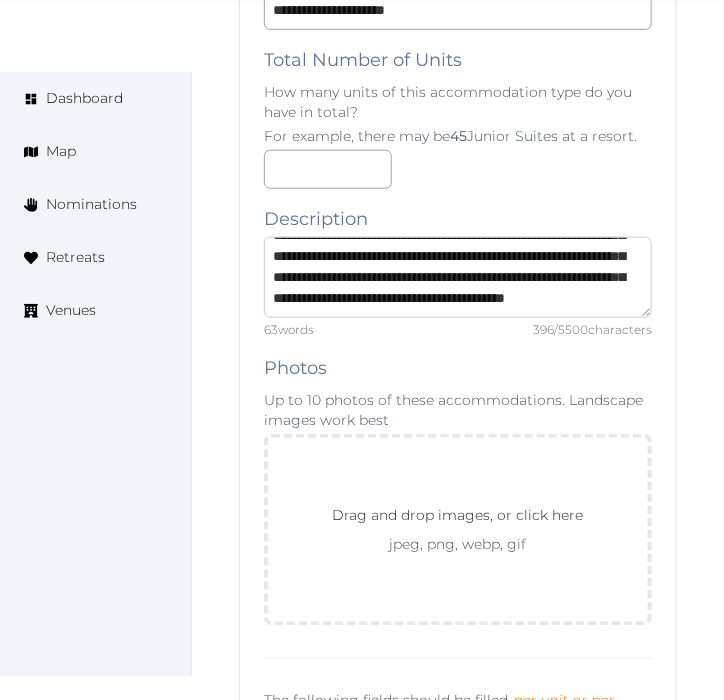 type on "**********" 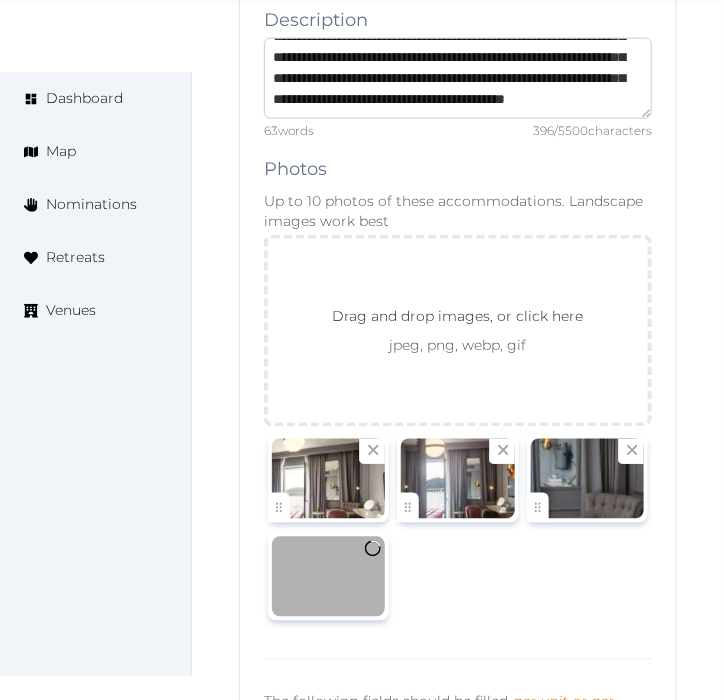 scroll, scrollTop: 2171, scrollLeft: 0, axis: vertical 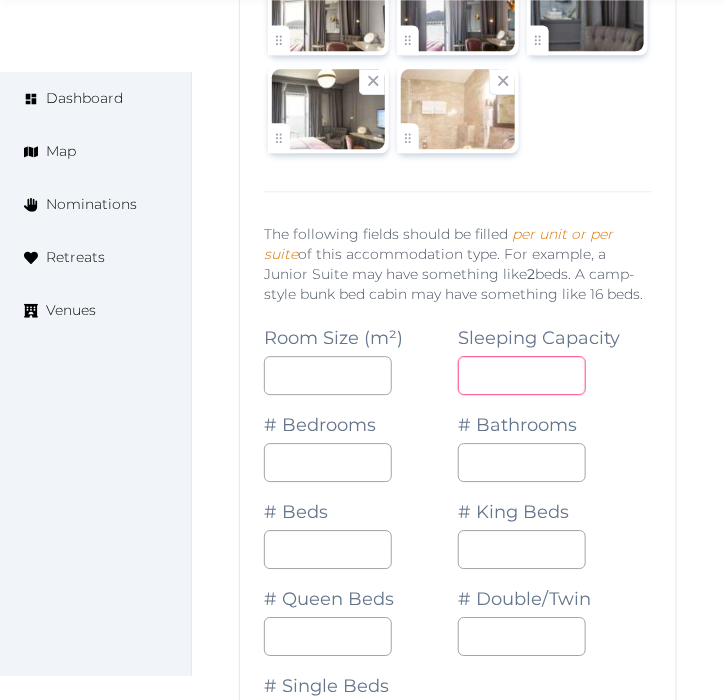 click at bounding box center [522, 375] 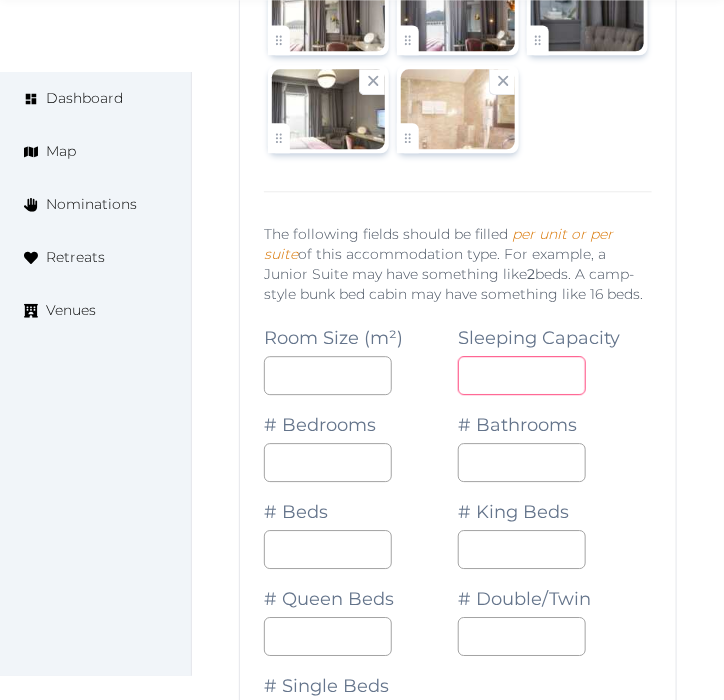 type on "*" 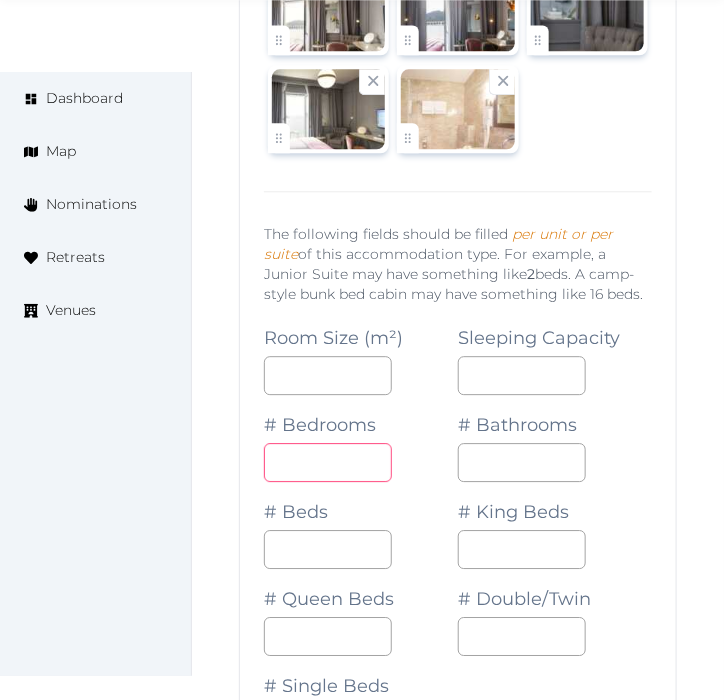 click at bounding box center [328, 462] 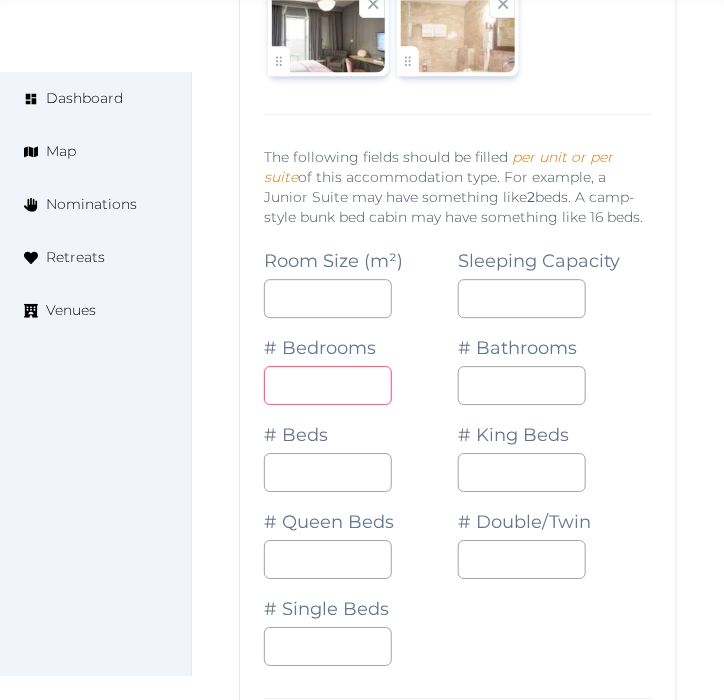 scroll, scrollTop: 2726, scrollLeft: 0, axis: vertical 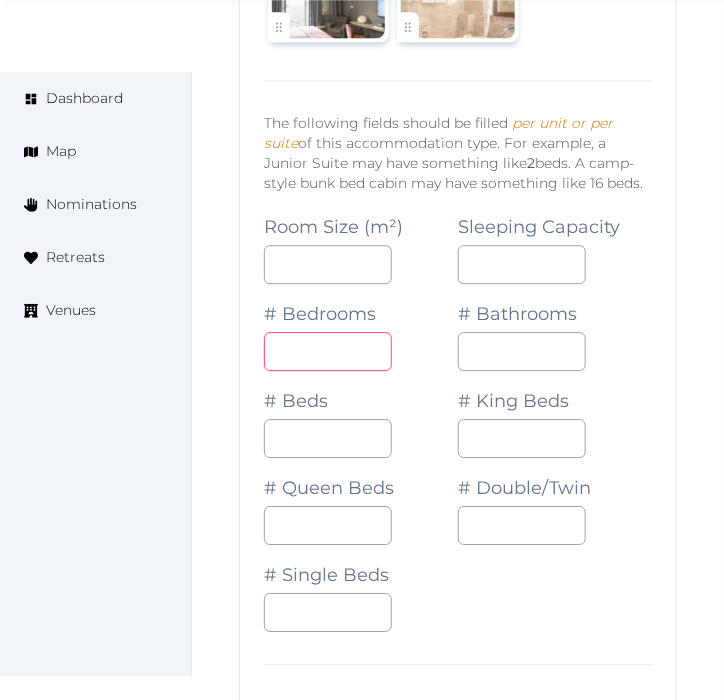 type on "*" 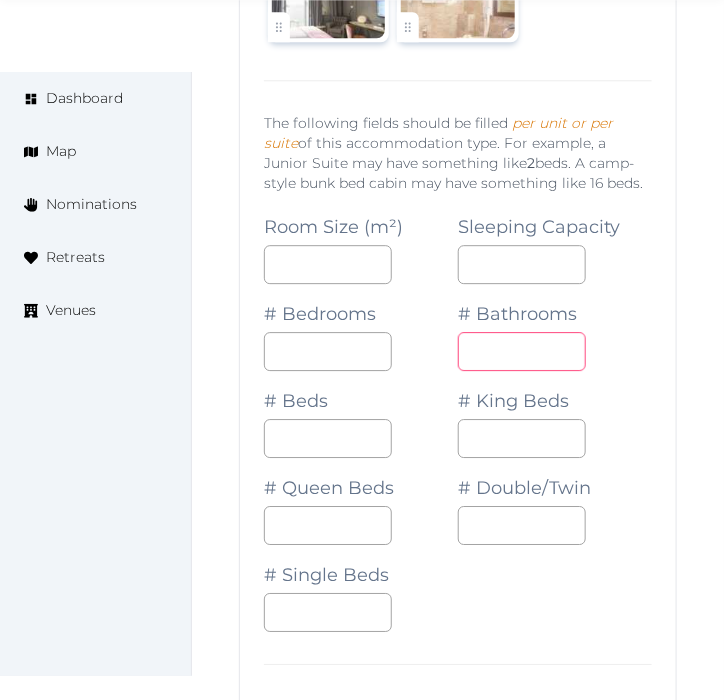 click on "*" at bounding box center (522, 351) 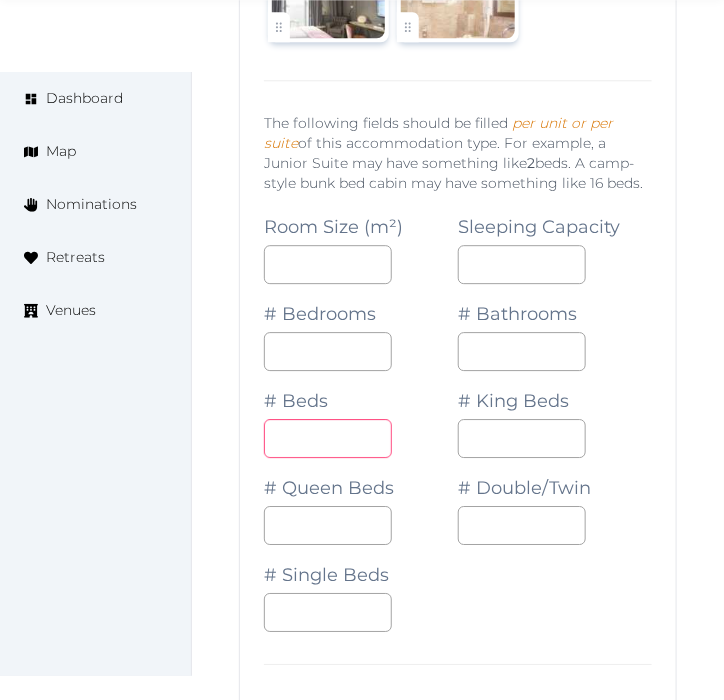 click at bounding box center [328, 438] 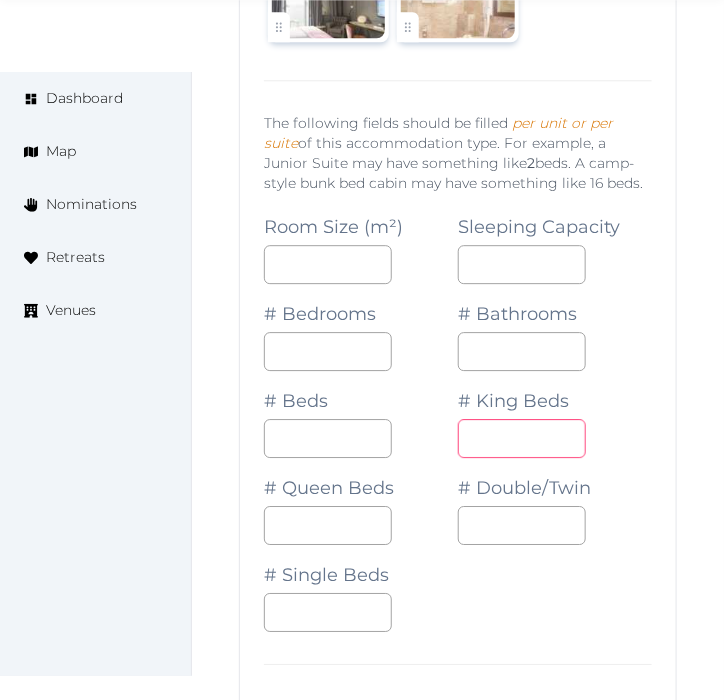 click at bounding box center (522, 438) 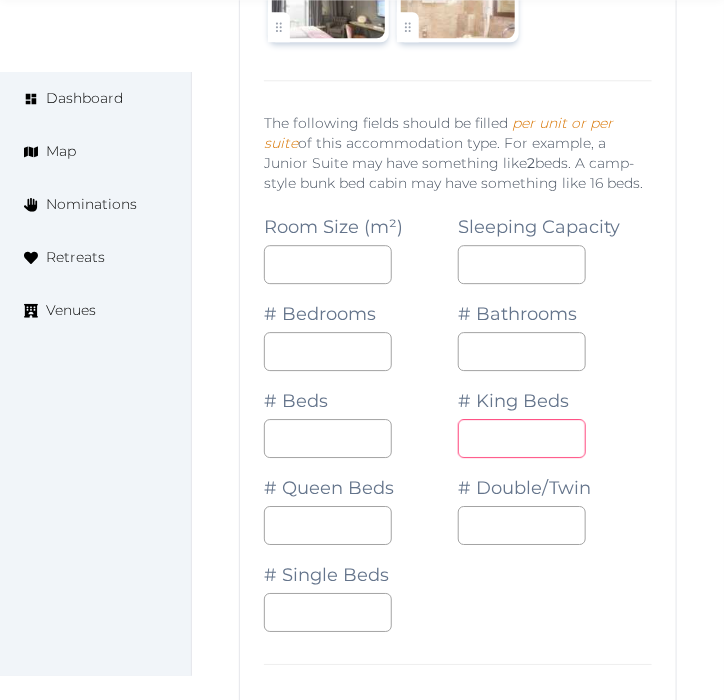 type on "*" 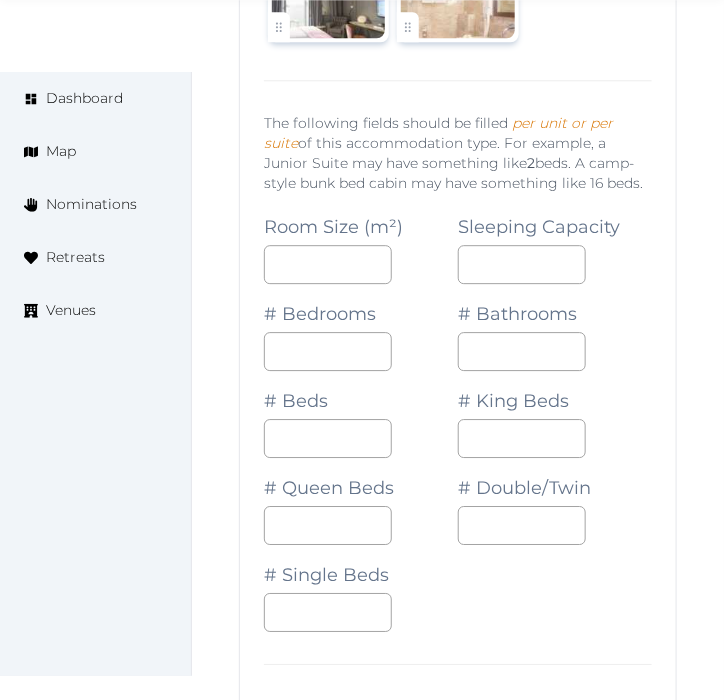 click on "Room Size (m²) Sleeping Capacity * # Bedrooms * # Bathrooms * # Beds * # King Beds * # Queen Beds # Double/Twin # Single Beds" at bounding box center [458, 414] 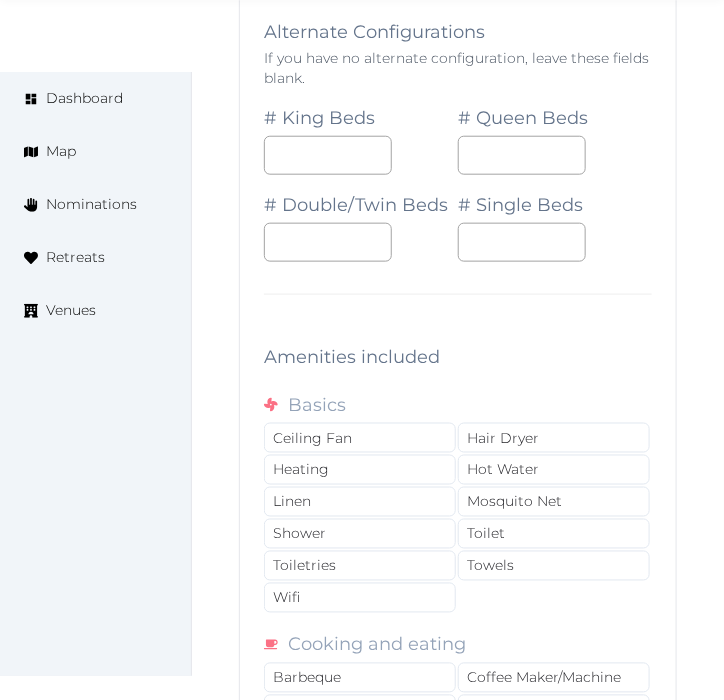scroll, scrollTop: 3615, scrollLeft: 0, axis: vertical 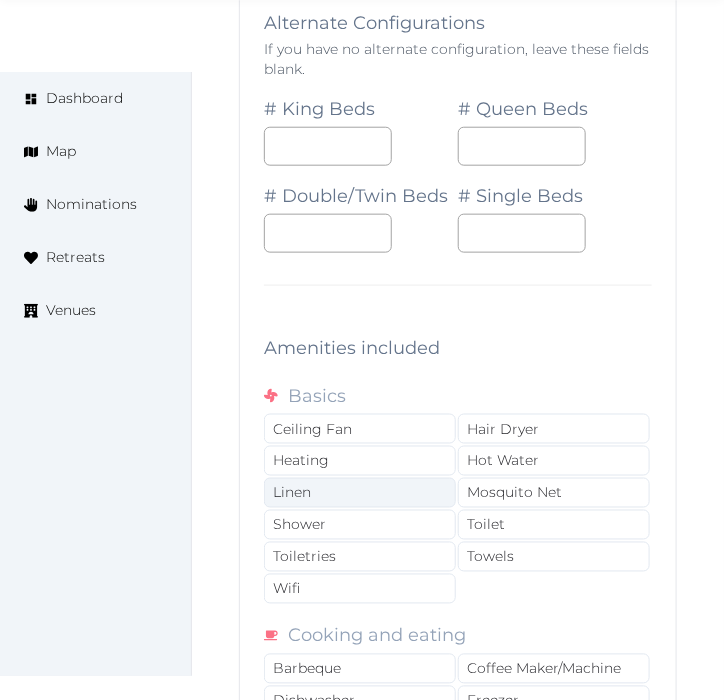 click on "Linen" at bounding box center (360, 493) 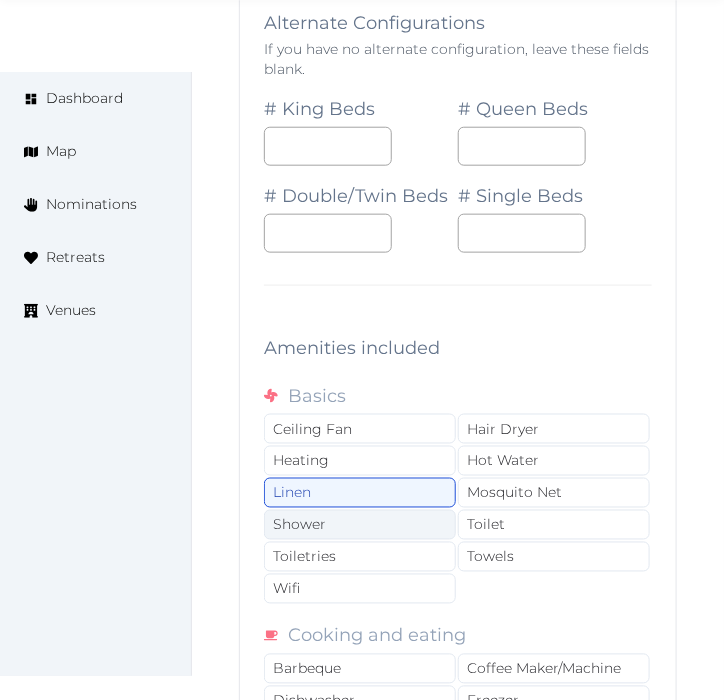drag, startPoint x: 360, startPoint y: 500, endPoint x: 360, endPoint y: 514, distance: 14 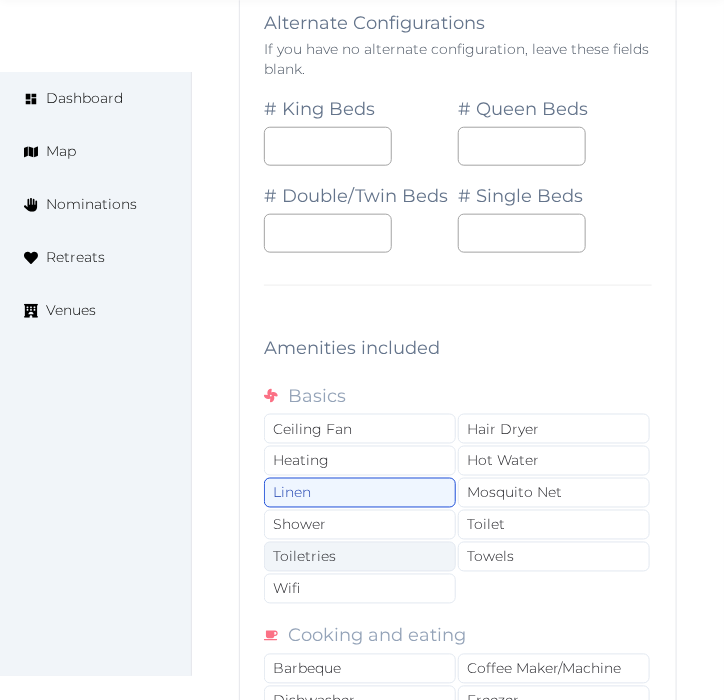 click on "Shower" at bounding box center [360, 525] 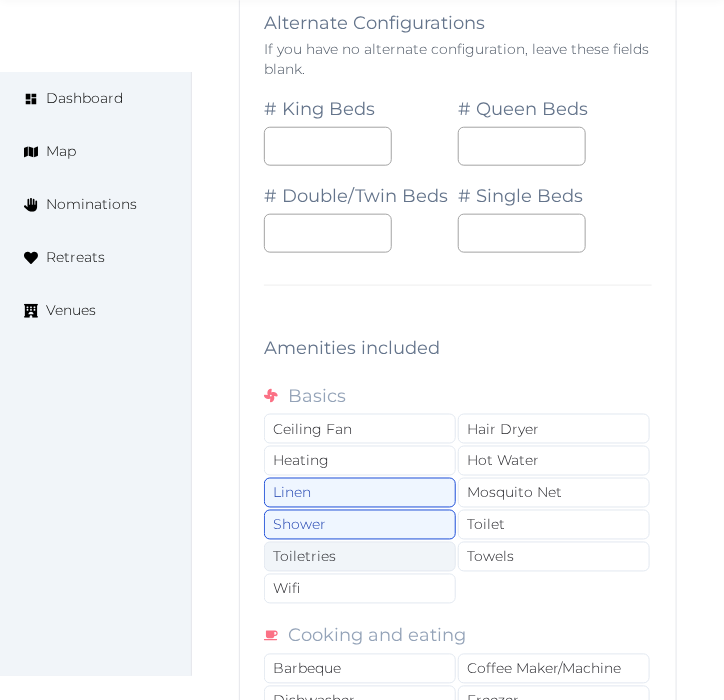 drag, startPoint x: 364, startPoint y: 525, endPoint x: 365, endPoint y: 542, distance: 17.029387 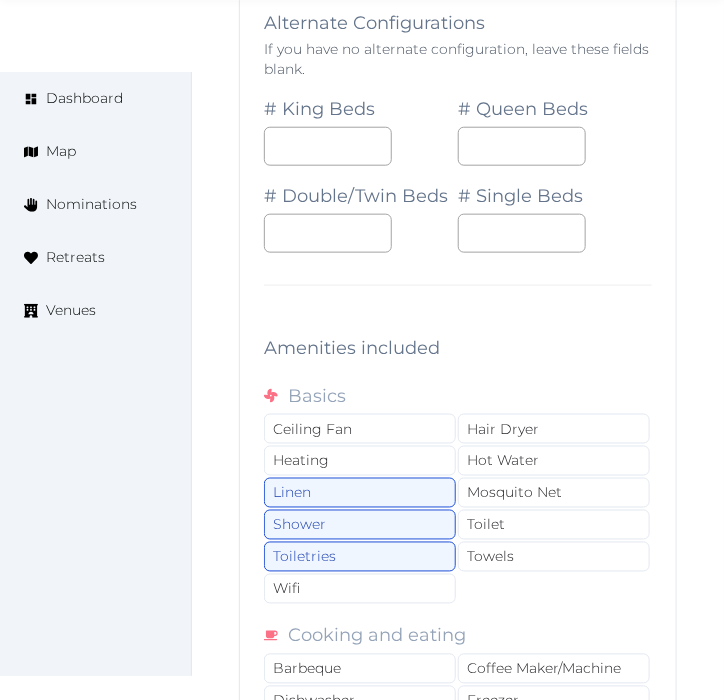 drag, startPoint x: 376, startPoint y: 562, endPoint x: 500, endPoint y: 562, distance: 124 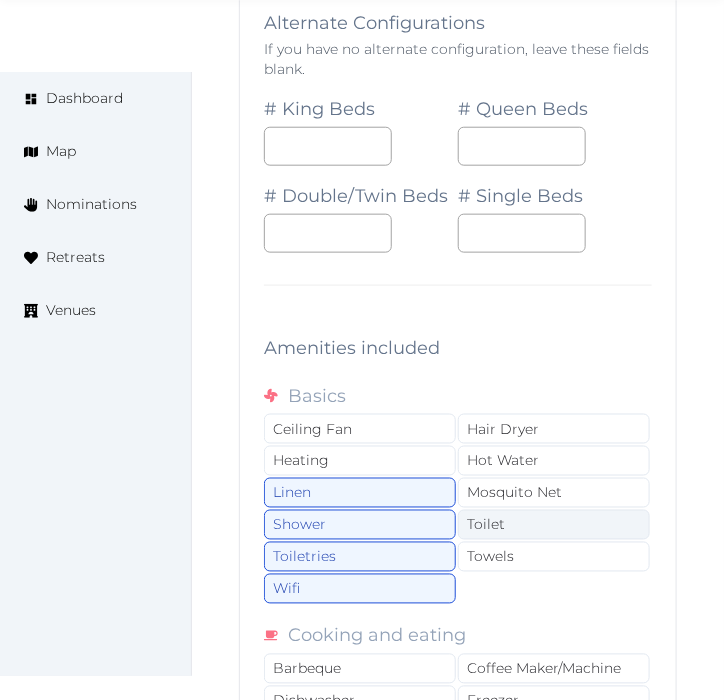 drag, startPoint x: 537, startPoint y: 521, endPoint x: 527, endPoint y: 491, distance: 31.622776 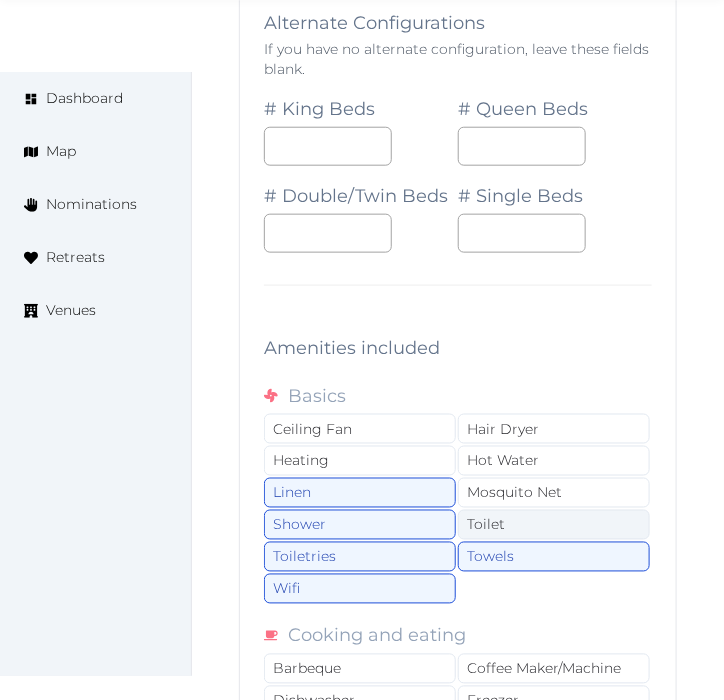 click on "Toilet" at bounding box center (554, 525) 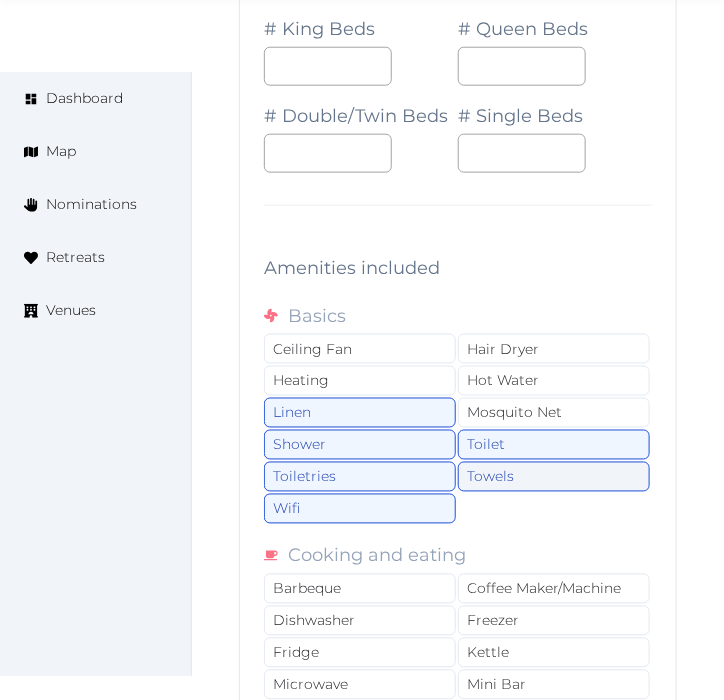 scroll, scrollTop: 3837, scrollLeft: 0, axis: vertical 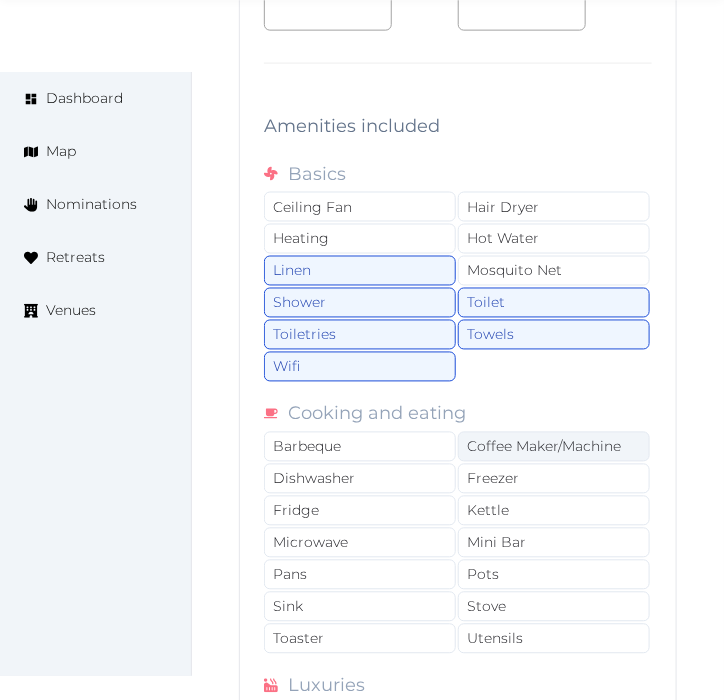click on "Coffee Maker/Machine" at bounding box center [554, 447] 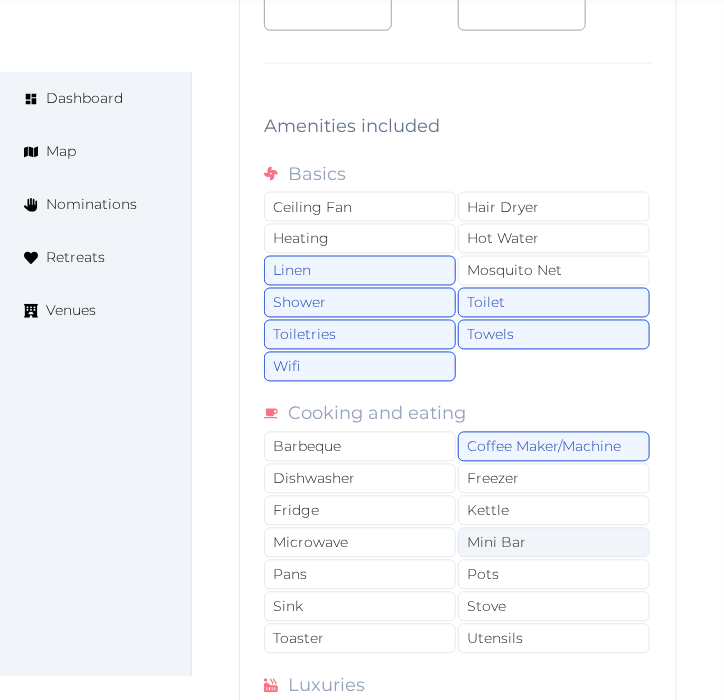 click on "Mini Bar" at bounding box center (554, 543) 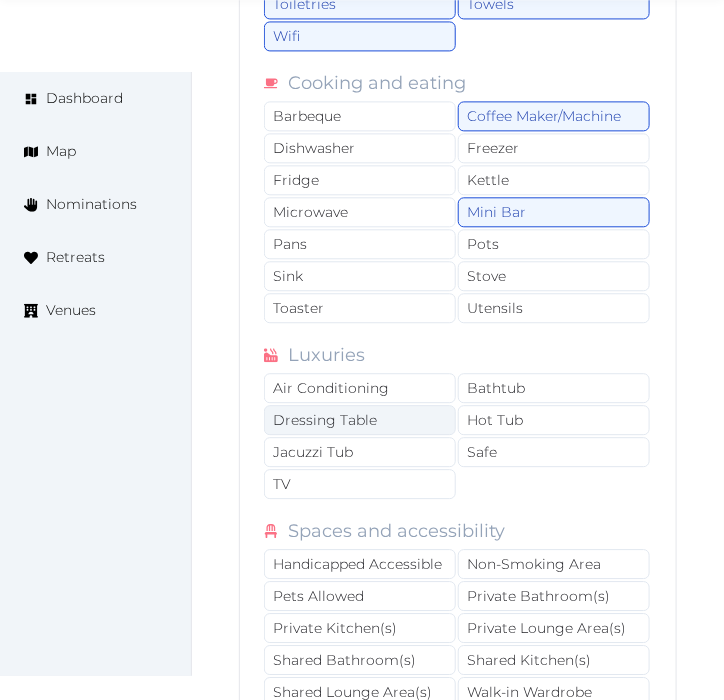 scroll, scrollTop: 4171, scrollLeft: 0, axis: vertical 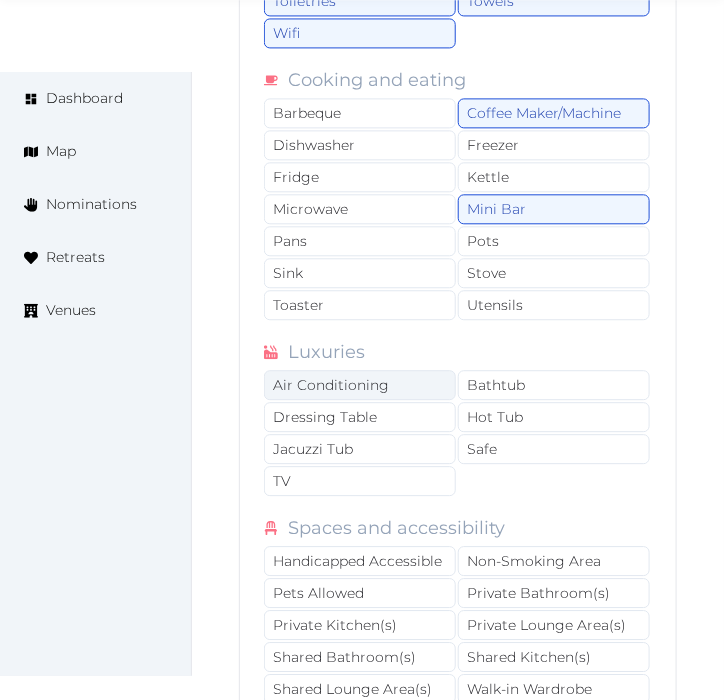 click on "Air Conditioning" at bounding box center [360, 385] 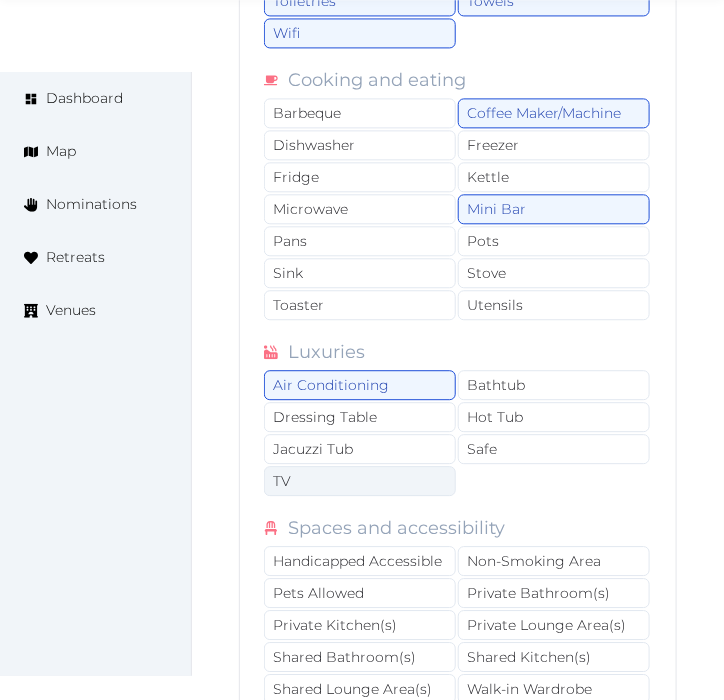 click on "TV" at bounding box center [360, 481] 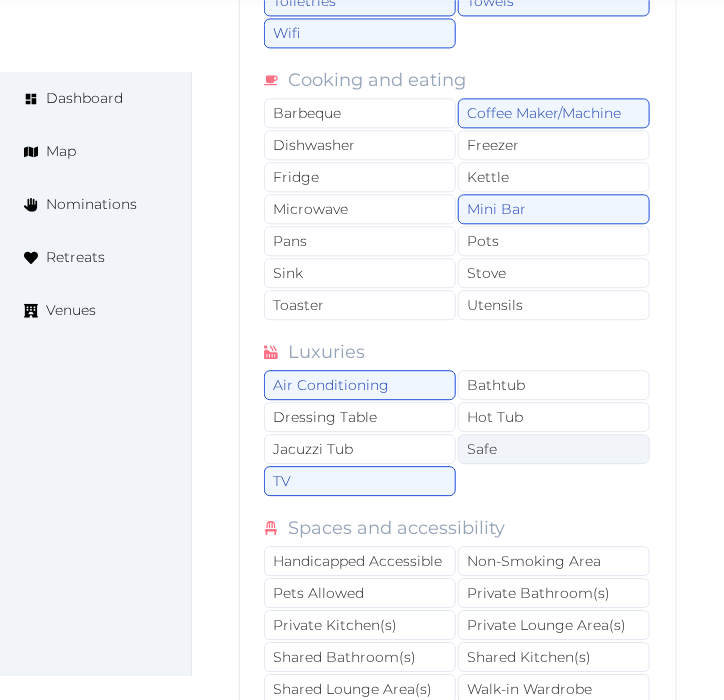 click on "Safe" at bounding box center (554, 449) 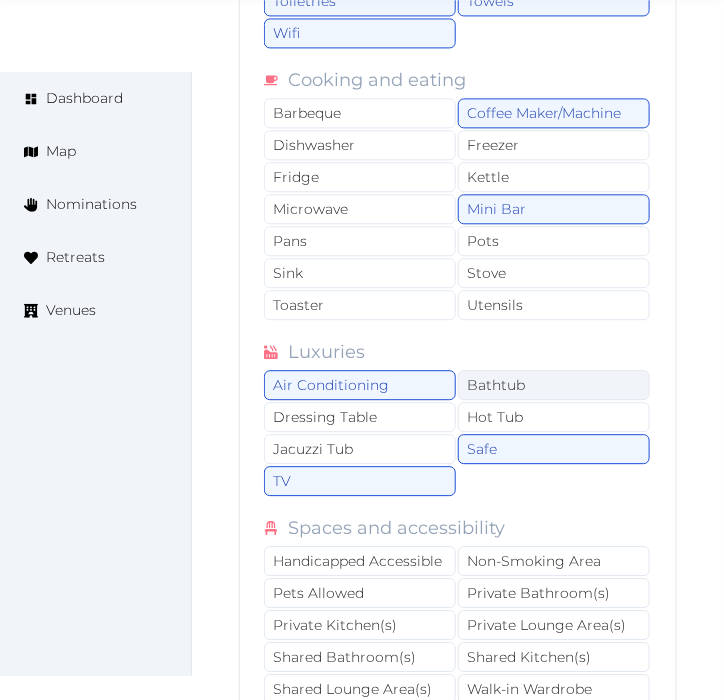 drag, startPoint x: 514, startPoint y: 362, endPoint x: 536, endPoint y: 397, distance: 41.340054 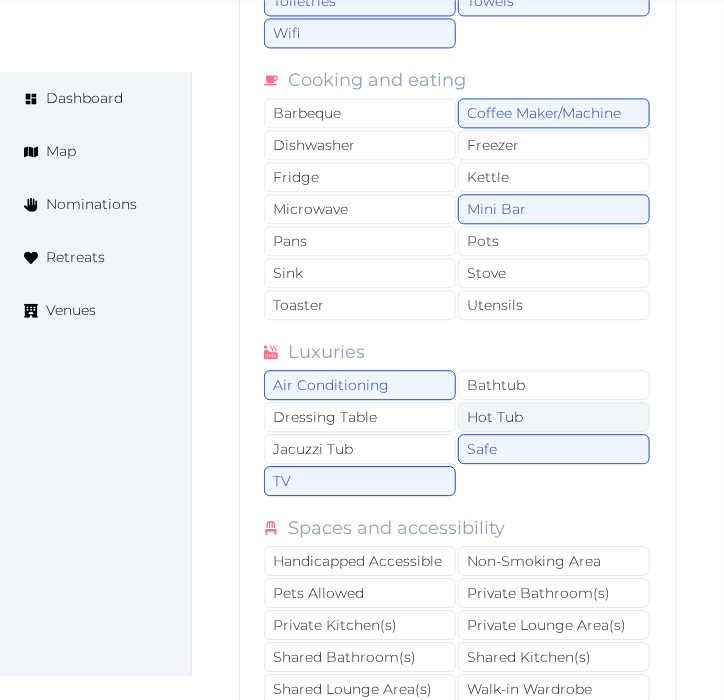 click on "Bathtub" at bounding box center (554, 385) 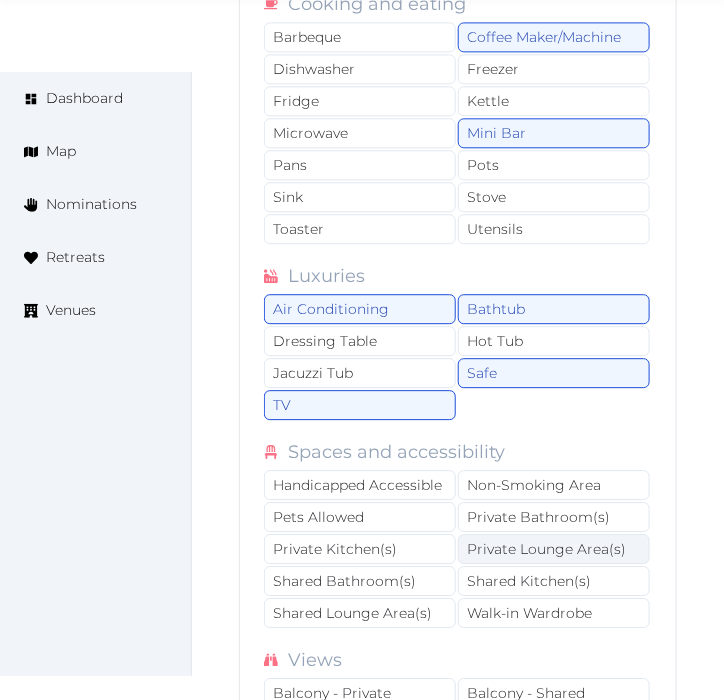 scroll, scrollTop: 4282, scrollLeft: 0, axis: vertical 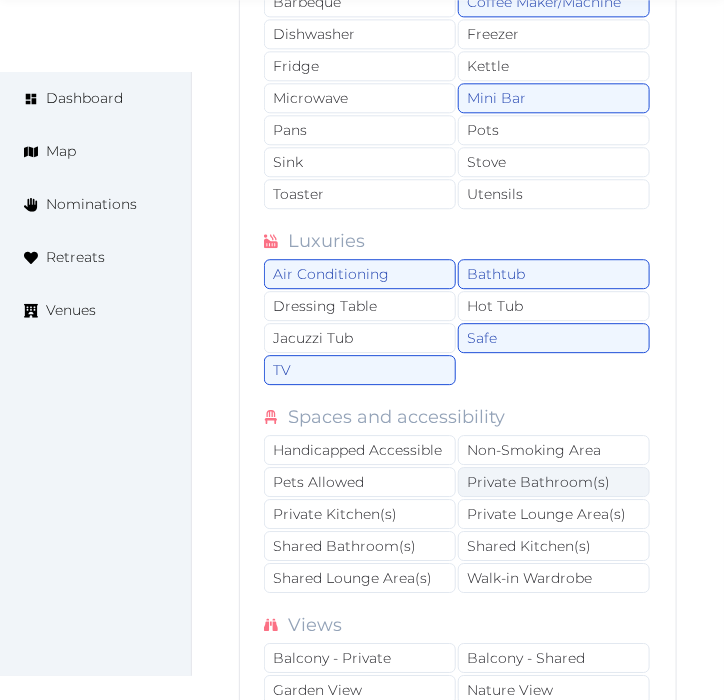 click on "Private Bathroom(s)" at bounding box center (554, 482) 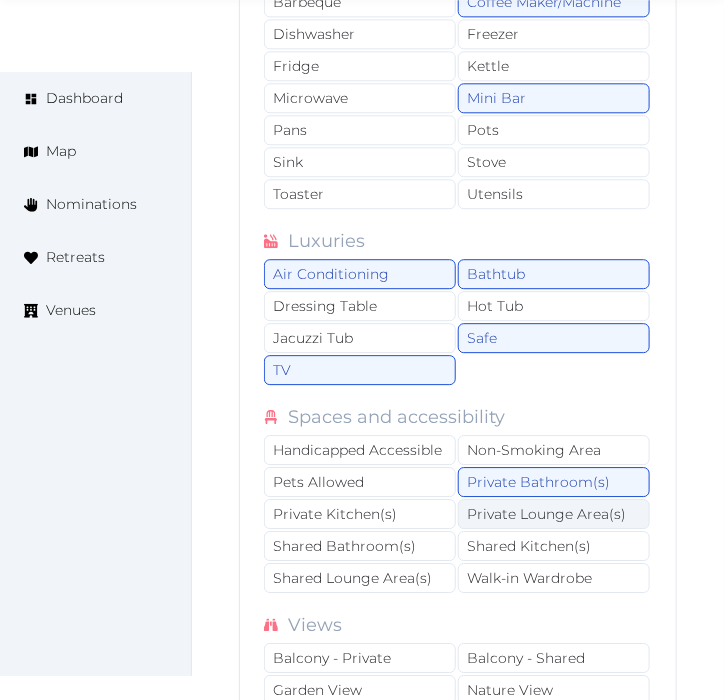 click on "Private Lounge Area(s)" at bounding box center [554, 514] 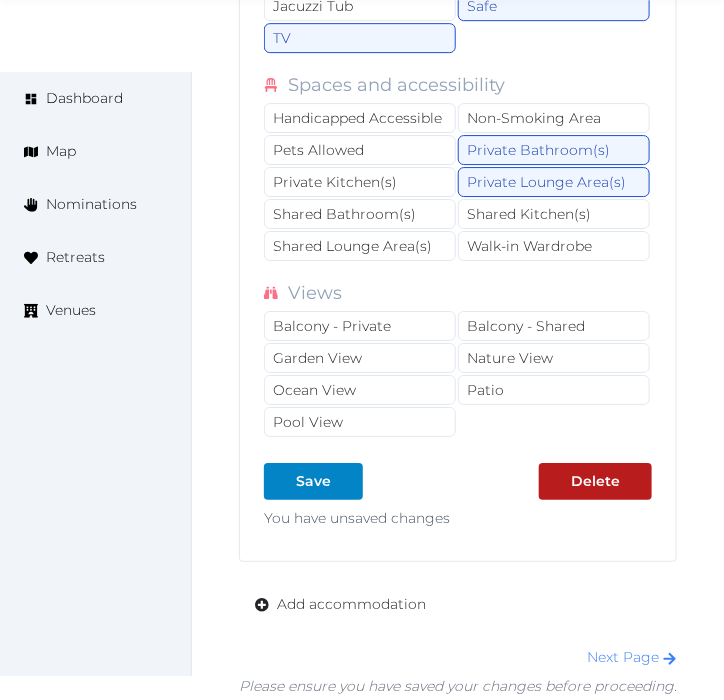 scroll, scrollTop: 4615, scrollLeft: 0, axis: vertical 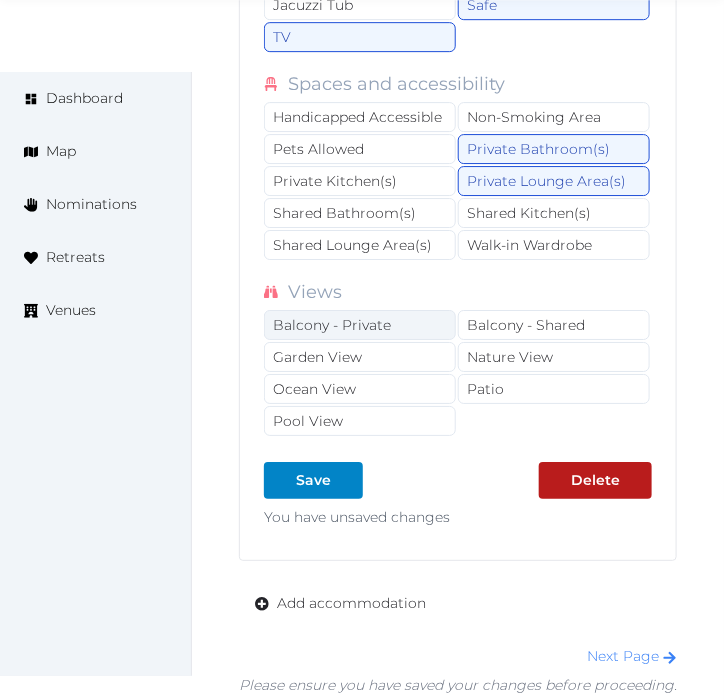 click on "Balcony - Private" at bounding box center [360, 325] 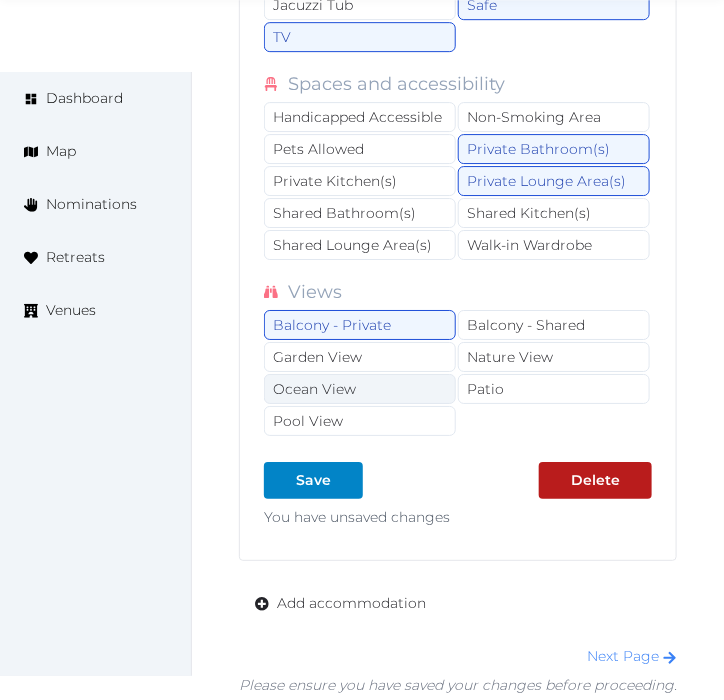 click on "Ocean View" at bounding box center [360, 389] 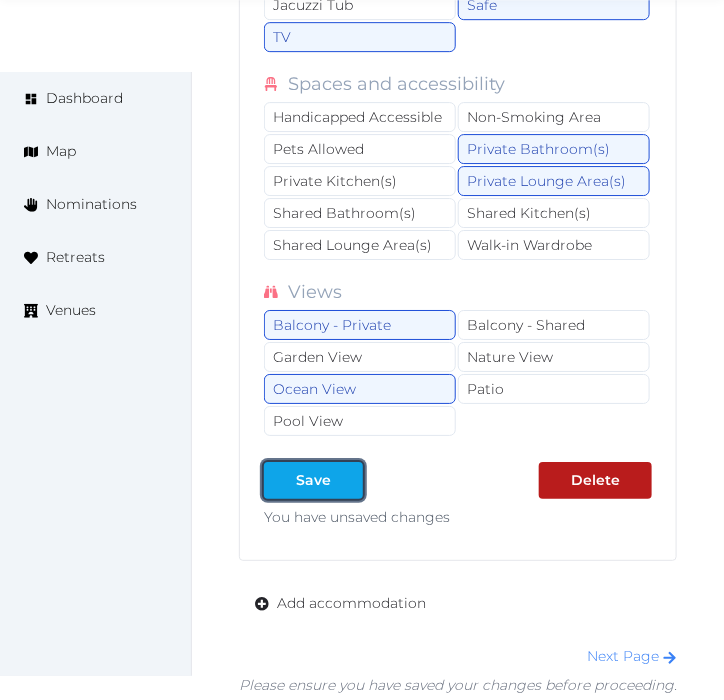 click on "Save" at bounding box center [313, 480] 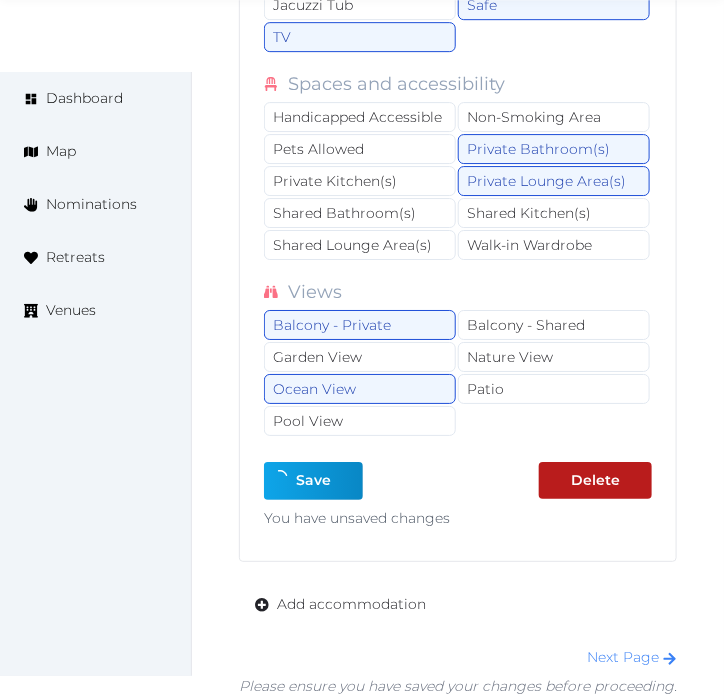 type on "*" 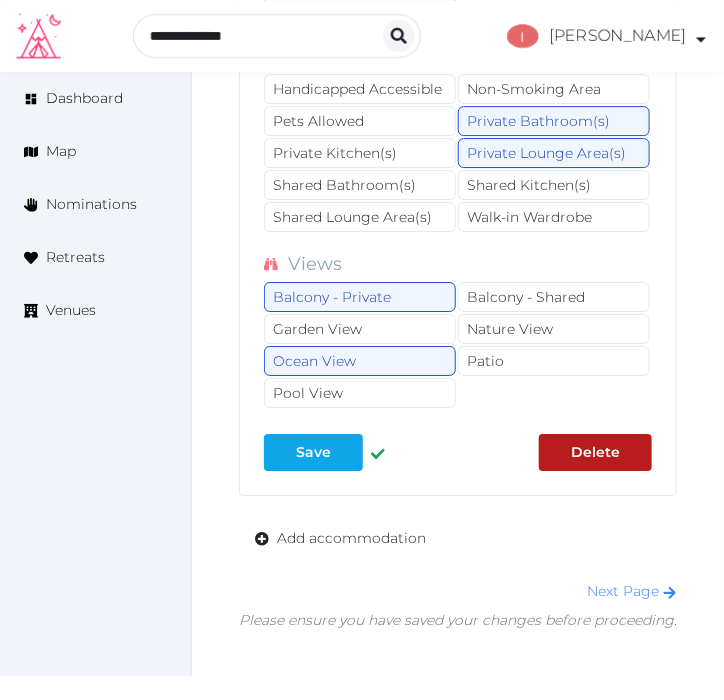 scroll, scrollTop: 4587, scrollLeft: 0, axis: vertical 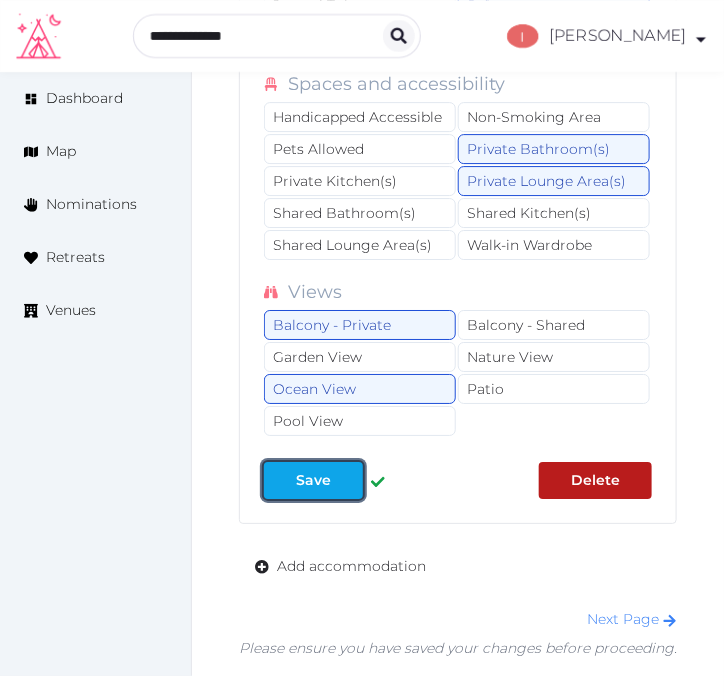 click on "Save" at bounding box center [313, 480] 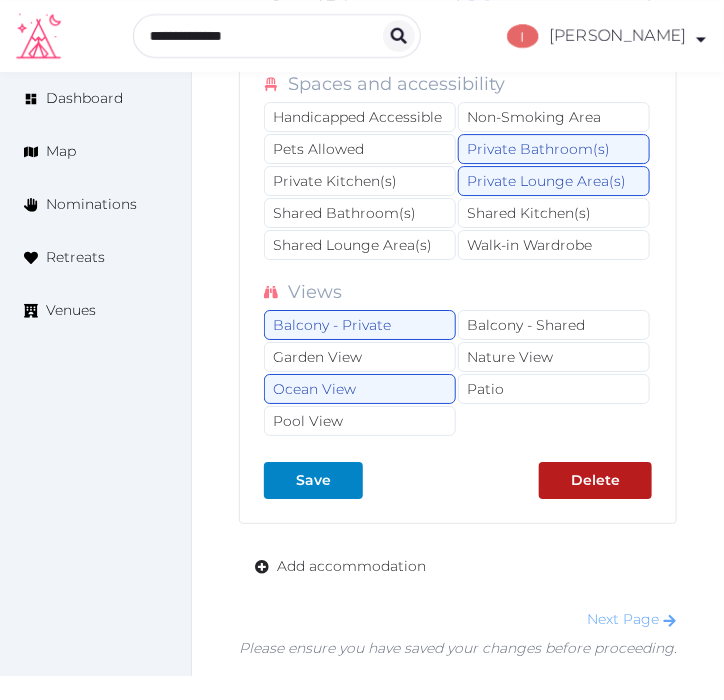 click on "Next Page" at bounding box center [632, 619] 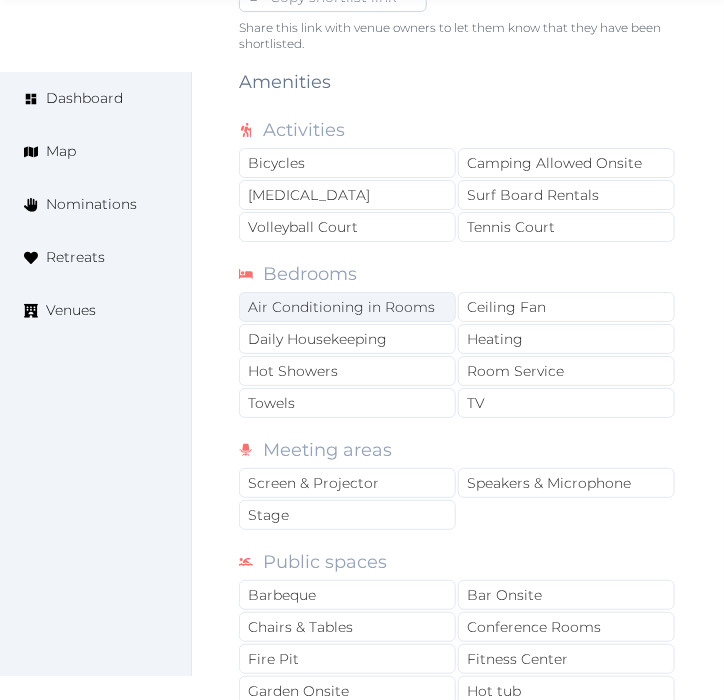 scroll, scrollTop: 1444, scrollLeft: 0, axis: vertical 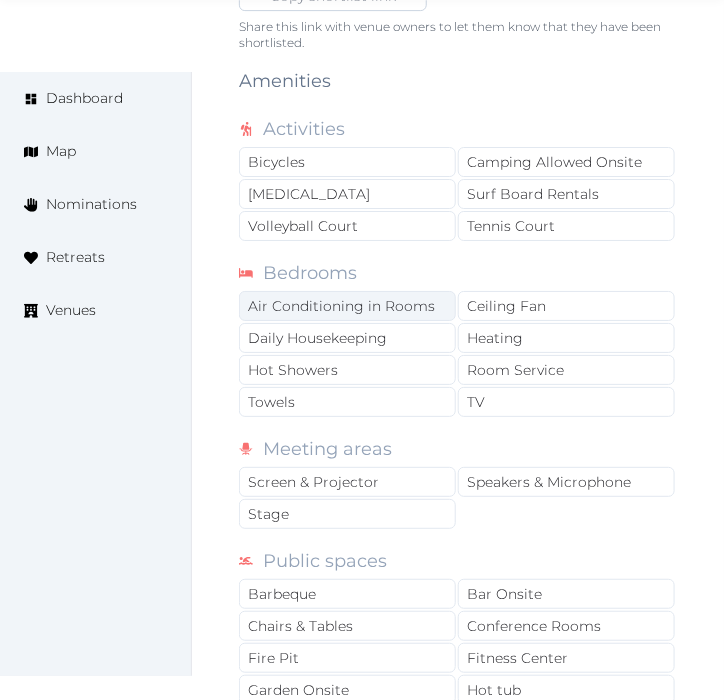 click on "Air Conditioning in Rooms" at bounding box center (347, 306) 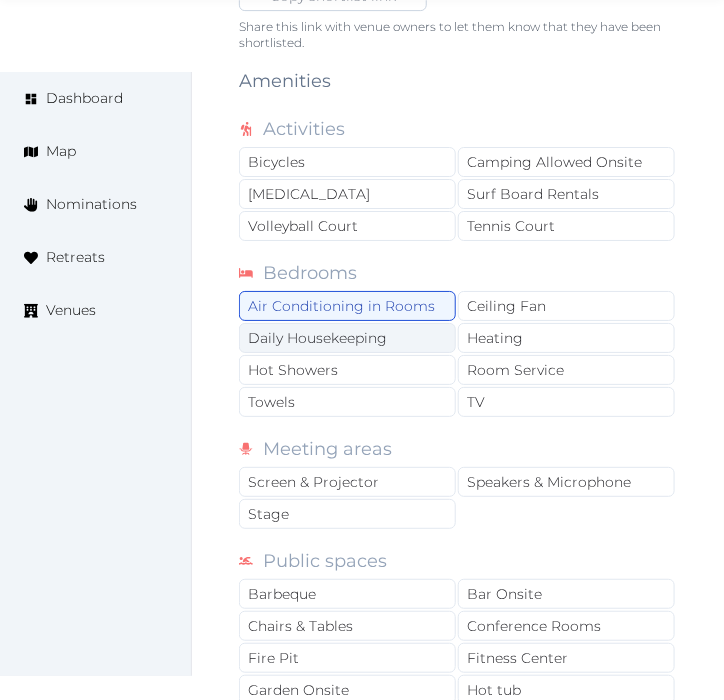 click on "Daily Housekeeping" at bounding box center [347, 338] 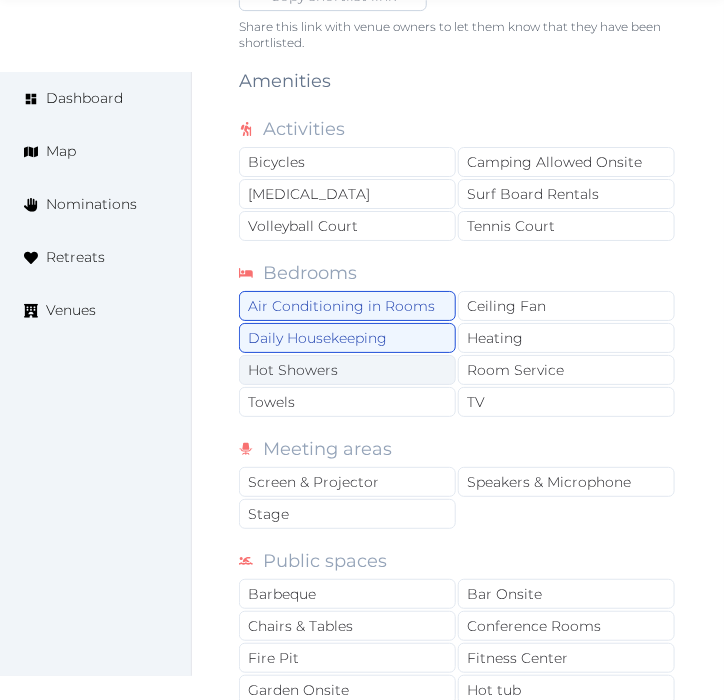 click on "Hot Showers" at bounding box center (347, 370) 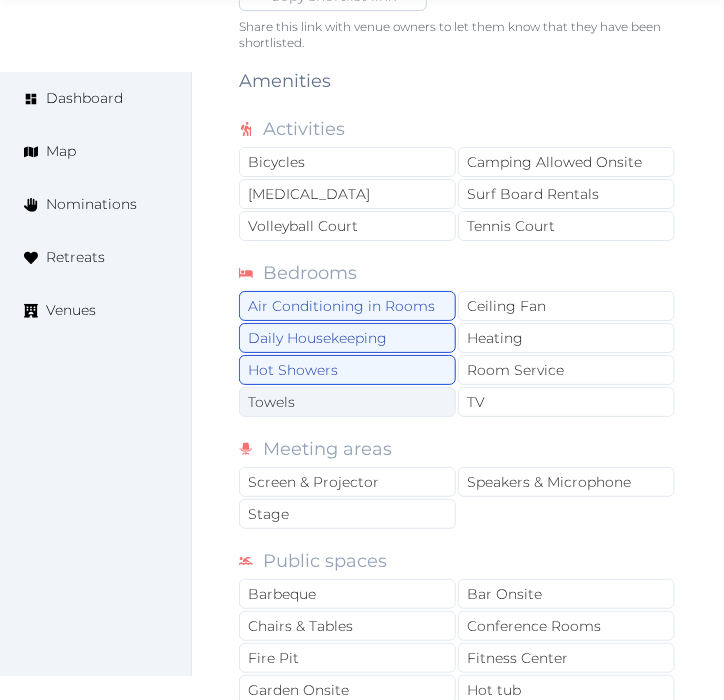 click on "Towels" at bounding box center (347, 402) 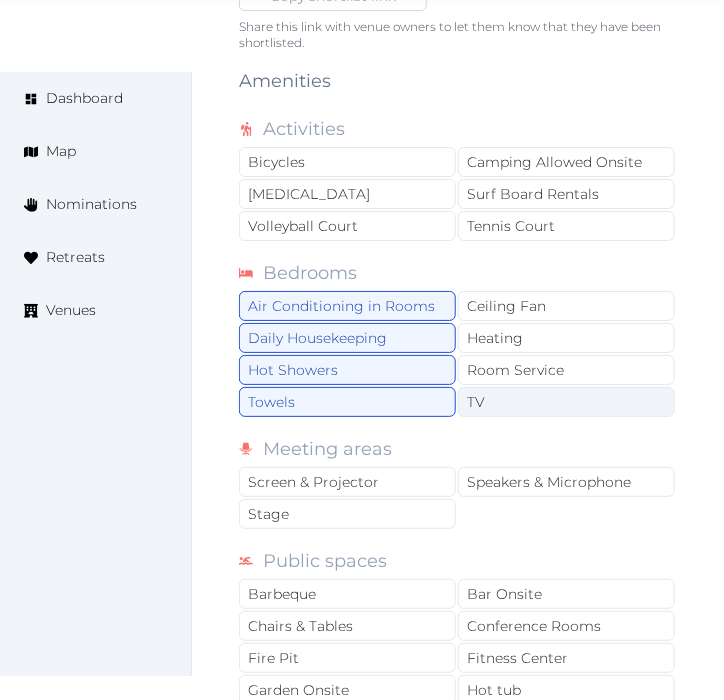 click on "TV" at bounding box center [566, 402] 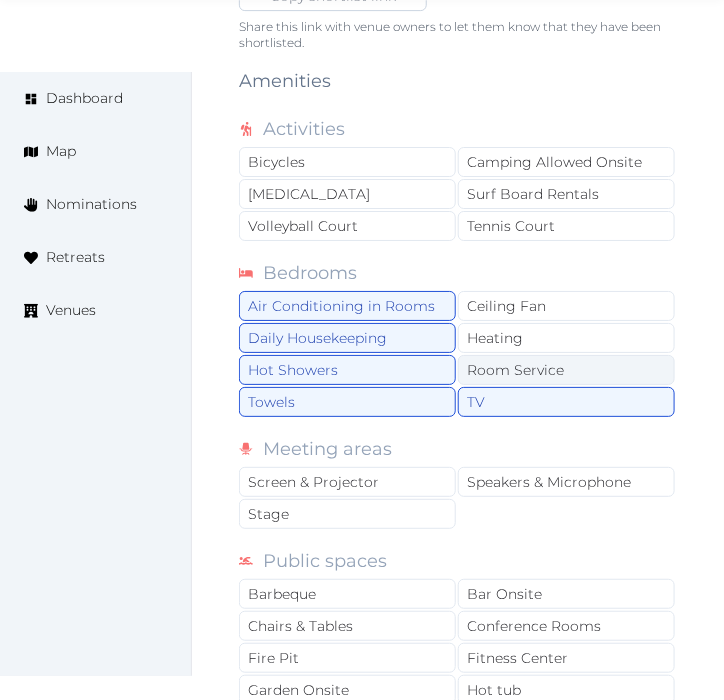 click on "Room Service" at bounding box center [566, 370] 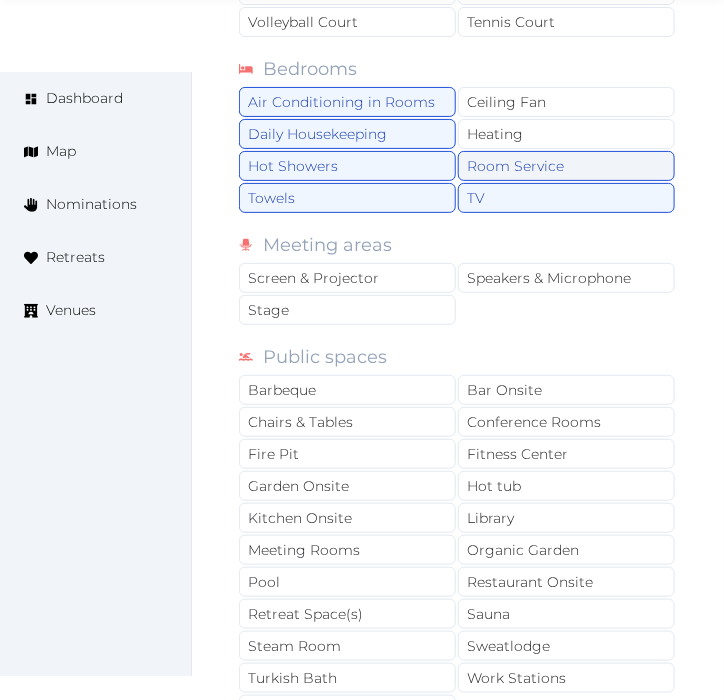 scroll, scrollTop: 1666, scrollLeft: 0, axis: vertical 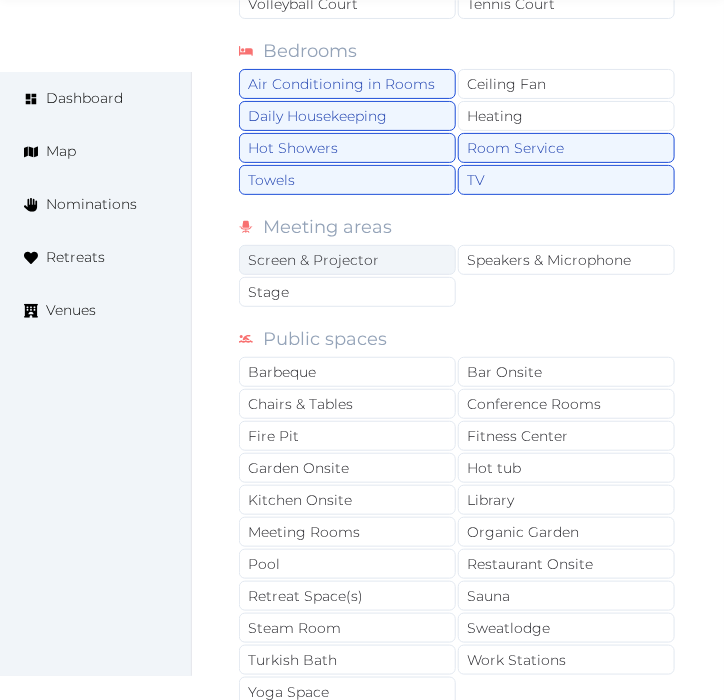 click on "Screen & Projector" at bounding box center [347, 260] 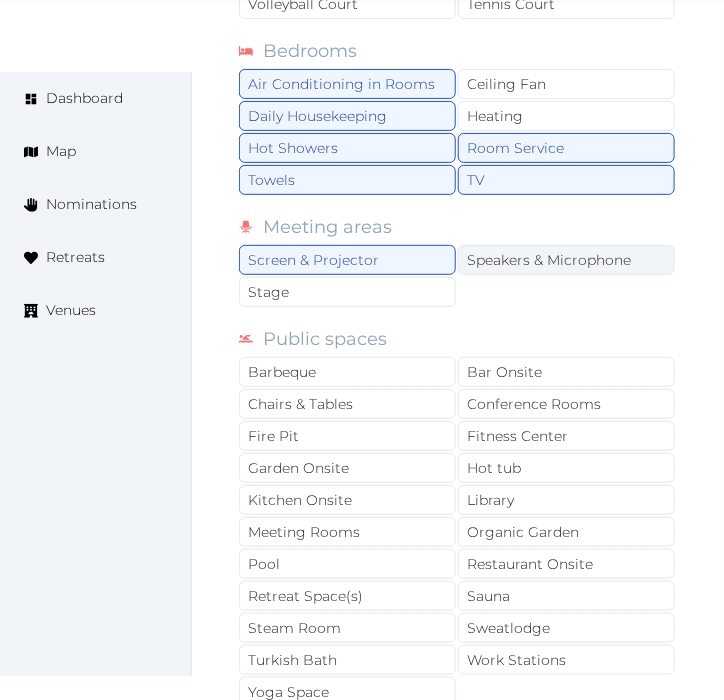 click on "Speakers & Microphone" at bounding box center (566, 260) 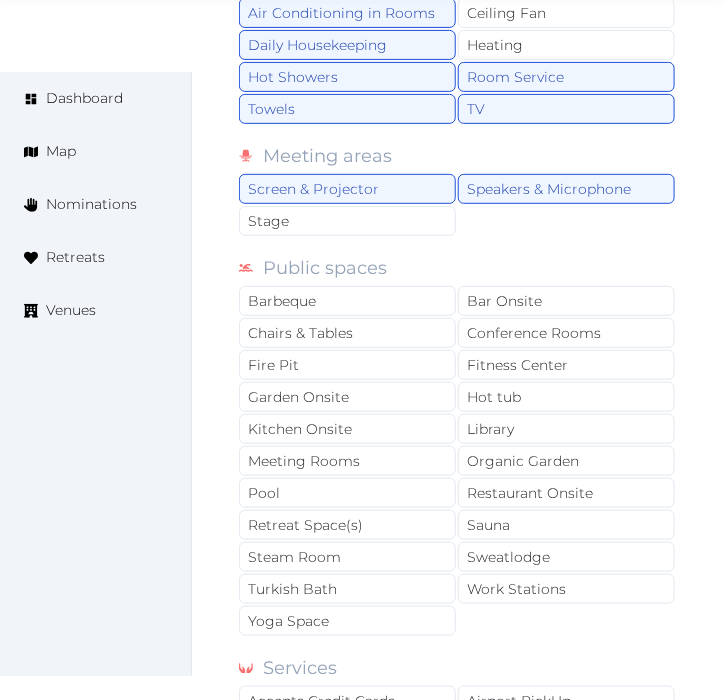 scroll, scrollTop: 1777, scrollLeft: 0, axis: vertical 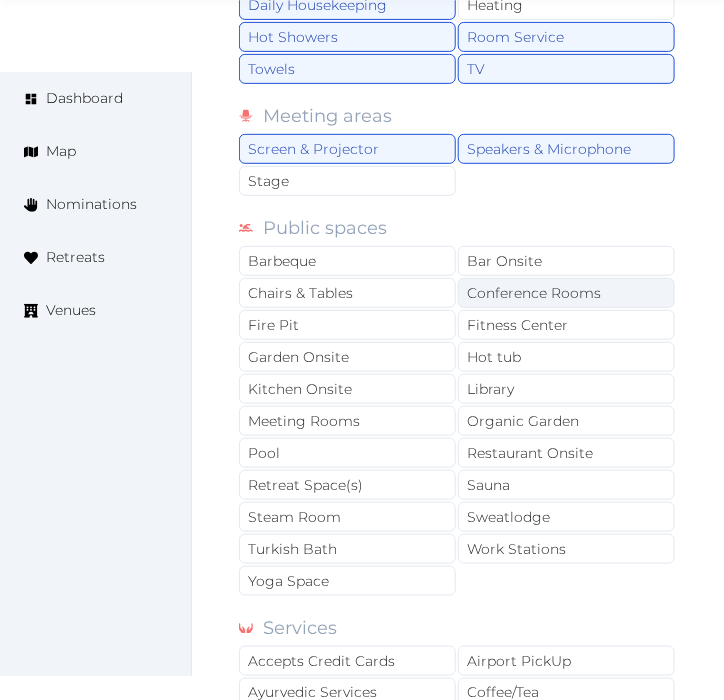 click on "Conference Rooms" at bounding box center [566, 293] 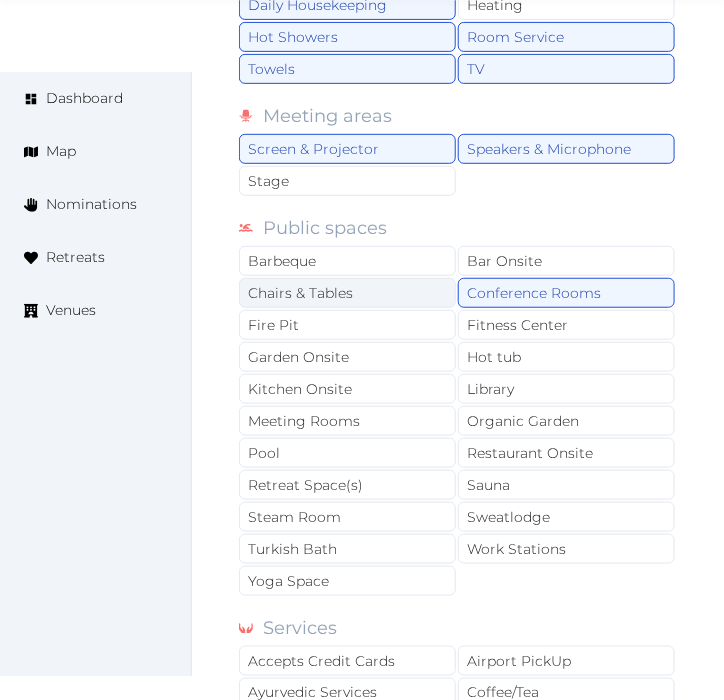 click on "Chairs & Tables" at bounding box center (347, 293) 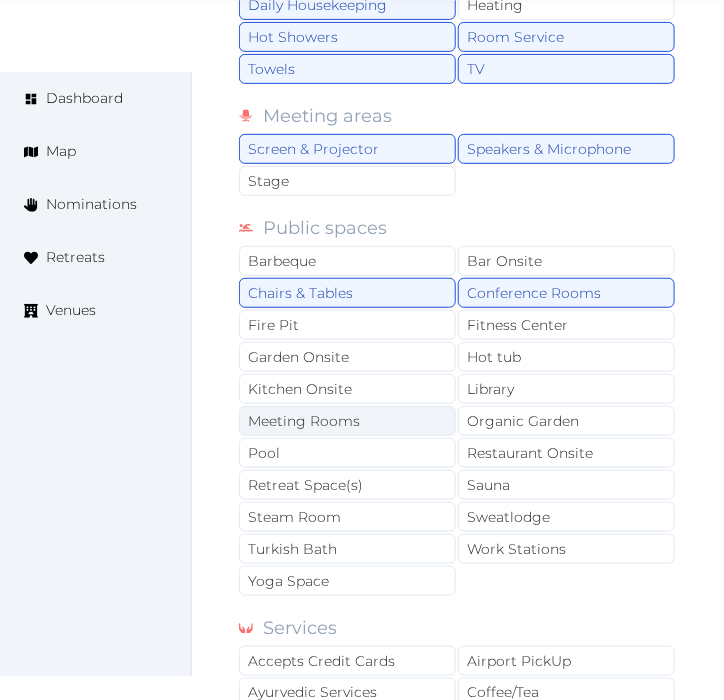 click on "Meeting Rooms" at bounding box center [347, 421] 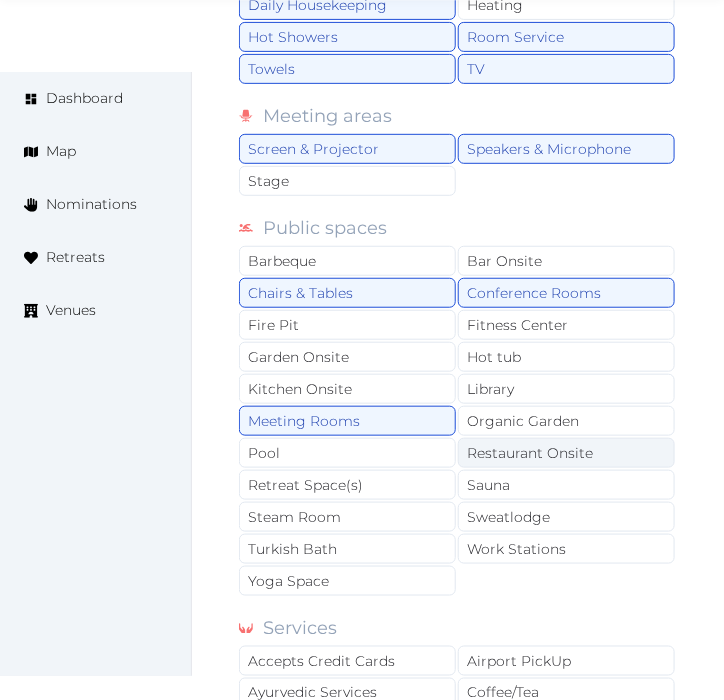 click on "Restaurant Onsite" at bounding box center [566, 453] 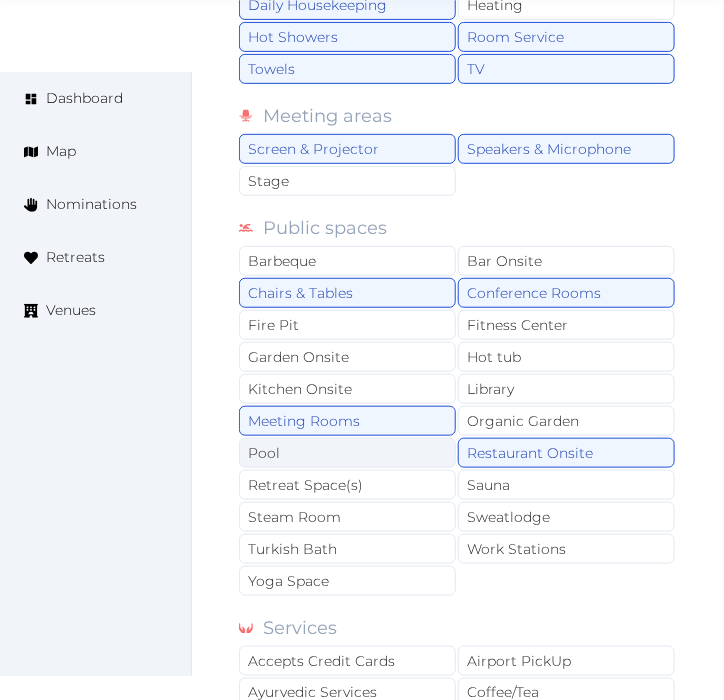 click on "Pool" at bounding box center [347, 453] 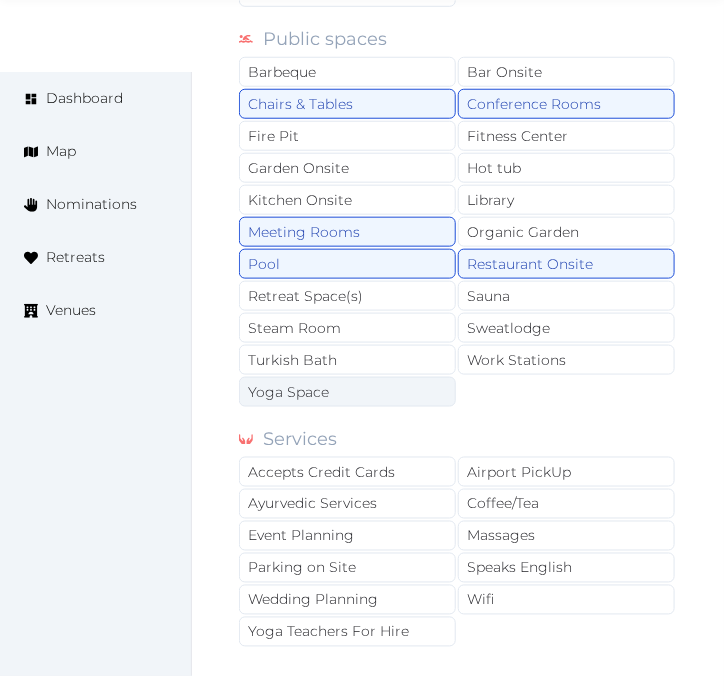 scroll, scrollTop: 2000, scrollLeft: 0, axis: vertical 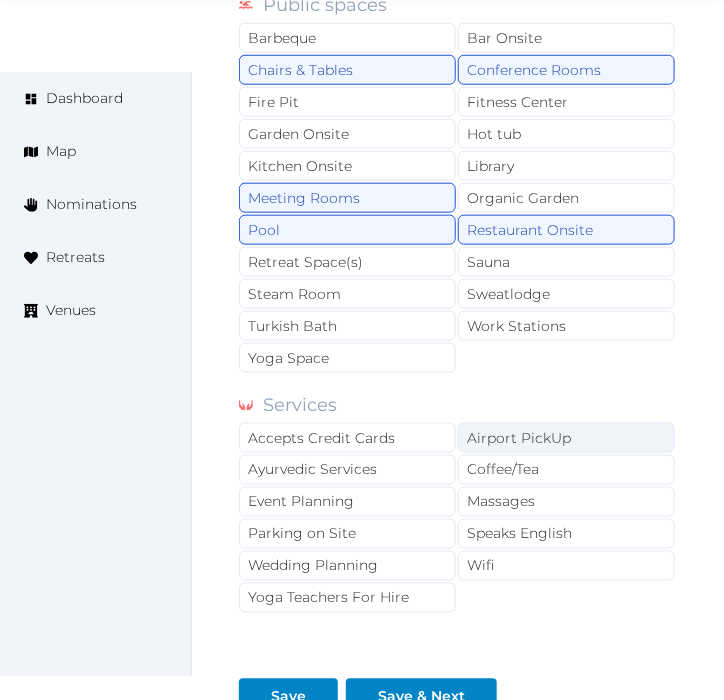 click on "Airport PickUp" at bounding box center [566, 438] 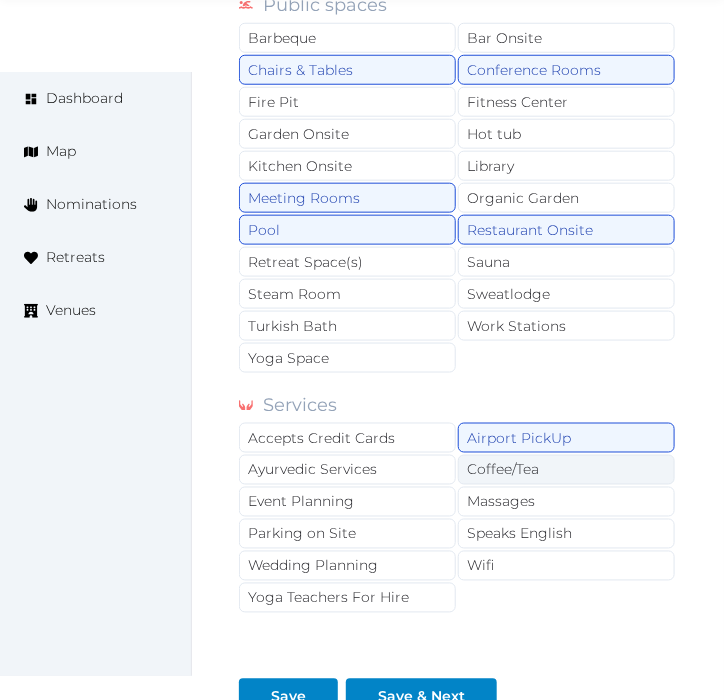 drag, startPoint x: 512, startPoint y: 426, endPoint x: 518, endPoint y: 435, distance: 10.816654 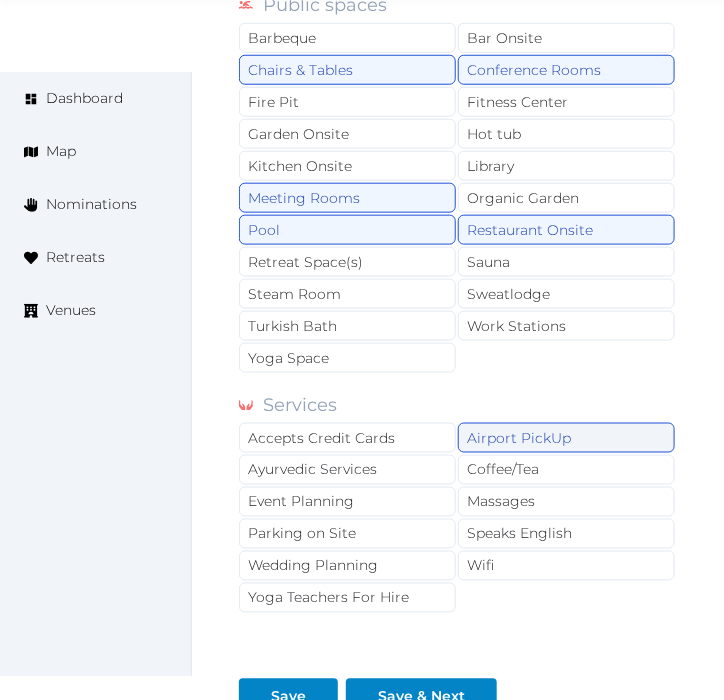 click on "Airport PickUp" at bounding box center (566, 438) 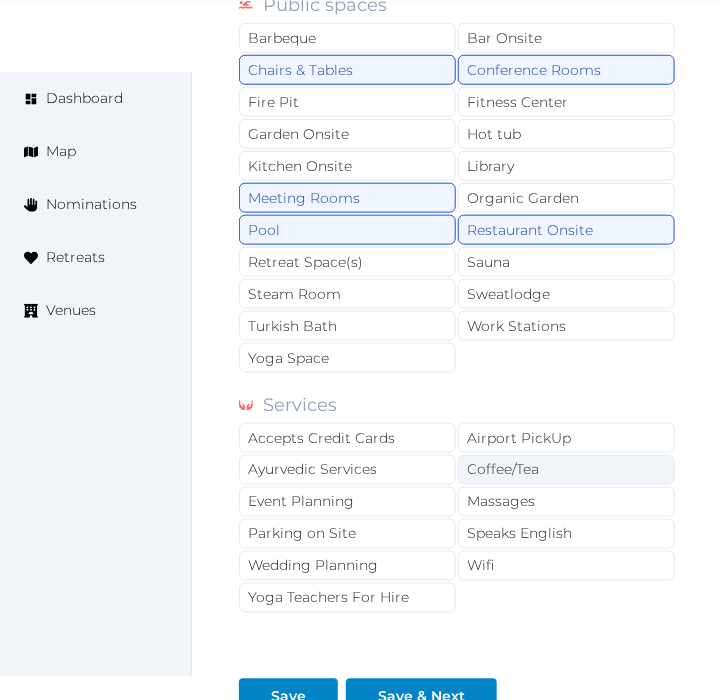 click on "Coffee/Tea" at bounding box center (566, 470) 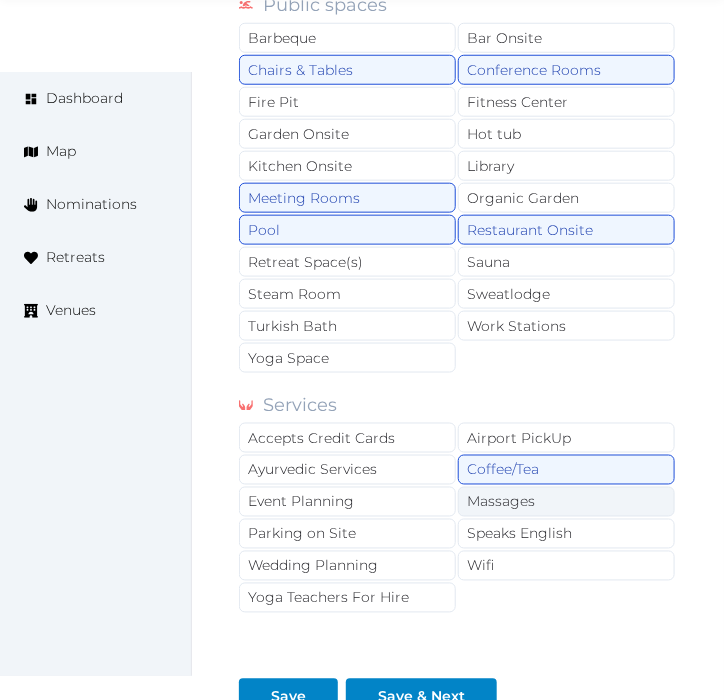 click on "Massages" at bounding box center [566, 502] 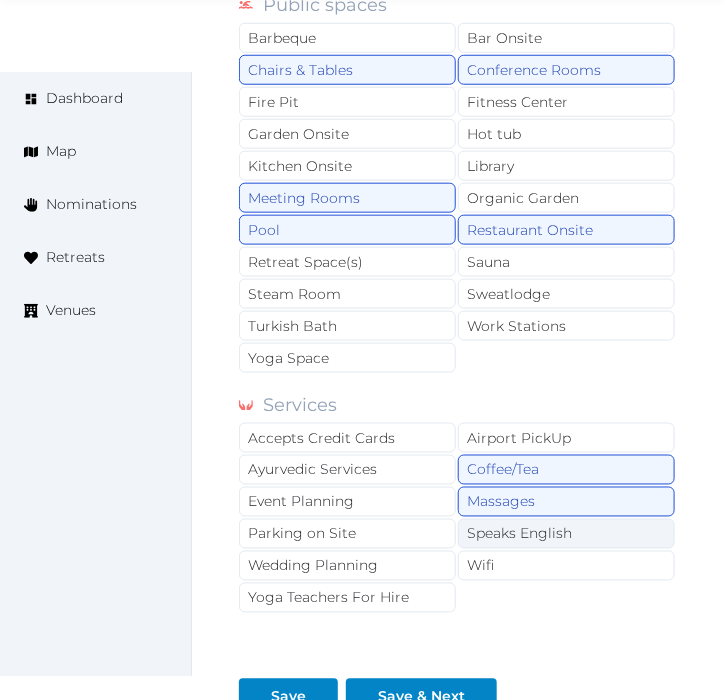 click on "Speaks English" at bounding box center [566, 534] 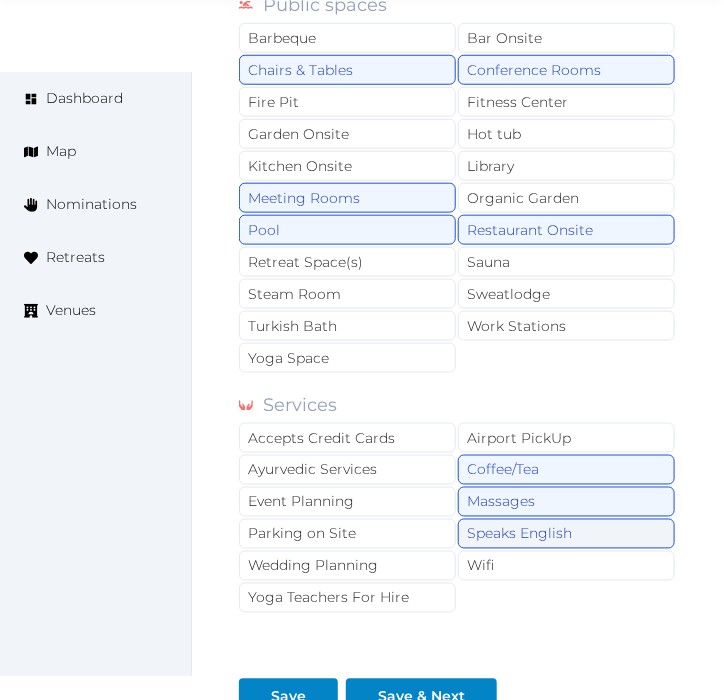 drag, startPoint x: 512, startPoint y: 533, endPoint x: 485, endPoint y: 515, distance: 32.449963 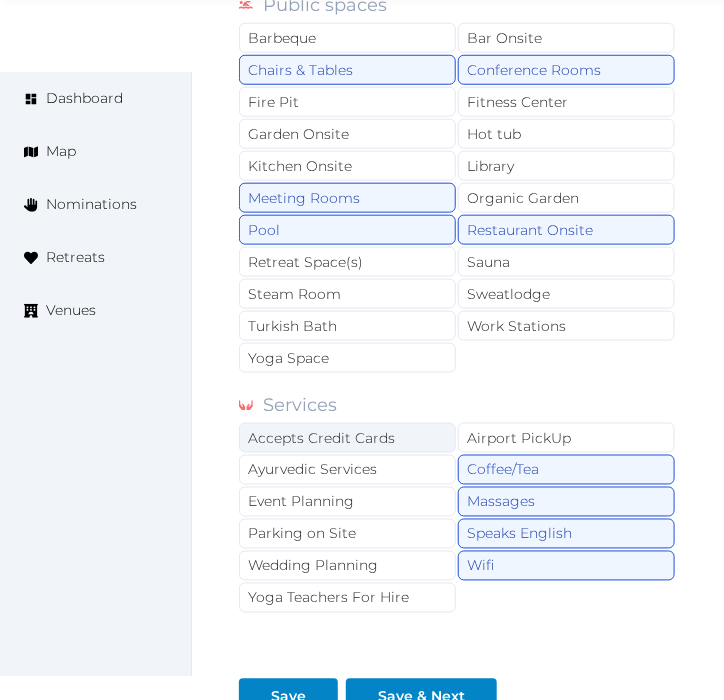 click on "Accepts Credit Cards" at bounding box center [347, 438] 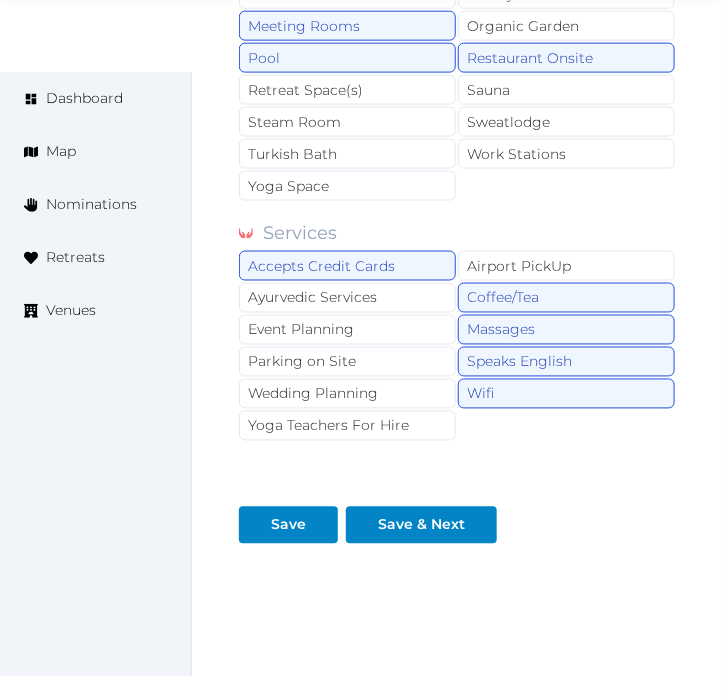 scroll, scrollTop: 2213, scrollLeft: 0, axis: vertical 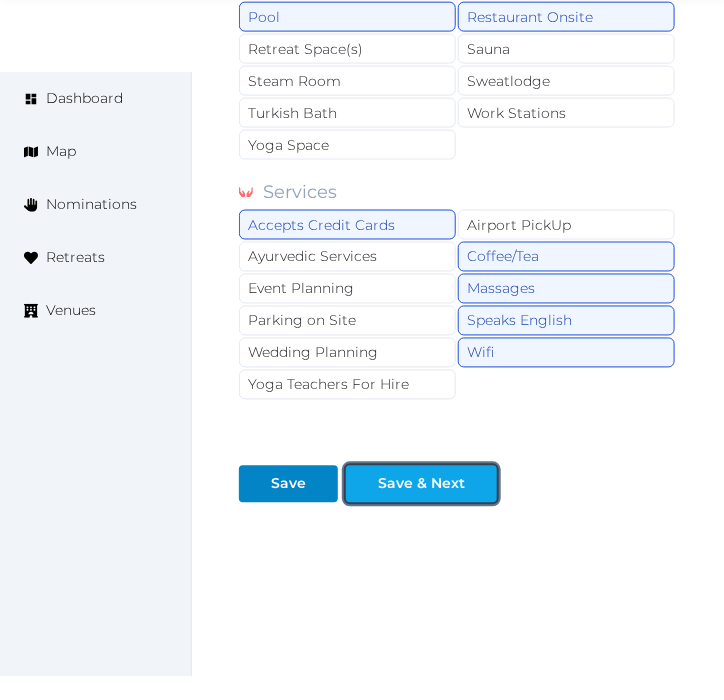 click on "Save & Next" at bounding box center (421, 484) 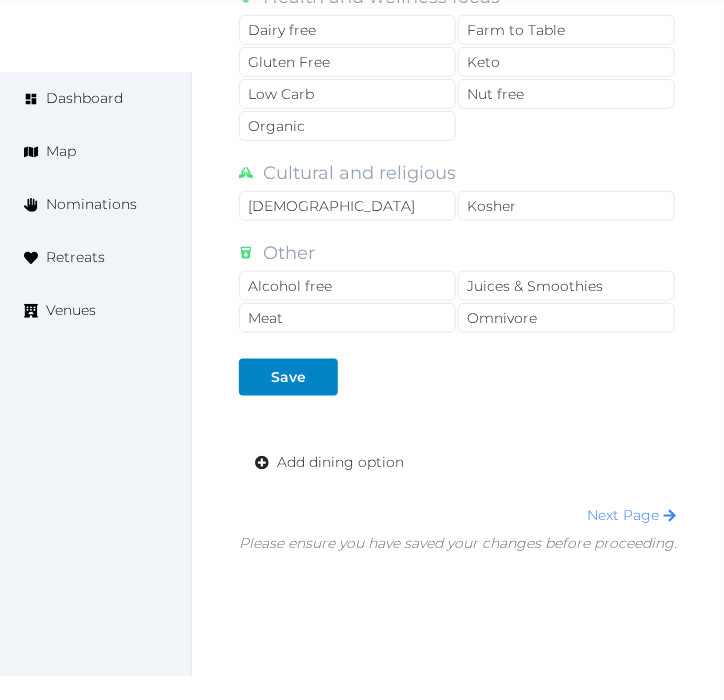 scroll, scrollTop: 1971, scrollLeft: 0, axis: vertical 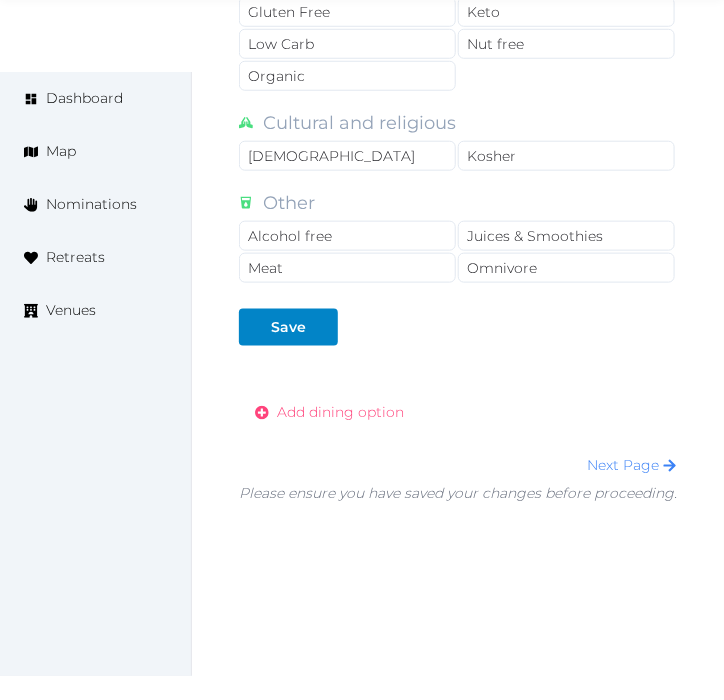 click on "Add dining option" at bounding box center (340, 412) 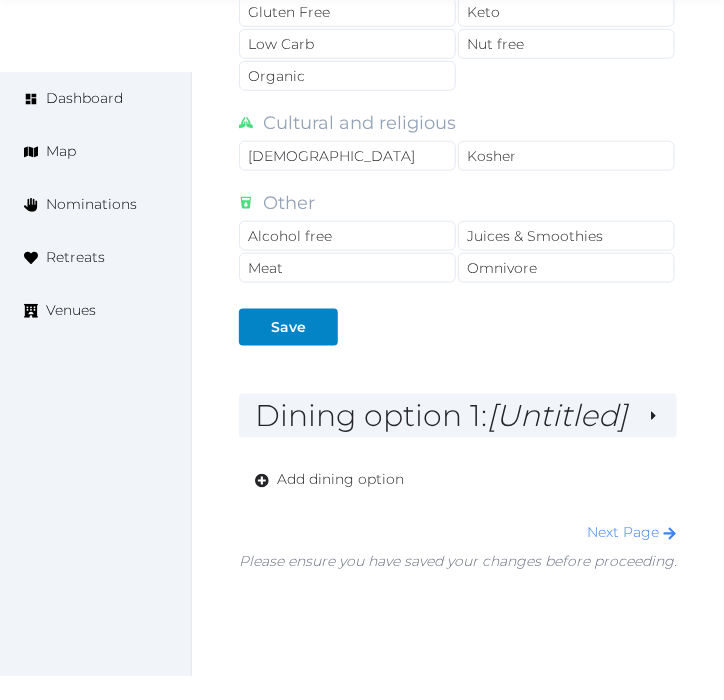 scroll, scrollTop: 2067, scrollLeft: 0, axis: vertical 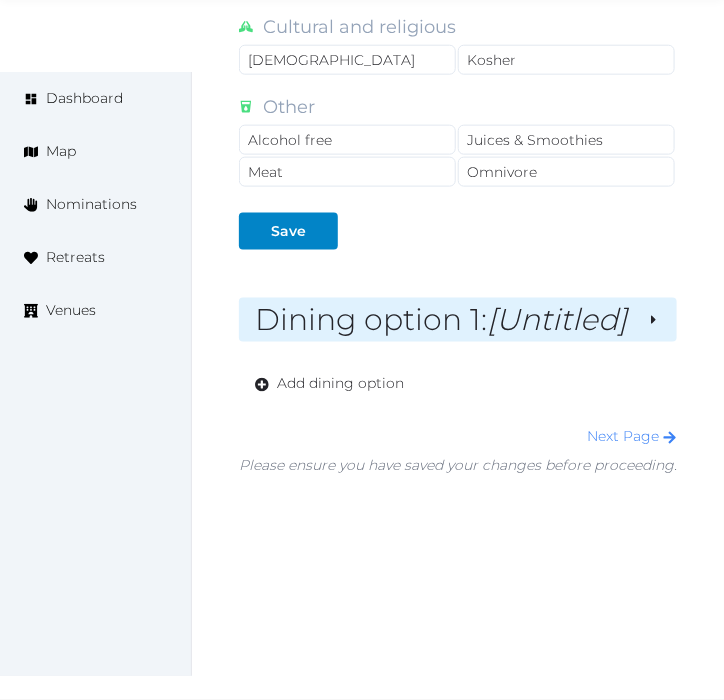 click on "Dining option 1 :  [Untitled]" at bounding box center [458, 320] 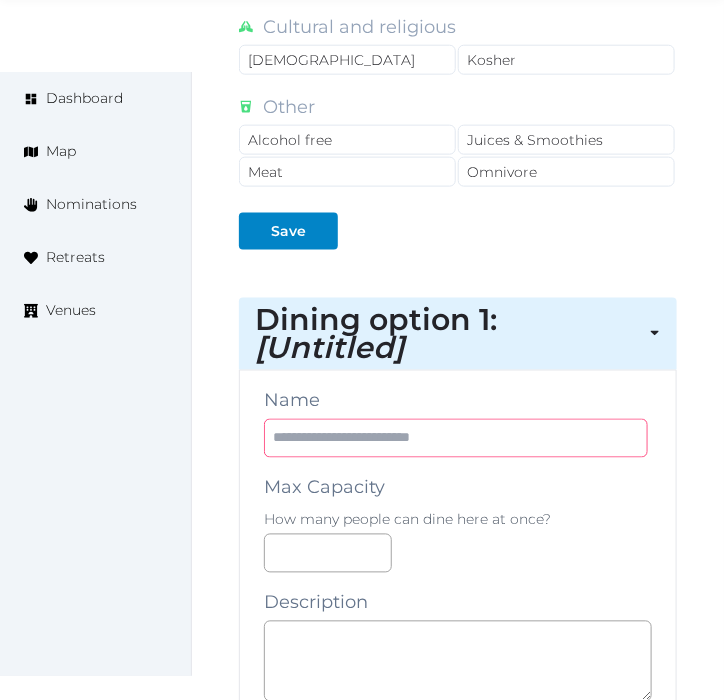 click at bounding box center [456, 438] 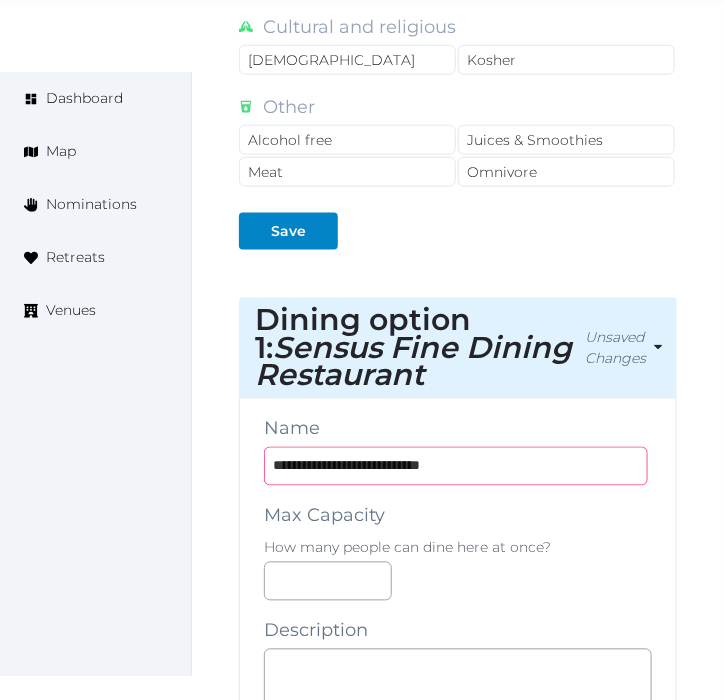 type on "**********" 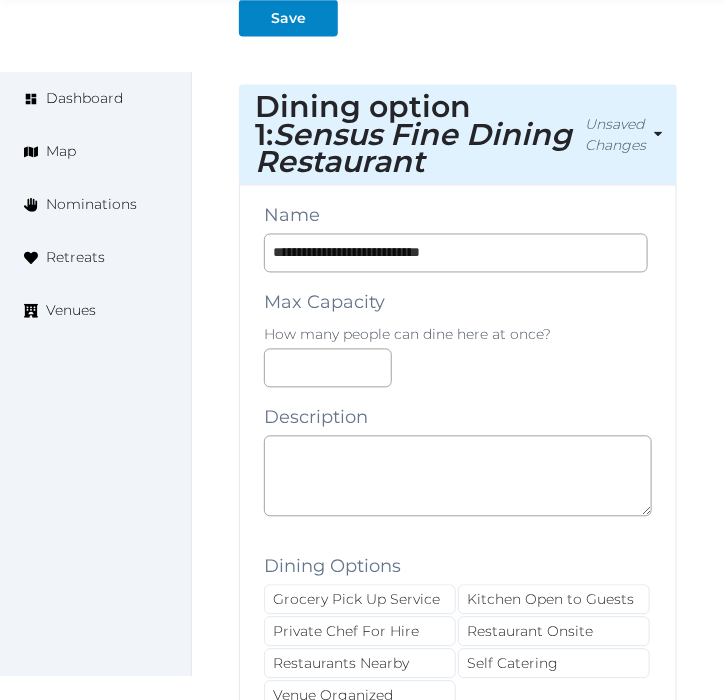 scroll, scrollTop: 2401, scrollLeft: 0, axis: vertical 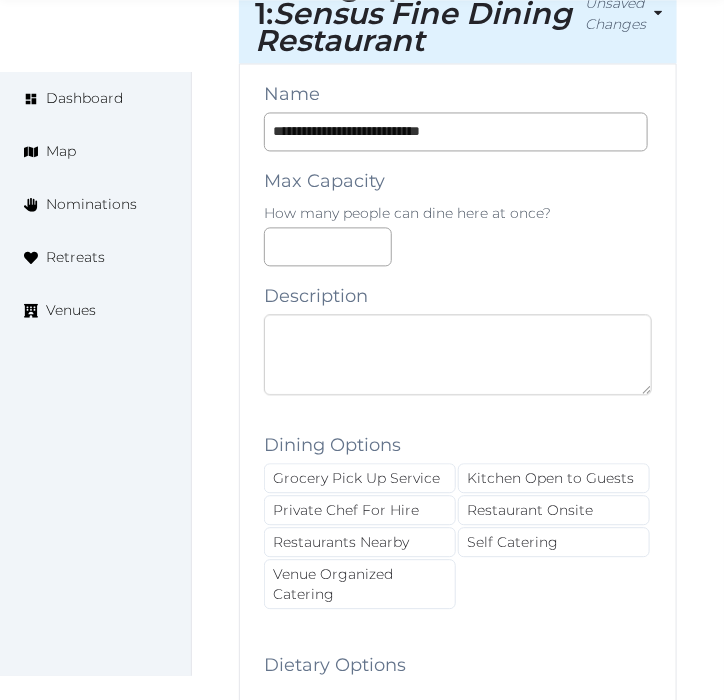 click at bounding box center [458, 355] 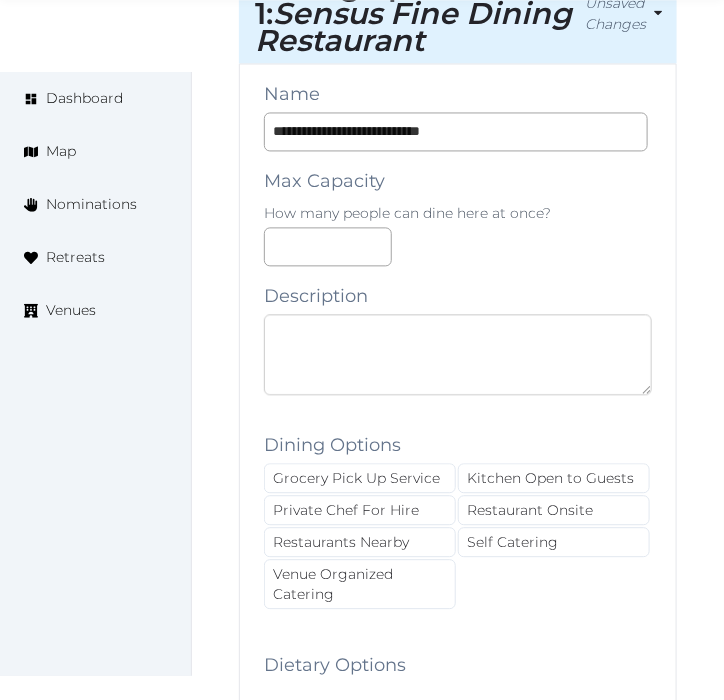 paste on "**********" 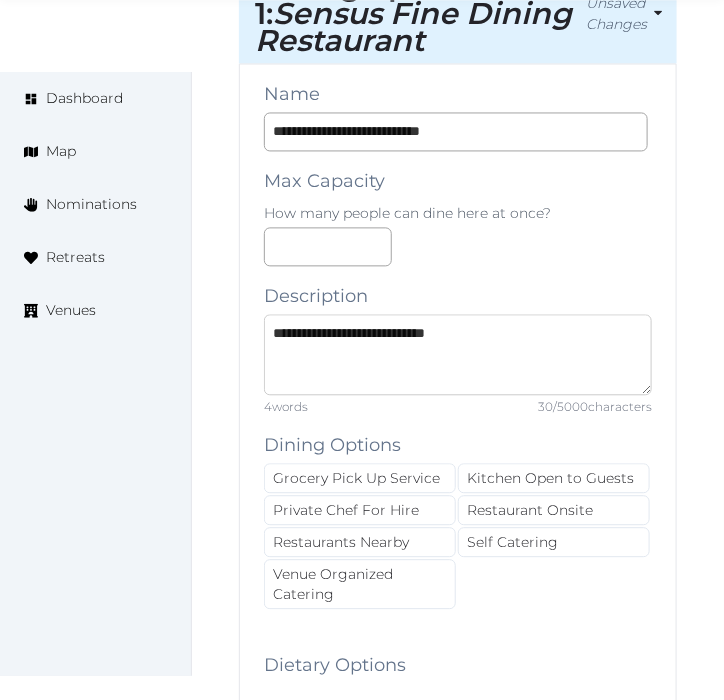 click on "**********" at bounding box center [458, 355] 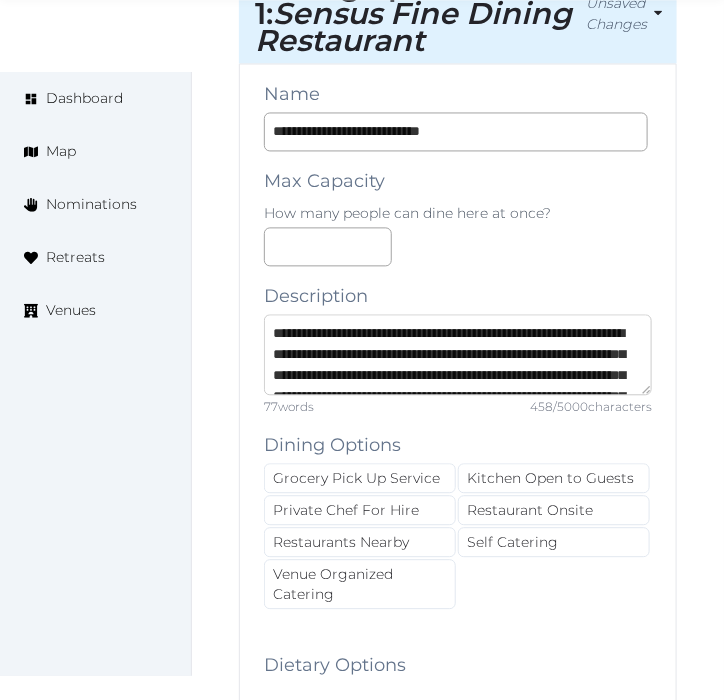 scroll, scrollTop: 136, scrollLeft: 0, axis: vertical 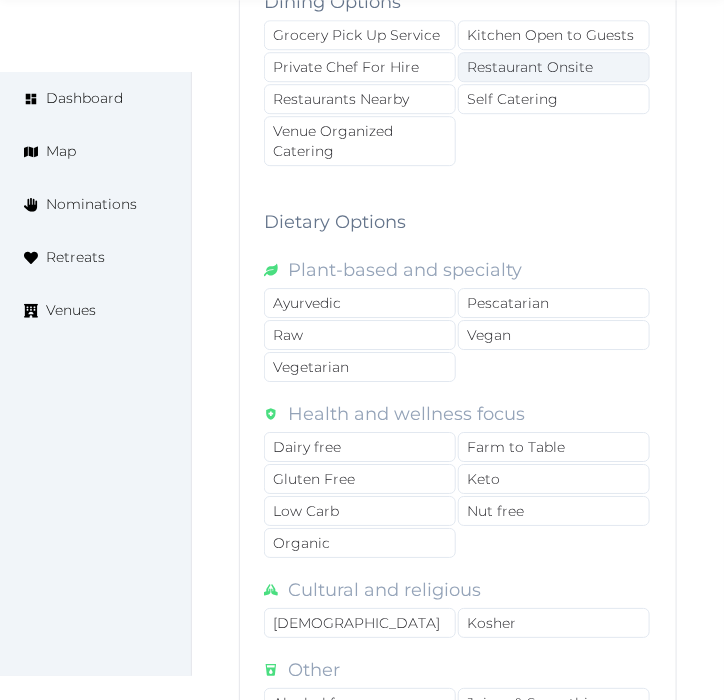 type on "**********" 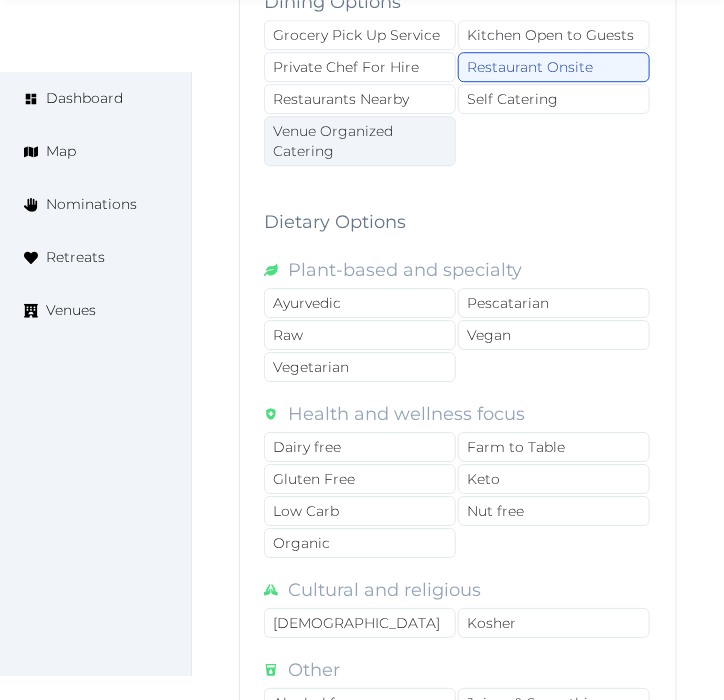 click on "Venue Organized Catering" at bounding box center [360, 141] 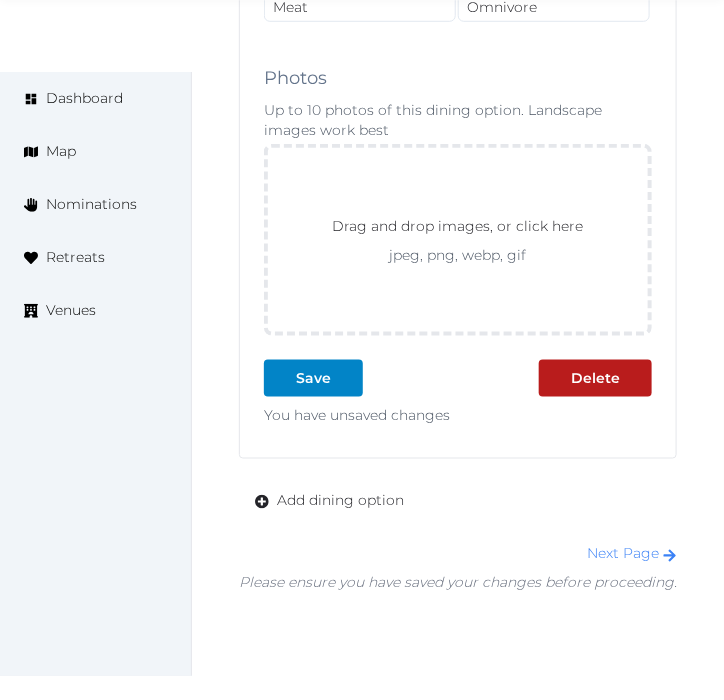 scroll, scrollTop: 3665, scrollLeft: 0, axis: vertical 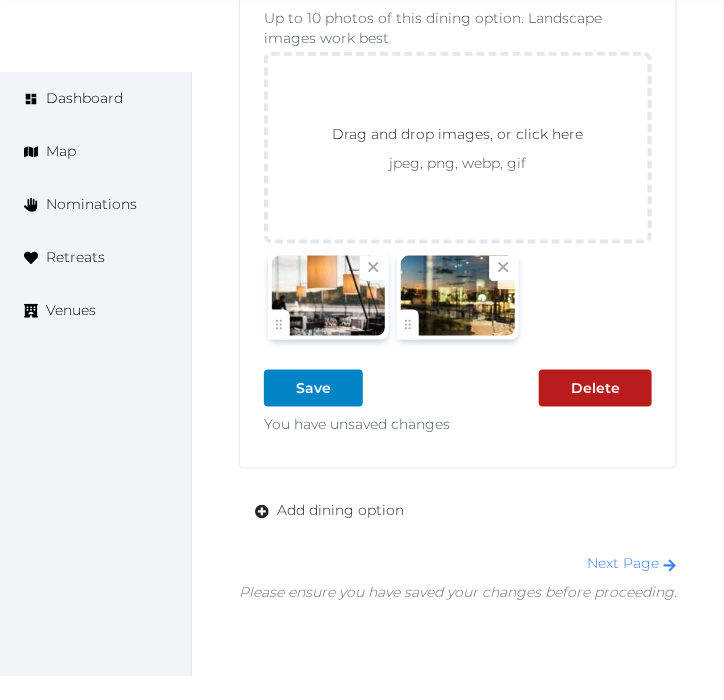 click on "**********" at bounding box center (458, -366) 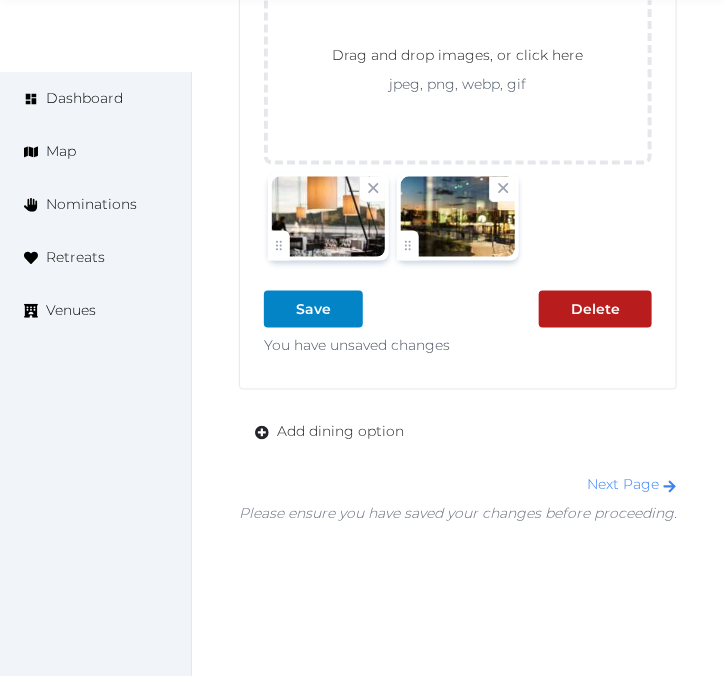 scroll, scrollTop: 3767, scrollLeft: 0, axis: vertical 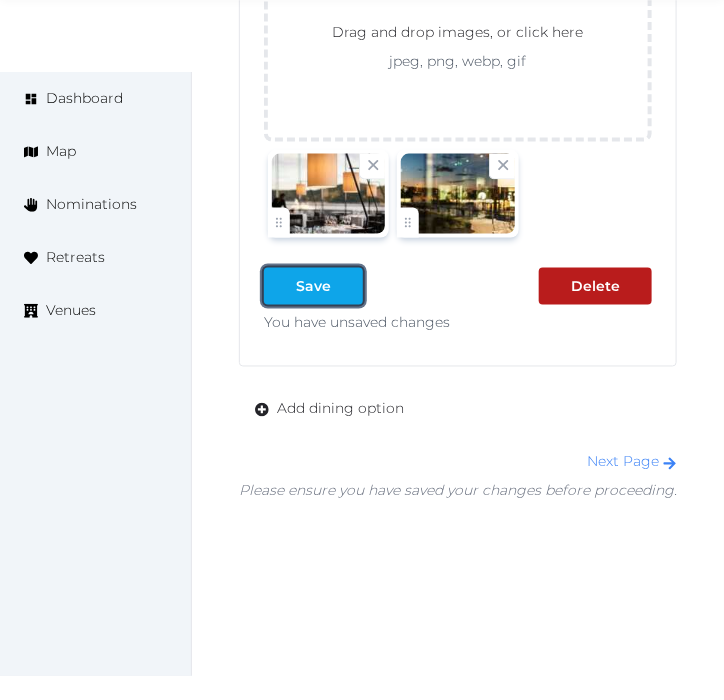 click on "Save" at bounding box center [313, 286] 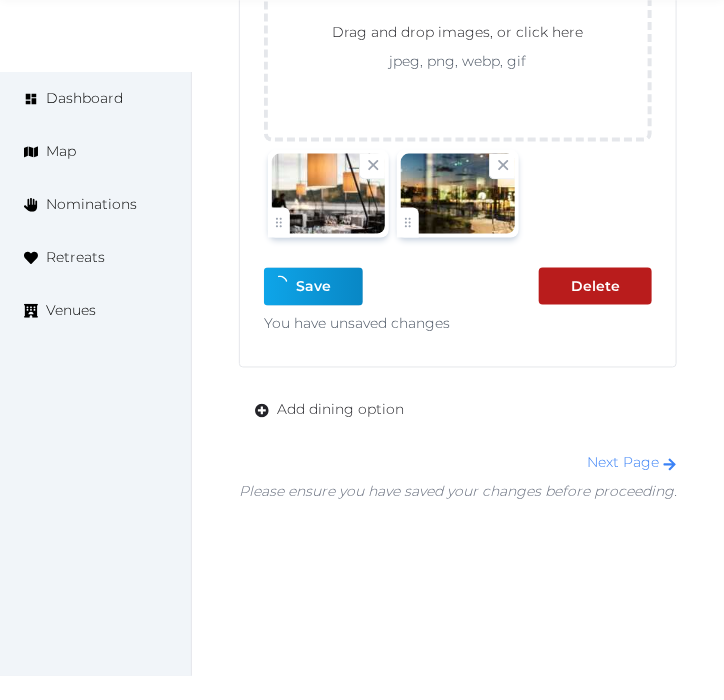 scroll, scrollTop: 3703, scrollLeft: 0, axis: vertical 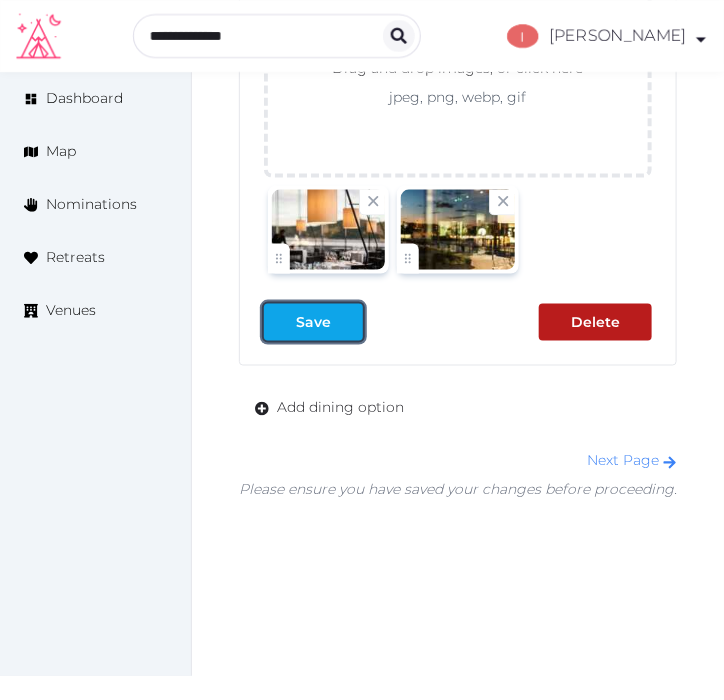 click on "Save" at bounding box center [313, 322] 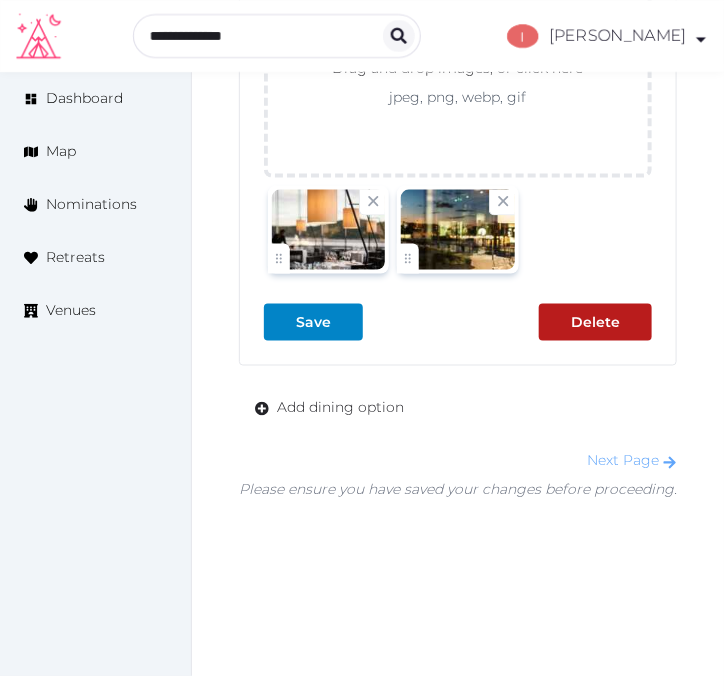 click on "Next Page" at bounding box center (632, 461) 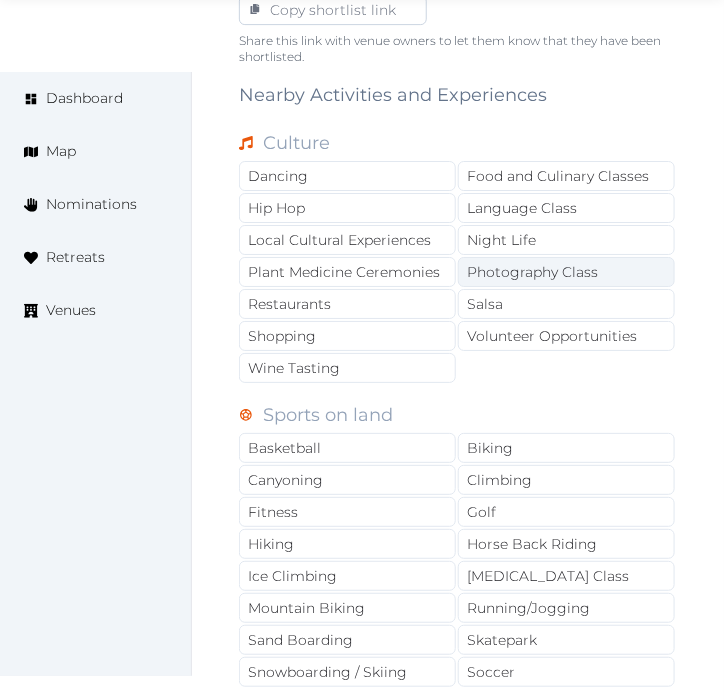 scroll, scrollTop: 1444, scrollLeft: 0, axis: vertical 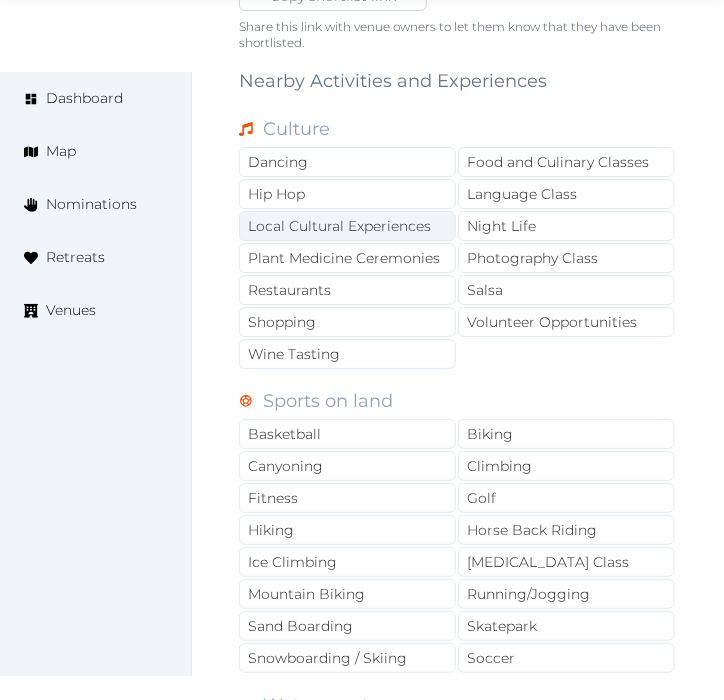 click on "Local Cultural Experiences" at bounding box center [347, 226] 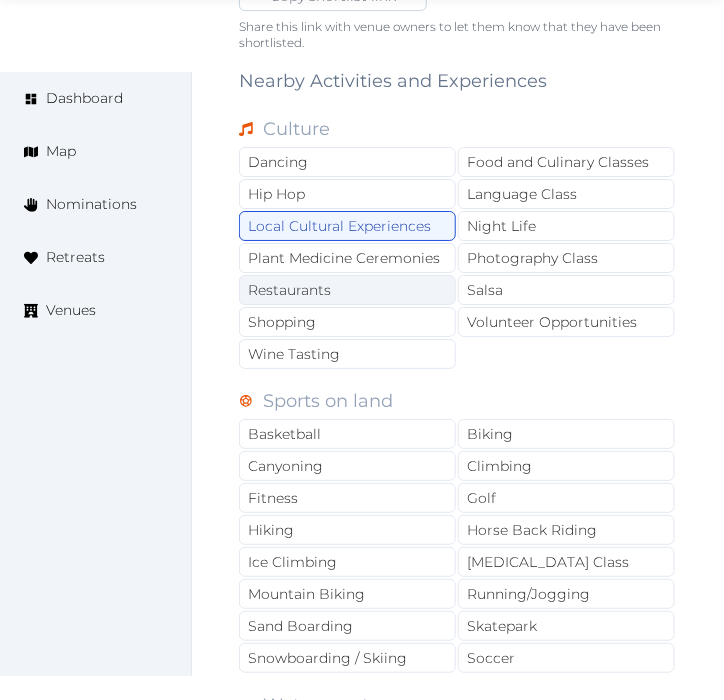 drag, startPoint x: 397, startPoint y: 261, endPoint x: 432, endPoint y: 246, distance: 38.078865 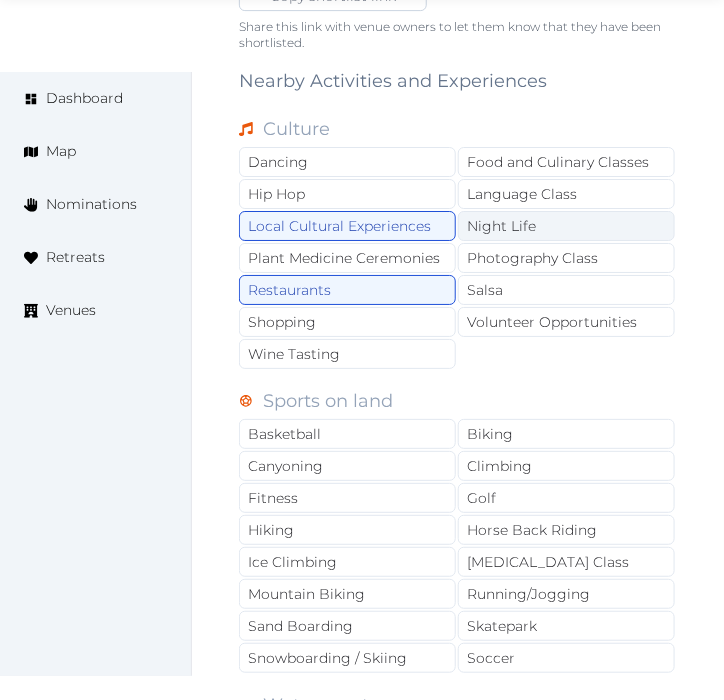 click on "Night Life" at bounding box center [566, 226] 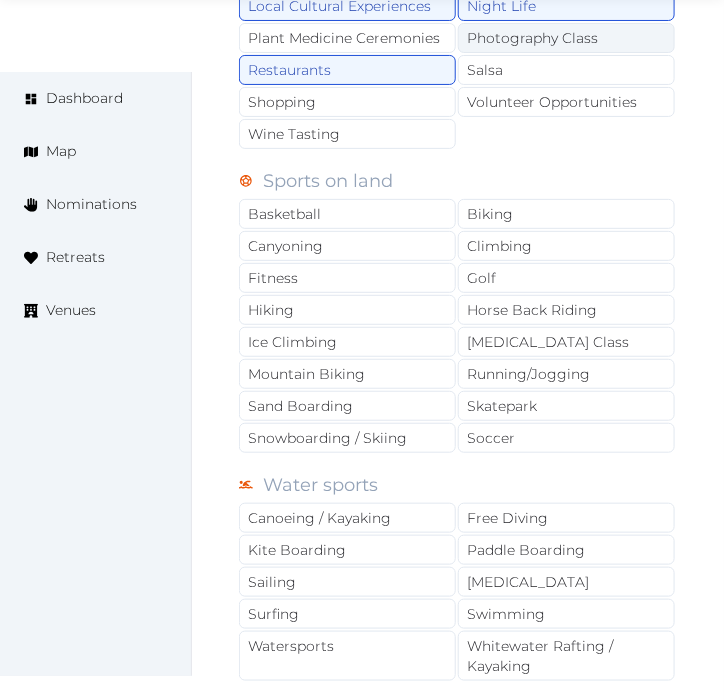 scroll, scrollTop: 1666, scrollLeft: 0, axis: vertical 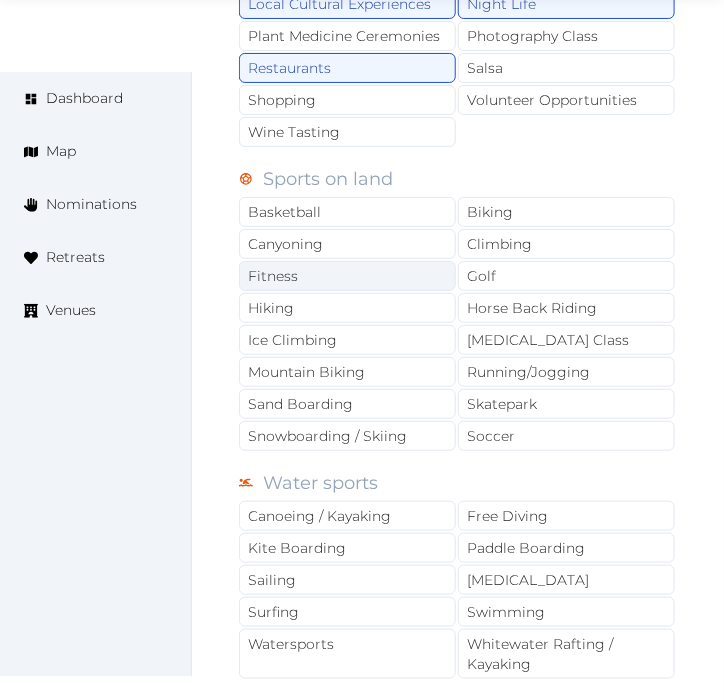 click on "Fitness" at bounding box center [347, 276] 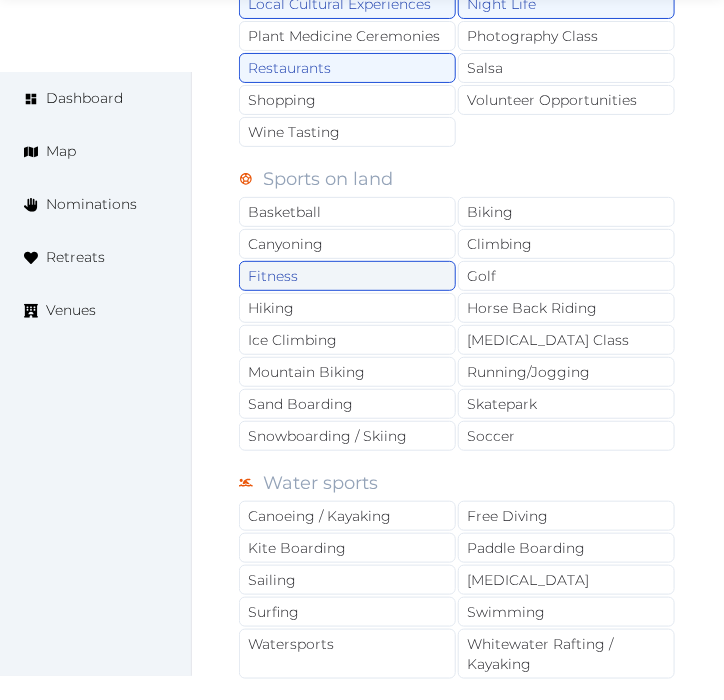 click on "Fitness" at bounding box center (347, 276) 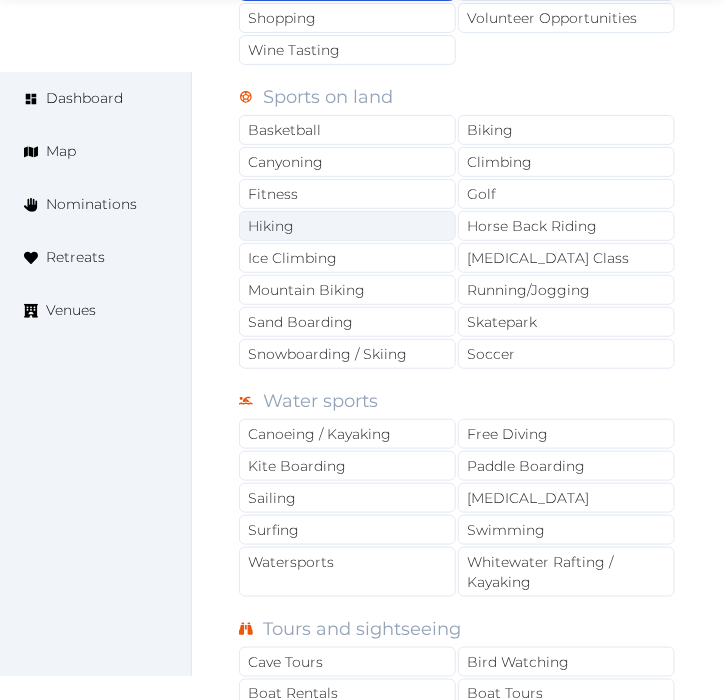 scroll, scrollTop: 1888, scrollLeft: 0, axis: vertical 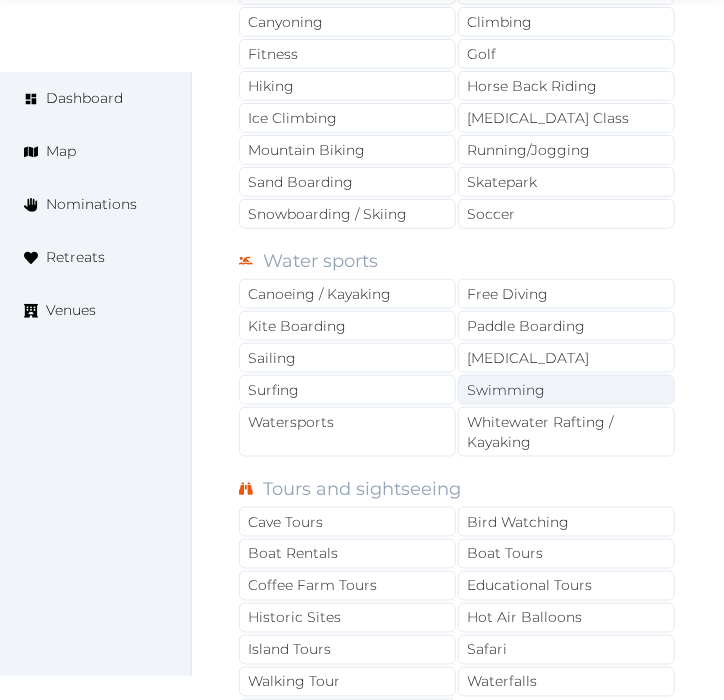 click on "Swimming" at bounding box center [566, 390] 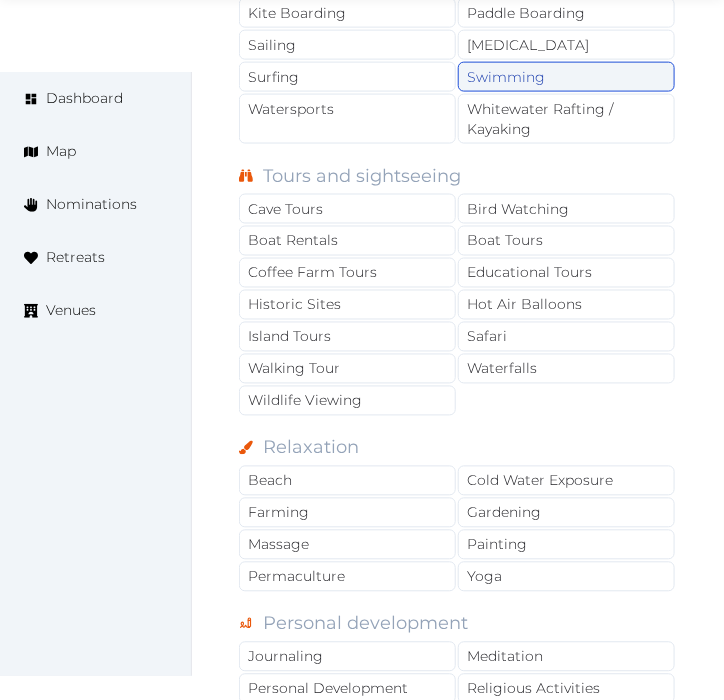 scroll, scrollTop: 2222, scrollLeft: 0, axis: vertical 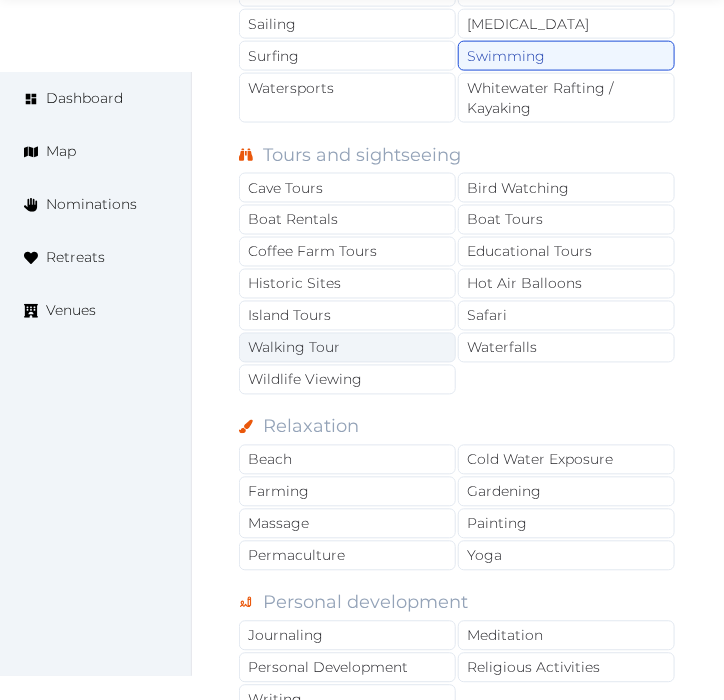 drag, startPoint x: 426, startPoint y: 318, endPoint x: 421, endPoint y: 306, distance: 13 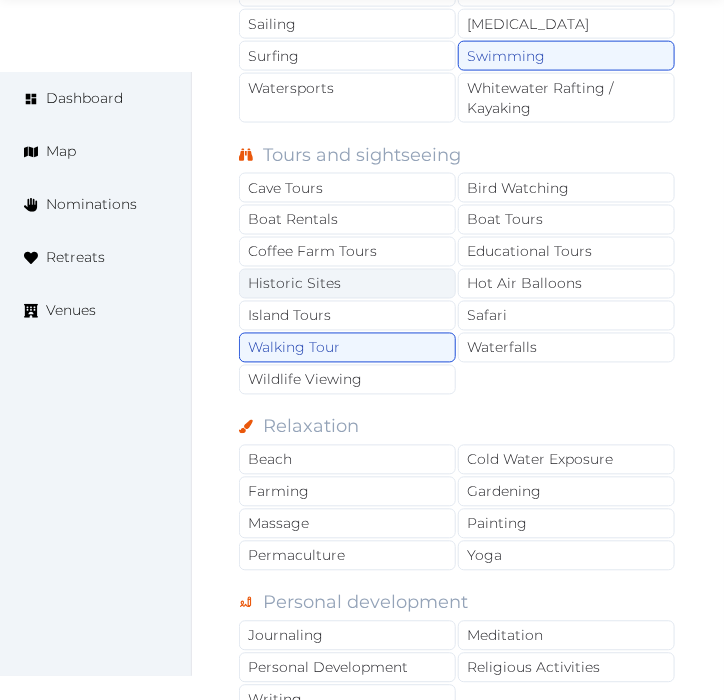 click on "Historic Sites" at bounding box center [347, 284] 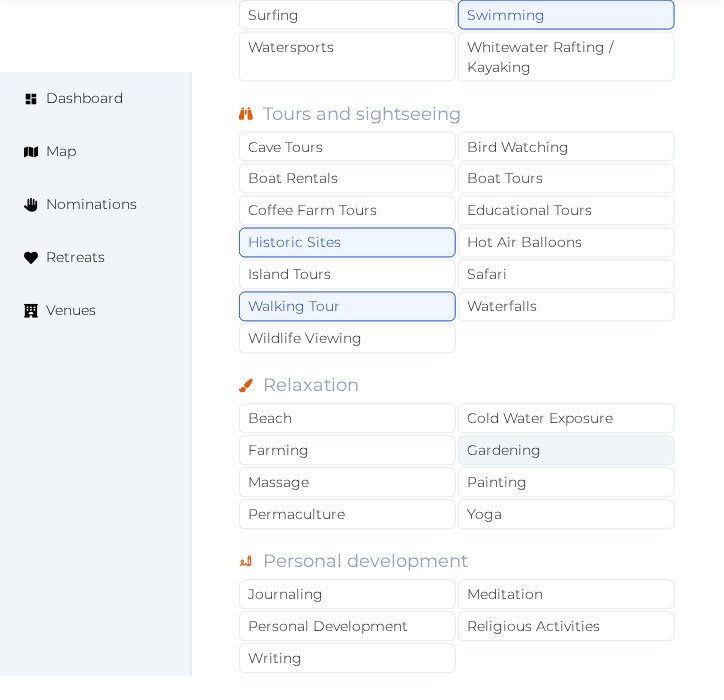 scroll, scrollTop: 2333, scrollLeft: 0, axis: vertical 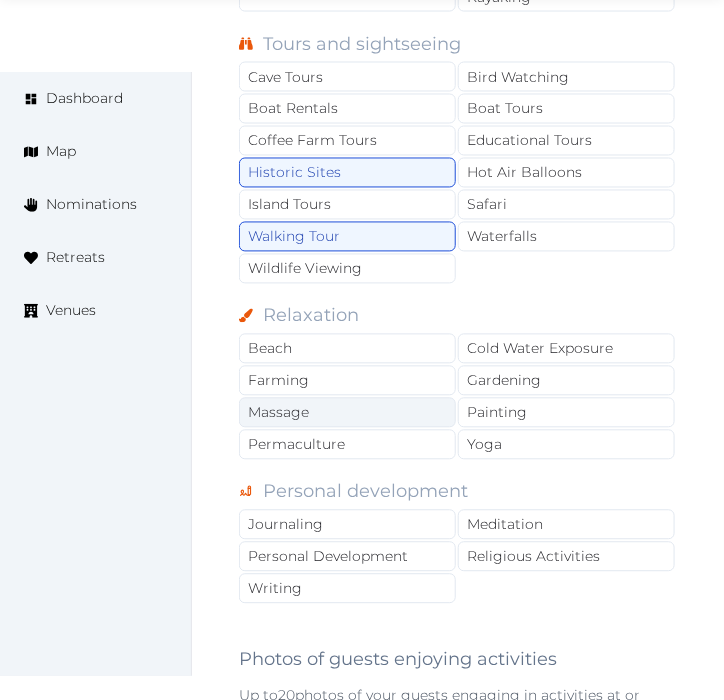 click on "Massage" at bounding box center [347, 413] 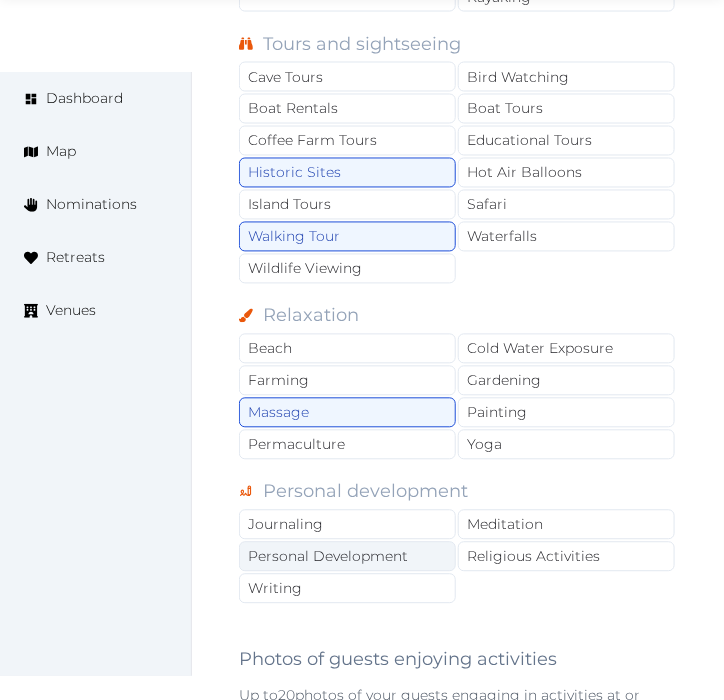click on "Personal Development" at bounding box center (347, 557) 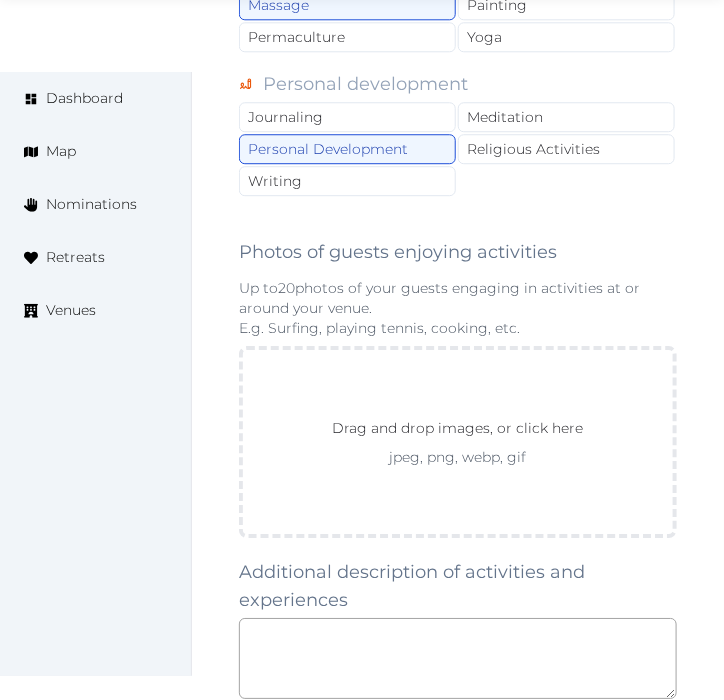 scroll, scrollTop: 2888, scrollLeft: 0, axis: vertical 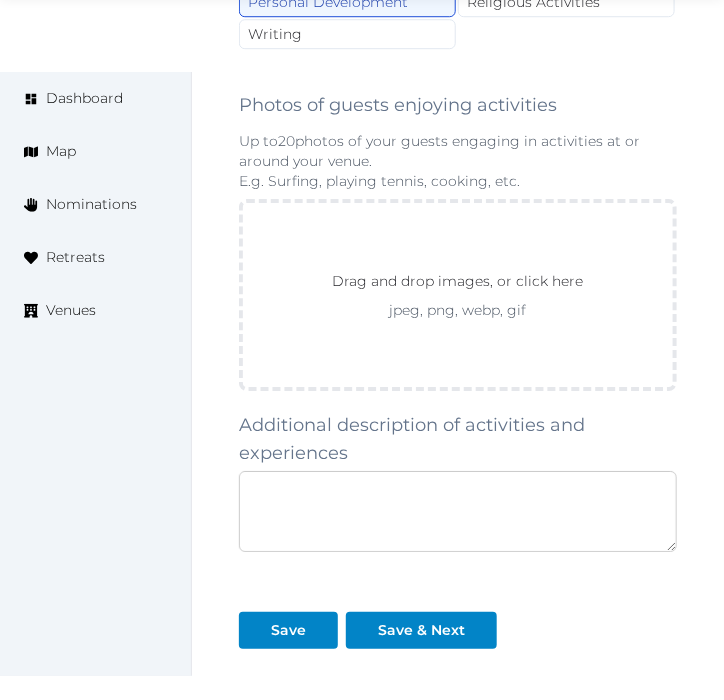 click at bounding box center (458, 511) 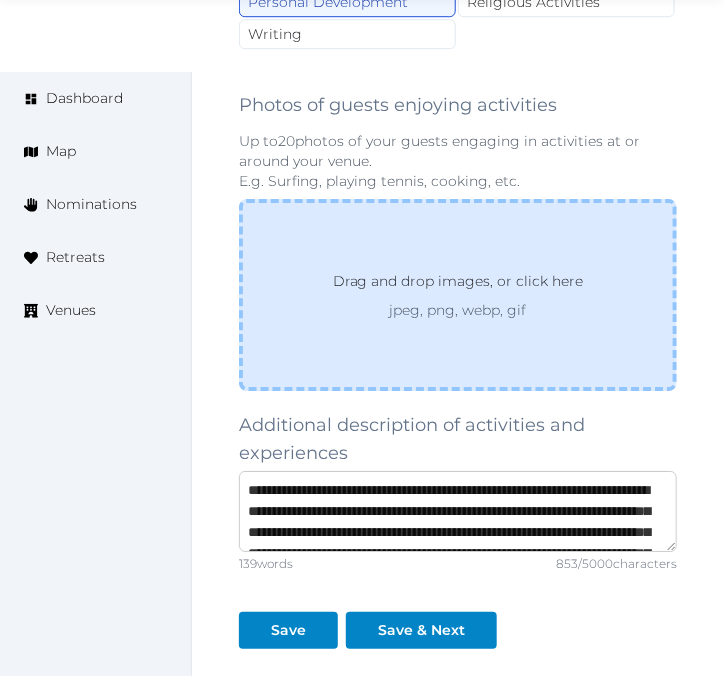scroll, scrollTop: 262, scrollLeft: 0, axis: vertical 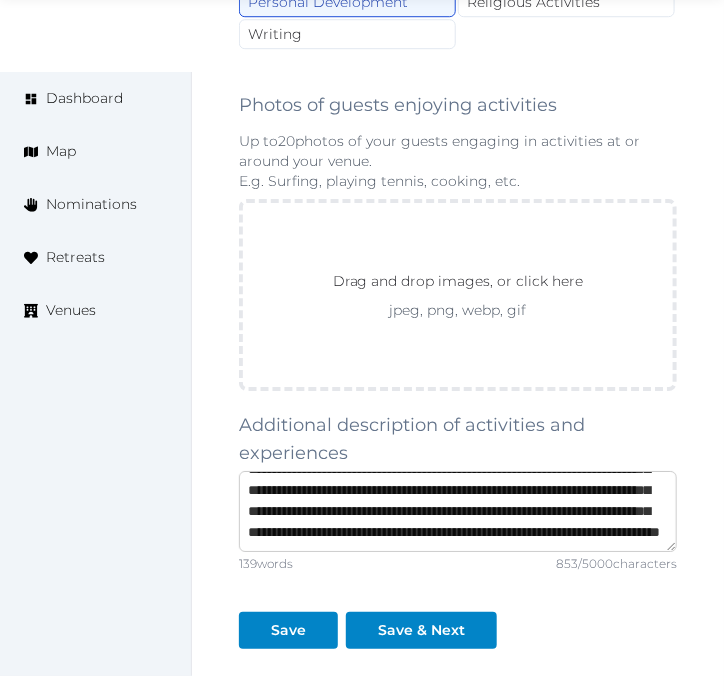 type on "**********" 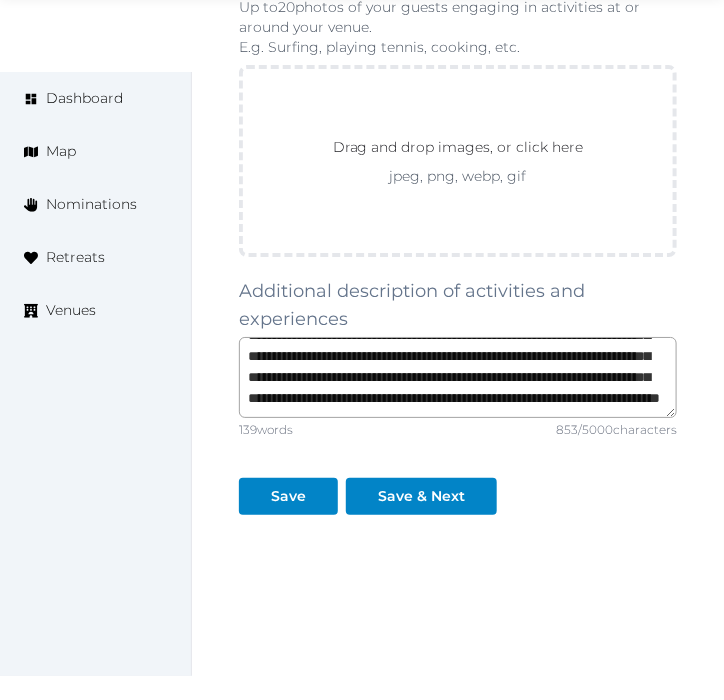 scroll, scrollTop: 3036, scrollLeft: 0, axis: vertical 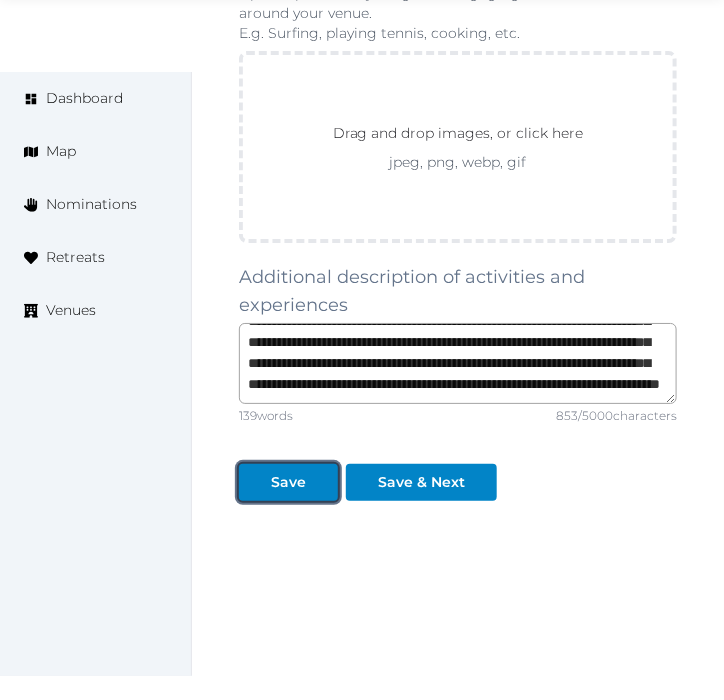 click on "Save" at bounding box center (288, 482) 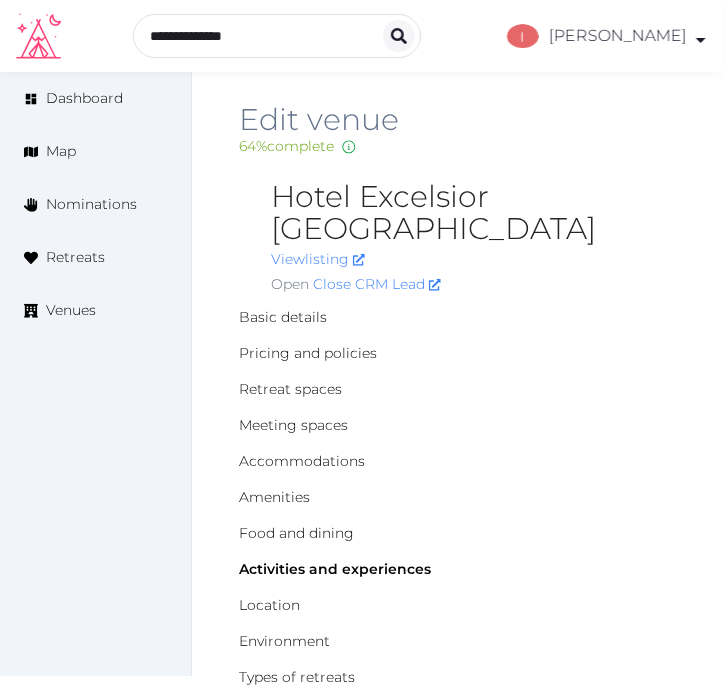 scroll, scrollTop: 0, scrollLeft: 0, axis: both 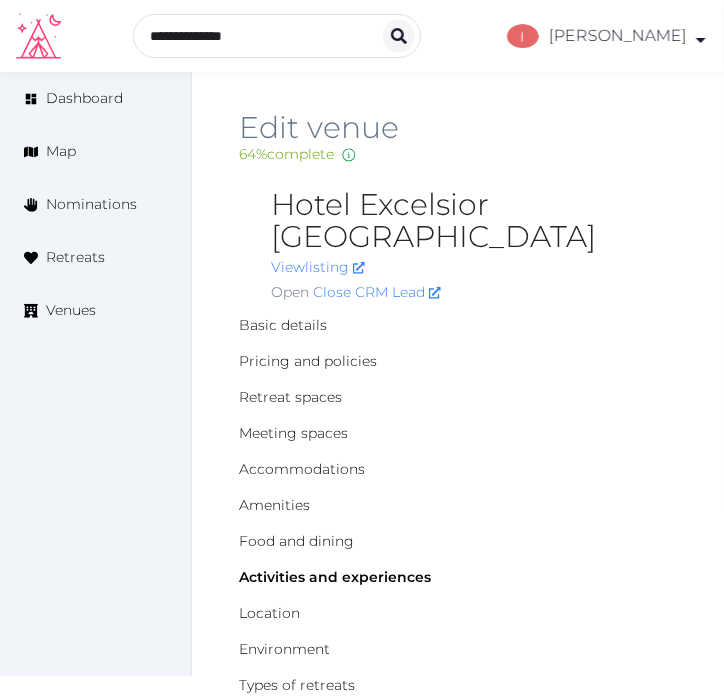 click on "Hotel Excelsior Dubrovnik" at bounding box center [474, 221] 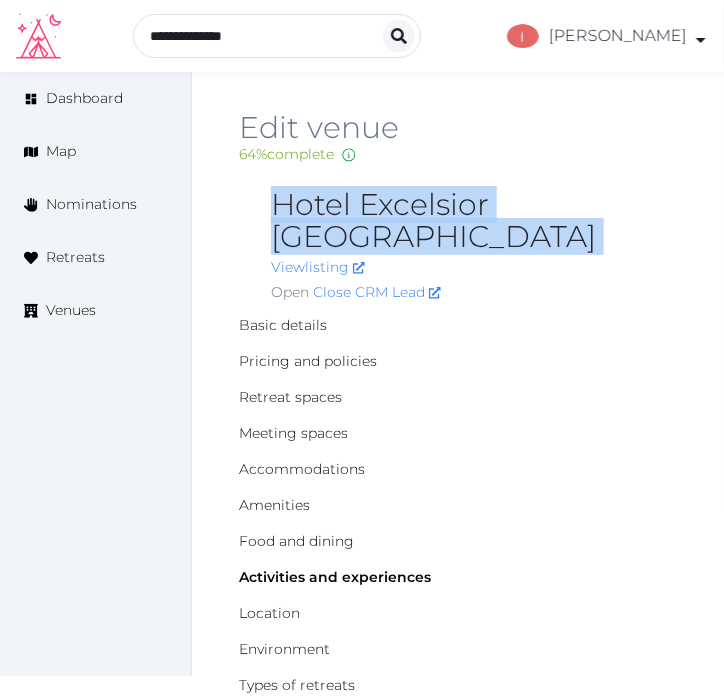 click on "Hotel Excelsior Dubrovnik" at bounding box center [474, 221] 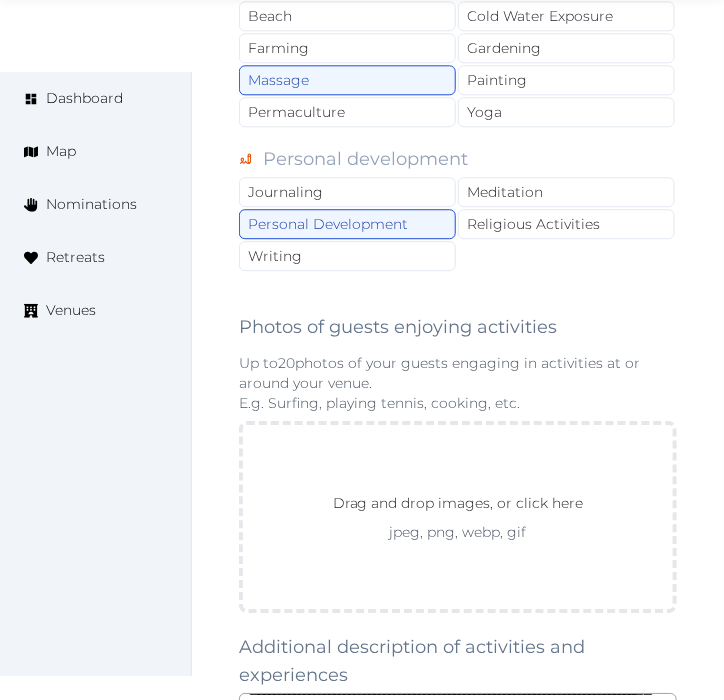 scroll, scrollTop: 3036, scrollLeft: 0, axis: vertical 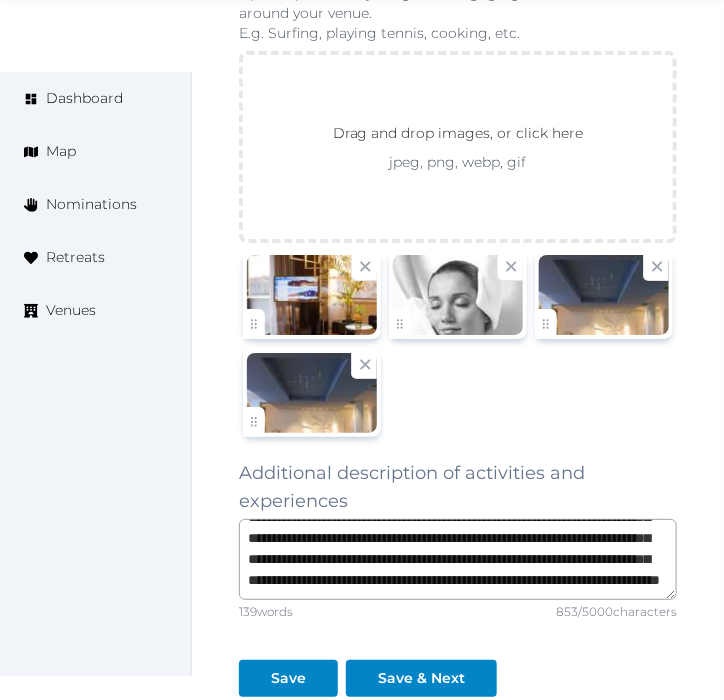 click at bounding box center [604, 295] 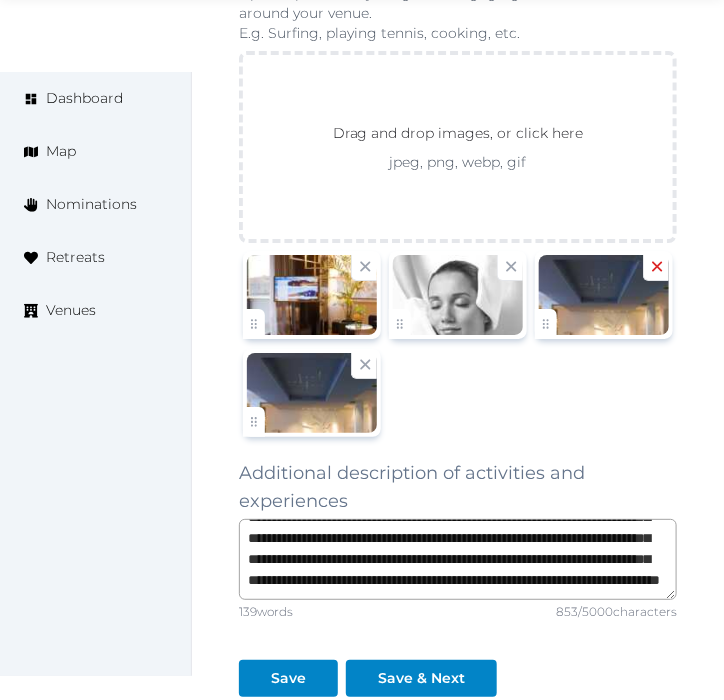click 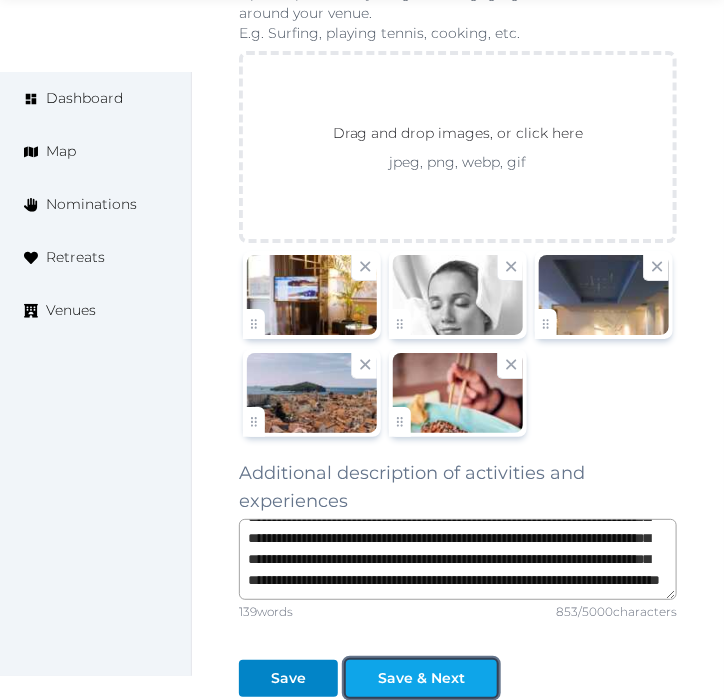 click on "Save & Next" at bounding box center [421, 678] 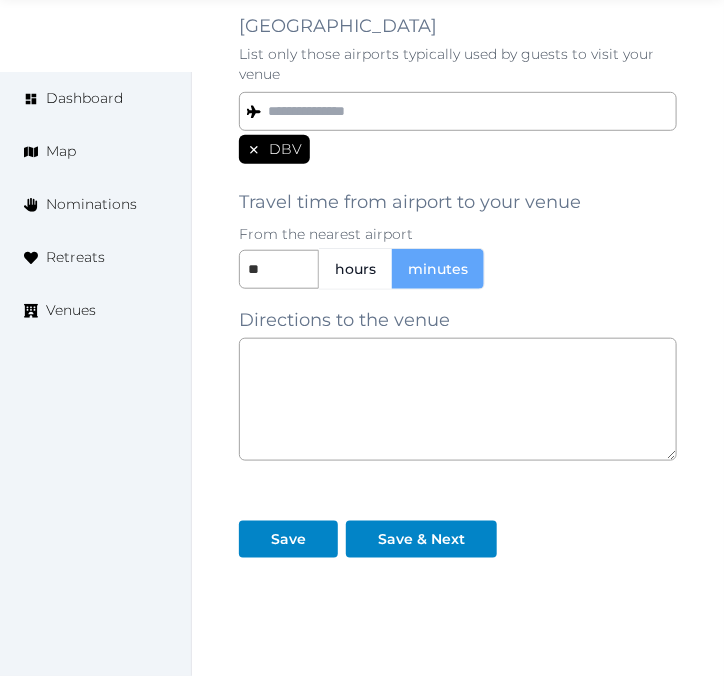 scroll, scrollTop: 1888, scrollLeft: 0, axis: vertical 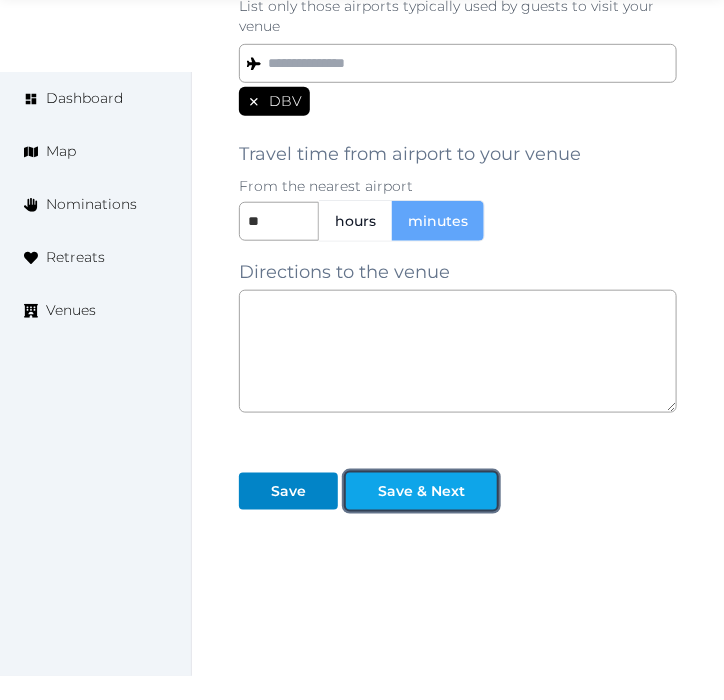 click on "Save & Next" at bounding box center [421, 491] 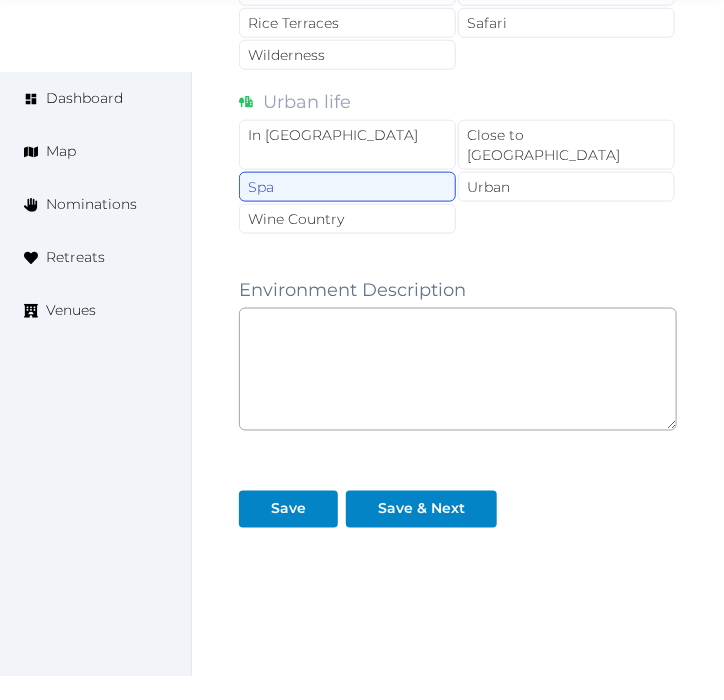 scroll, scrollTop: 2066, scrollLeft: 0, axis: vertical 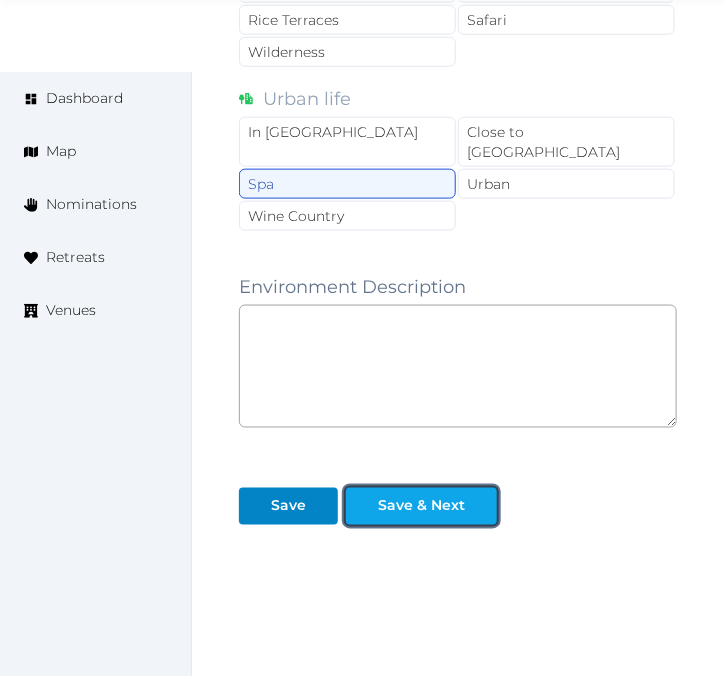 click on "Save & Next" at bounding box center [421, 506] 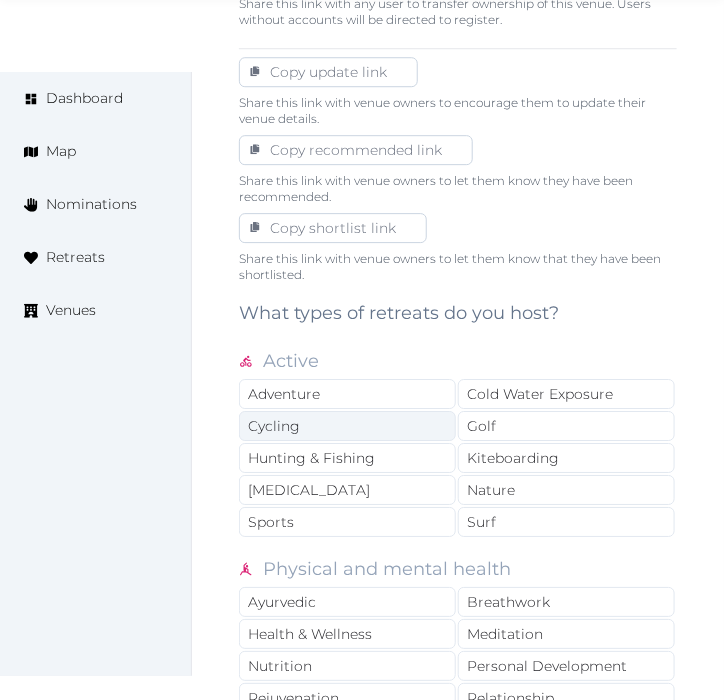 scroll, scrollTop: 1333, scrollLeft: 0, axis: vertical 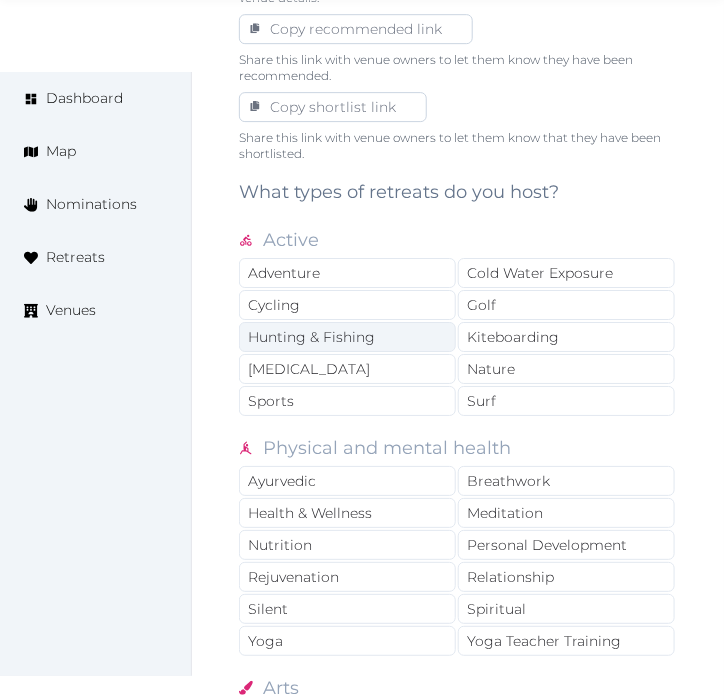 click on "Hunting & Fishing" at bounding box center [347, 337] 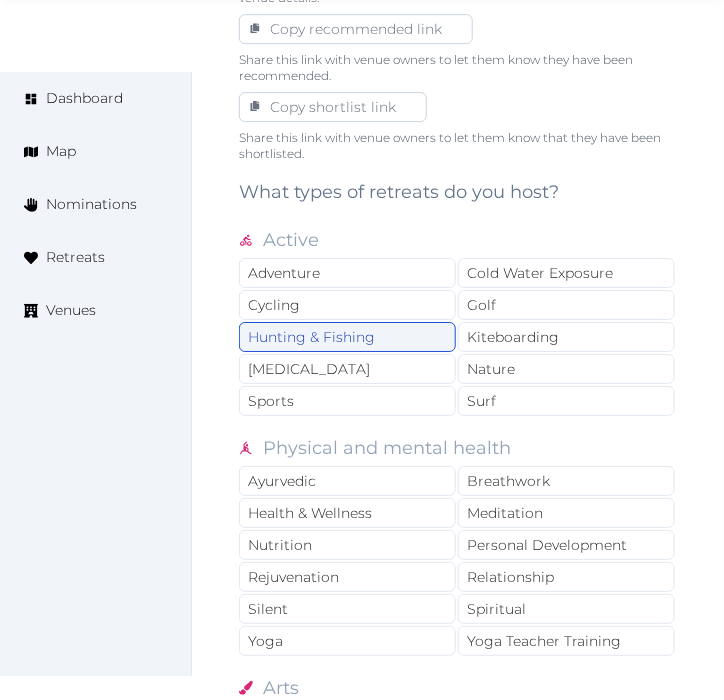 click on "Hunting & Fishing" at bounding box center [347, 337] 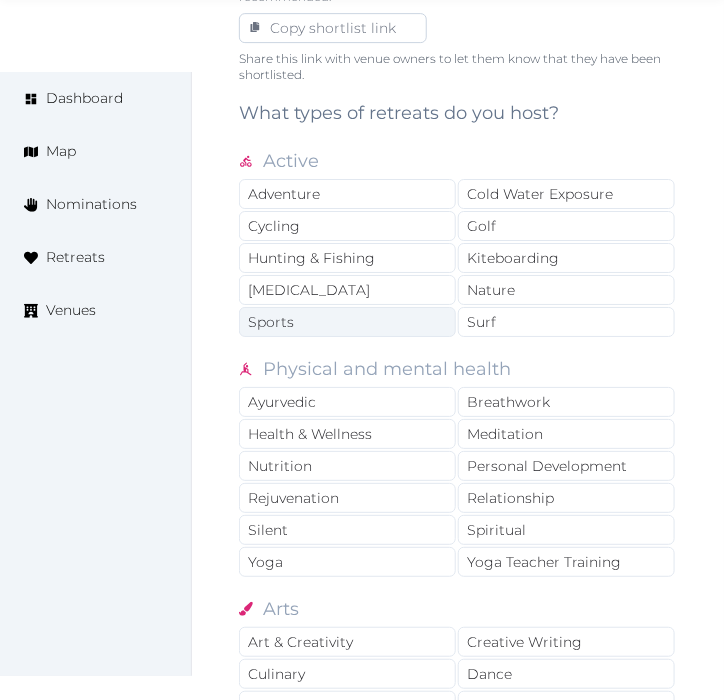 scroll, scrollTop: 1555, scrollLeft: 0, axis: vertical 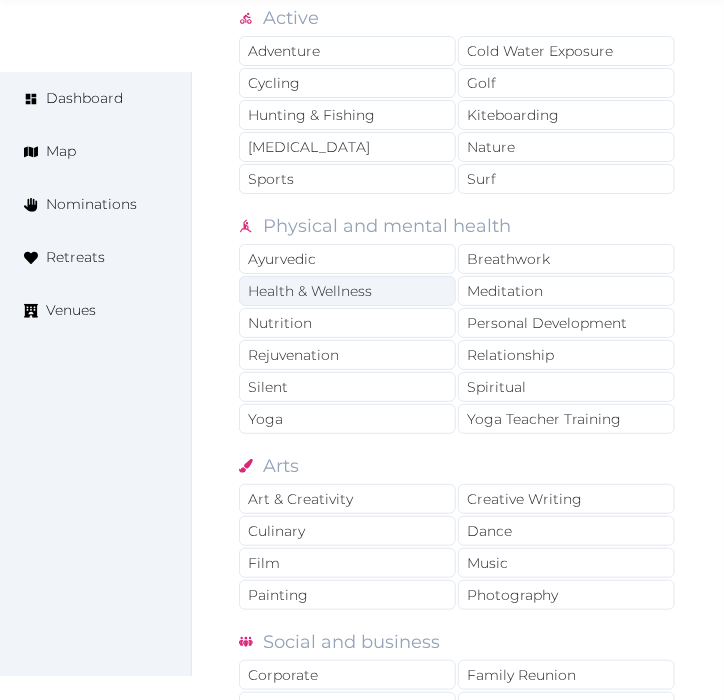 click on "Health & Wellness" at bounding box center (347, 291) 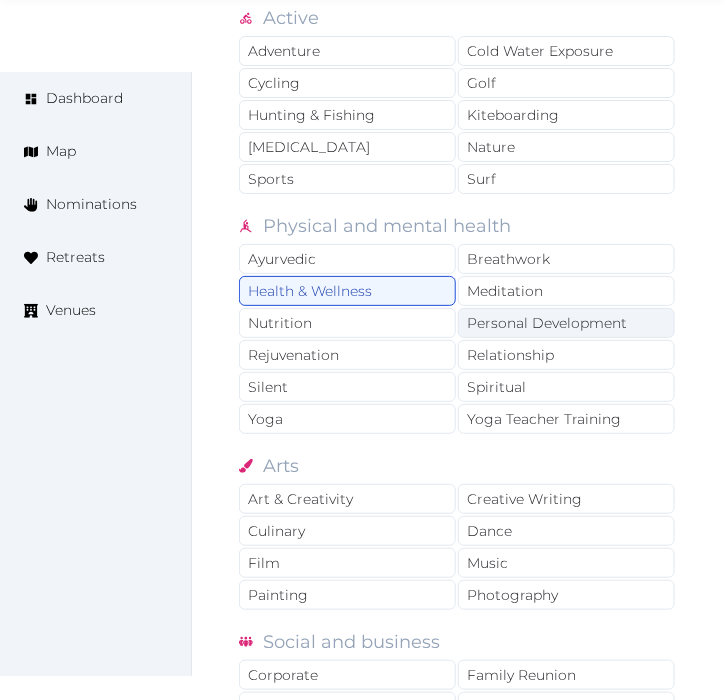 click on "Personal Development" at bounding box center [566, 323] 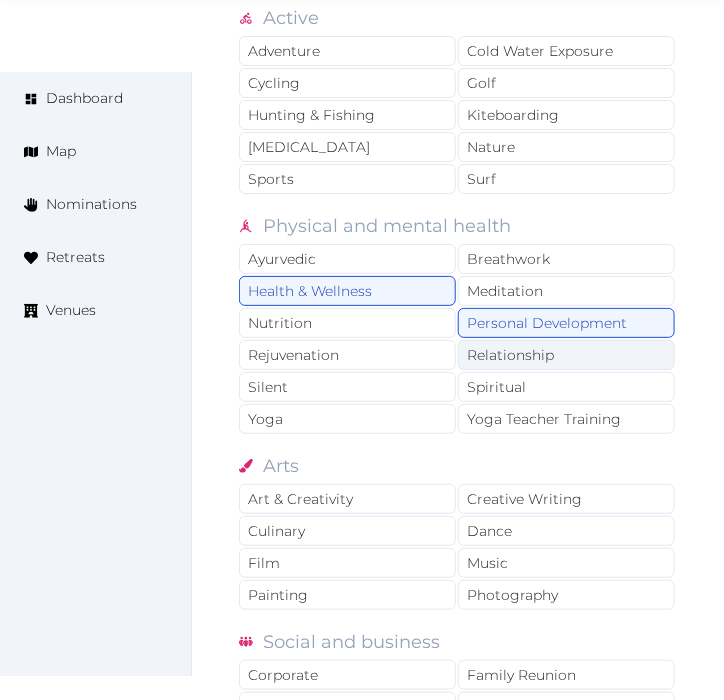 click on "Relationship" at bounding box center [566, 355] 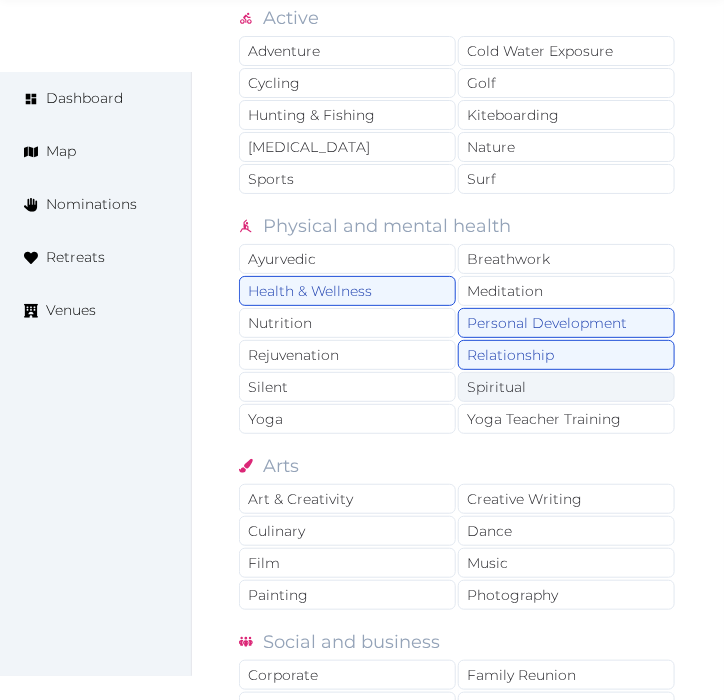 click on "Spiritual" at bounding box center [566, 387] 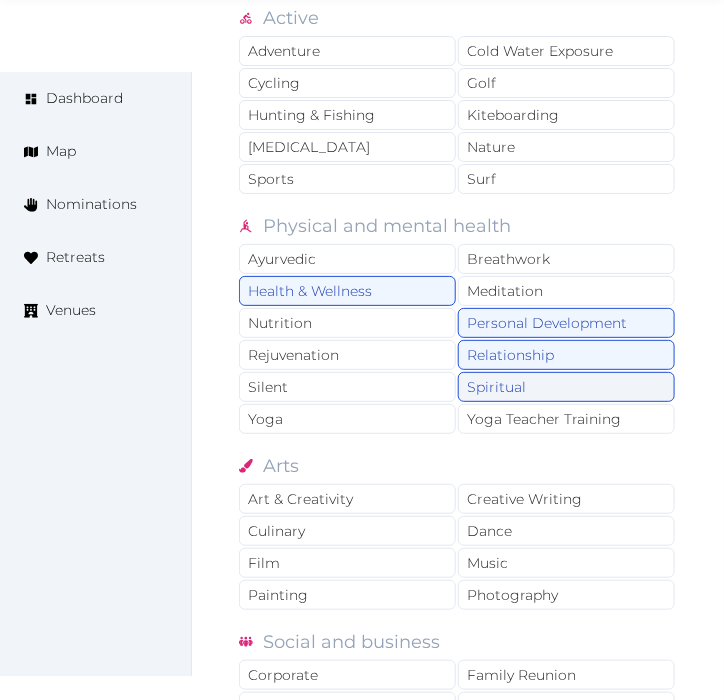 click on "Spiritual" at bounding box center [566, 387] 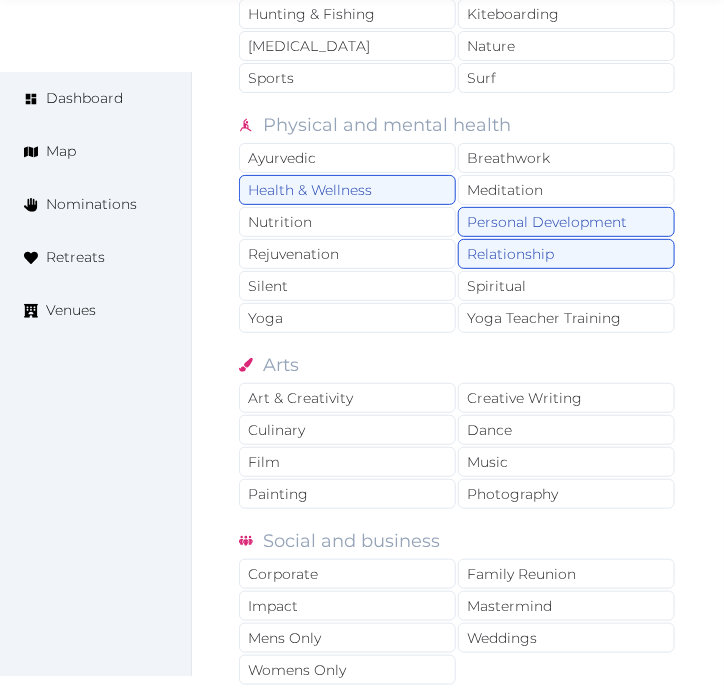 scroll, scrollTop: 1777, scrollLeft: 0, axis: vertical 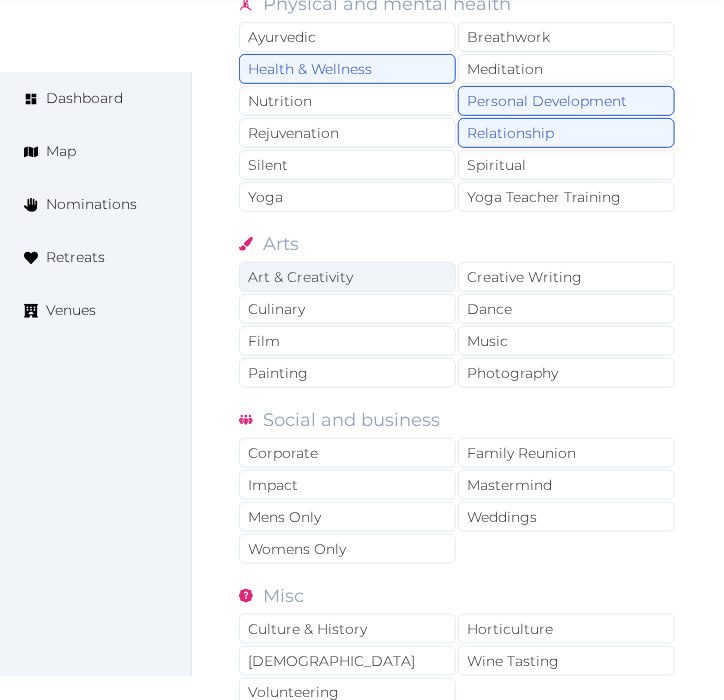 click on "Art & Creativity" at bounding box center [347, 277] 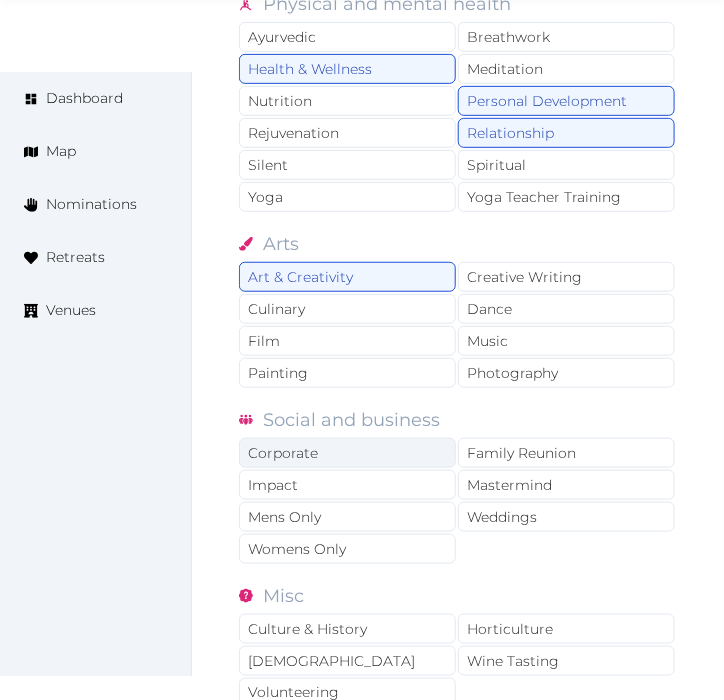 click on "Corporate" at bounding box center [347, 453] 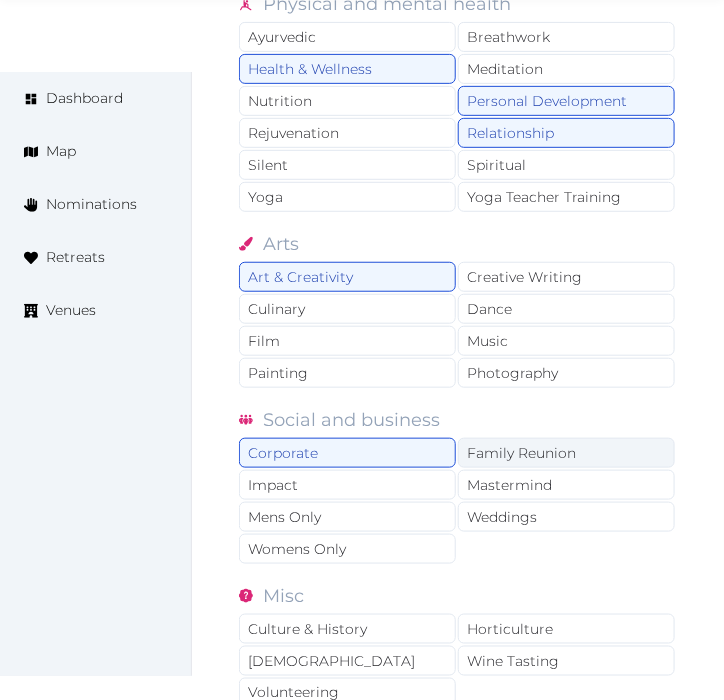 click on "Family Reunion" at bounding box center (566, 453) 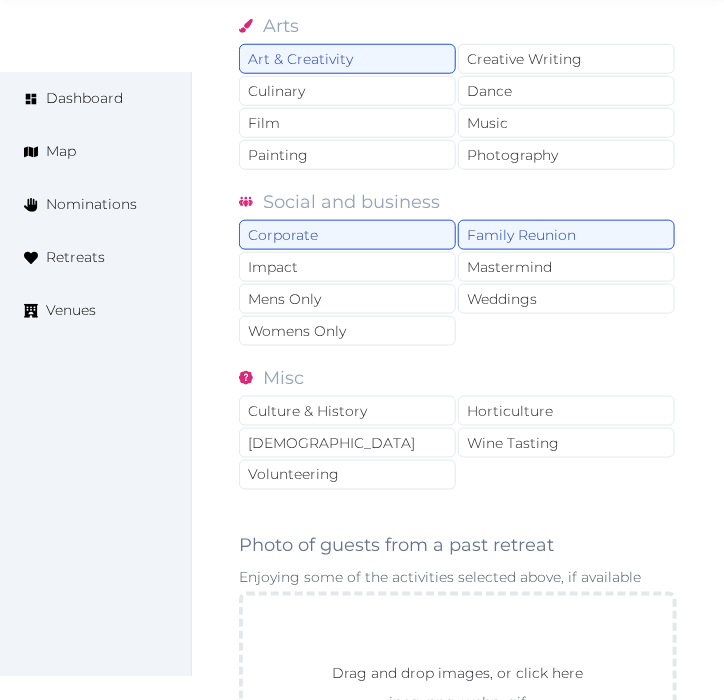 scroll, scrollTop: 2111, scrollLeft: 0, axis: vertical 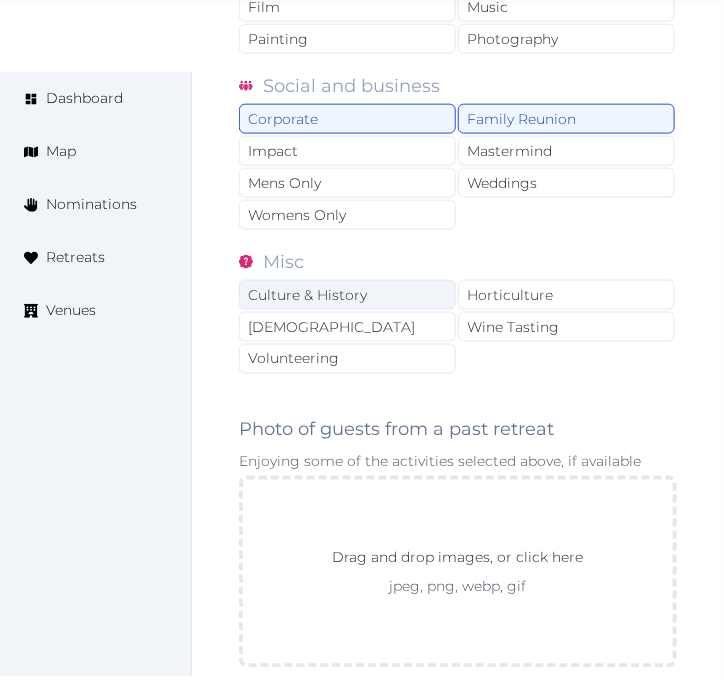 click on "Culture & History" at bounding box center (347, 295) 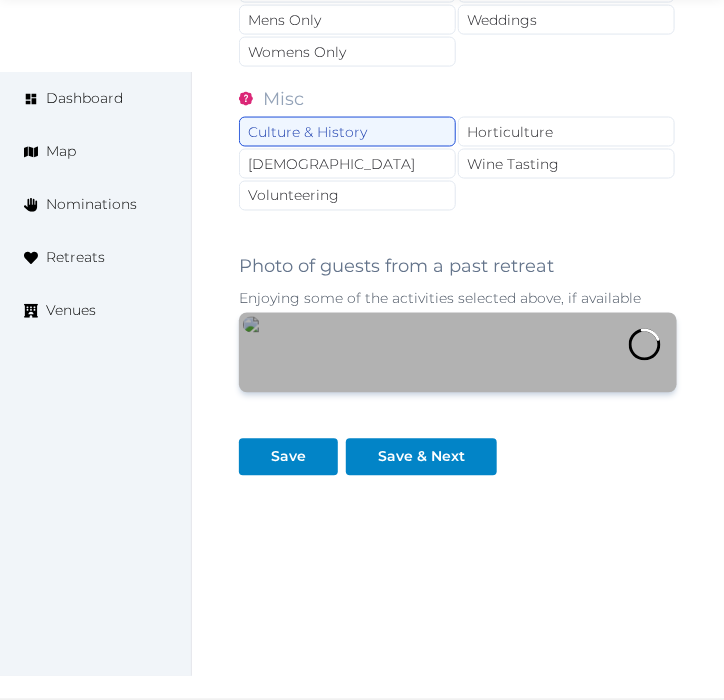 scroll, scrollTop: 2444, scrollLeft: 0, axis: vertical 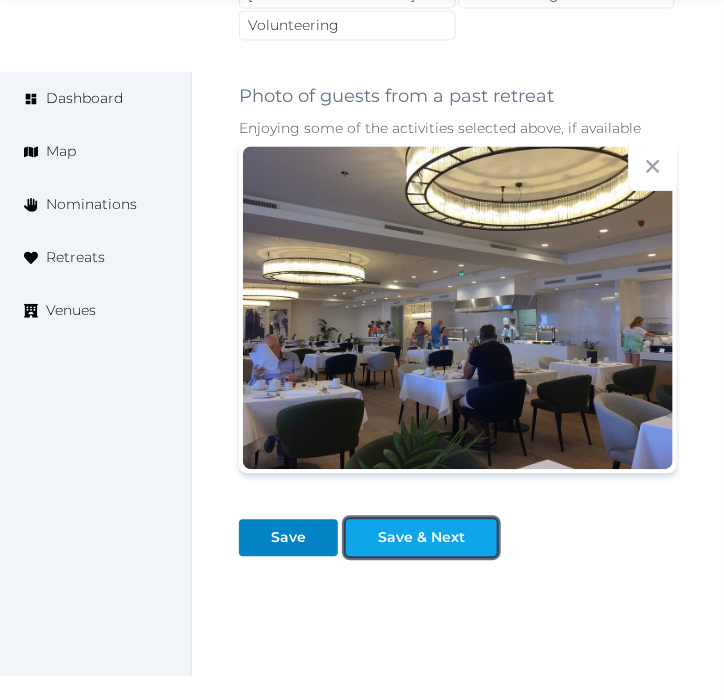 click on "Save & Next" at bounding box center [421, 538] 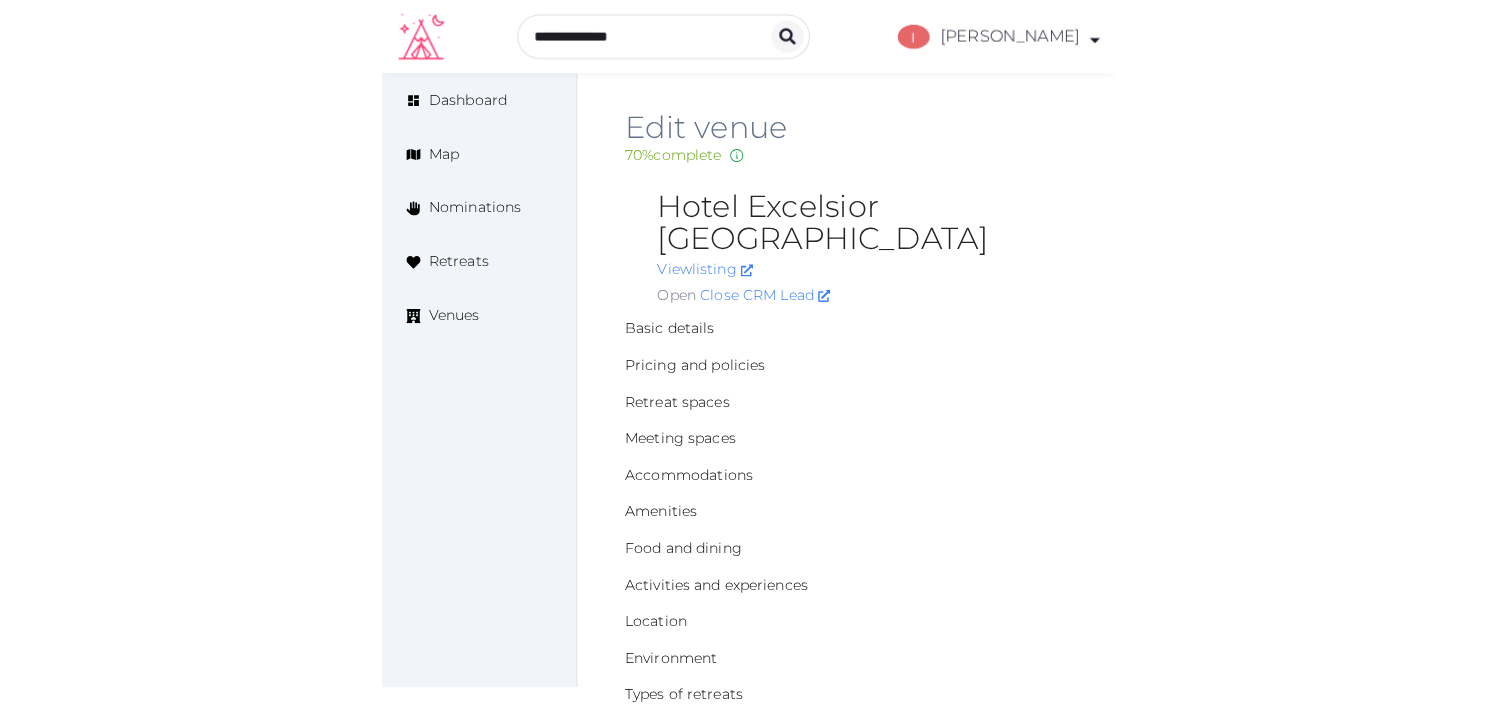 scroll, scrollTop: 0, scrollLeft: 0, axis: both 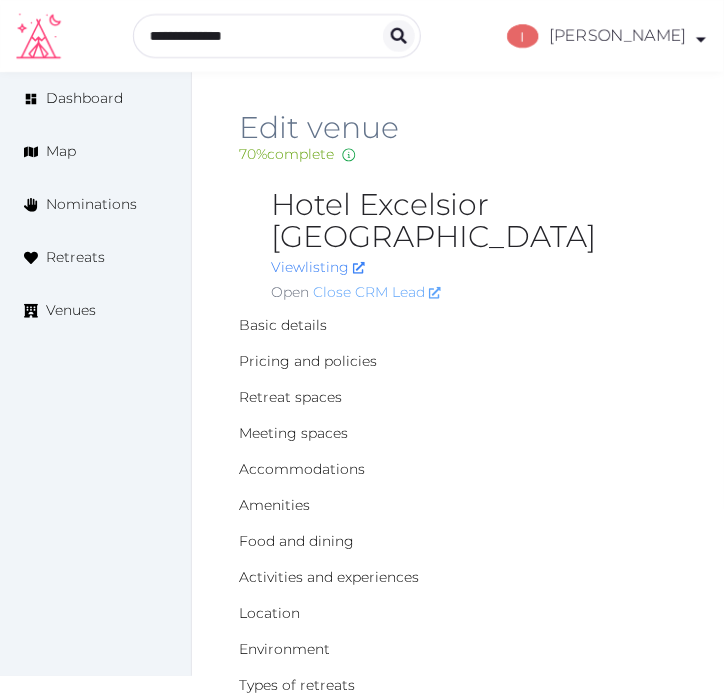 click on "Close CRM Lead" at bounding box center [377, 292] 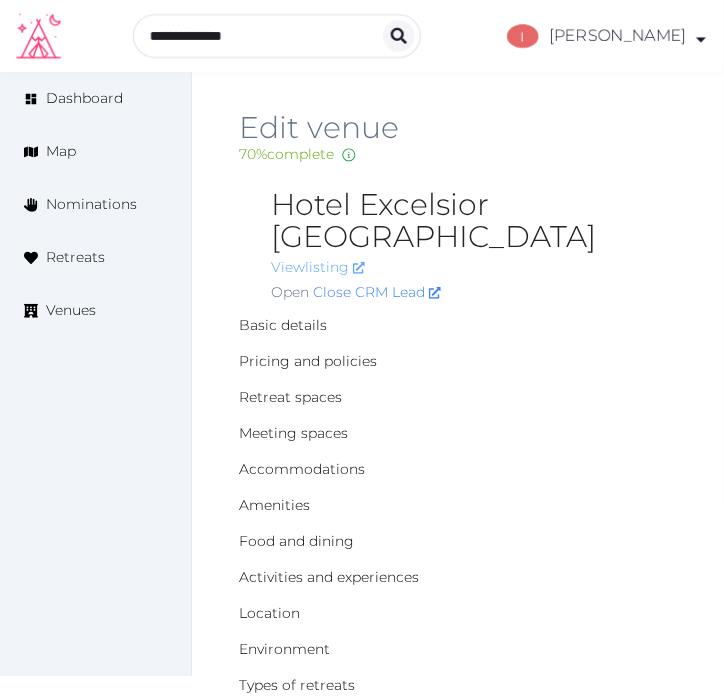 click on "View  listing" at bounding box center (318, 267) 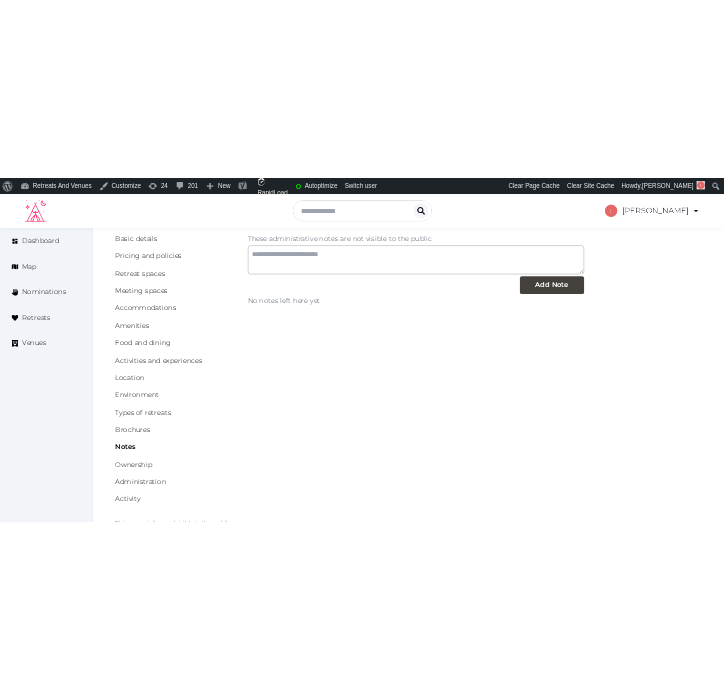 scroll, scrollTop: 333, scrollLeft: 0, axis: vertical 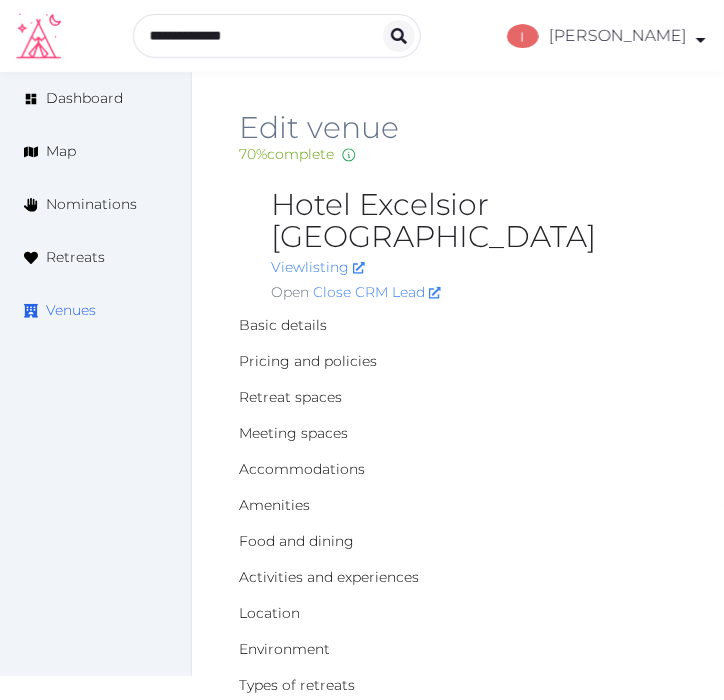 click on "Venues" at bounding box center [71, 310] 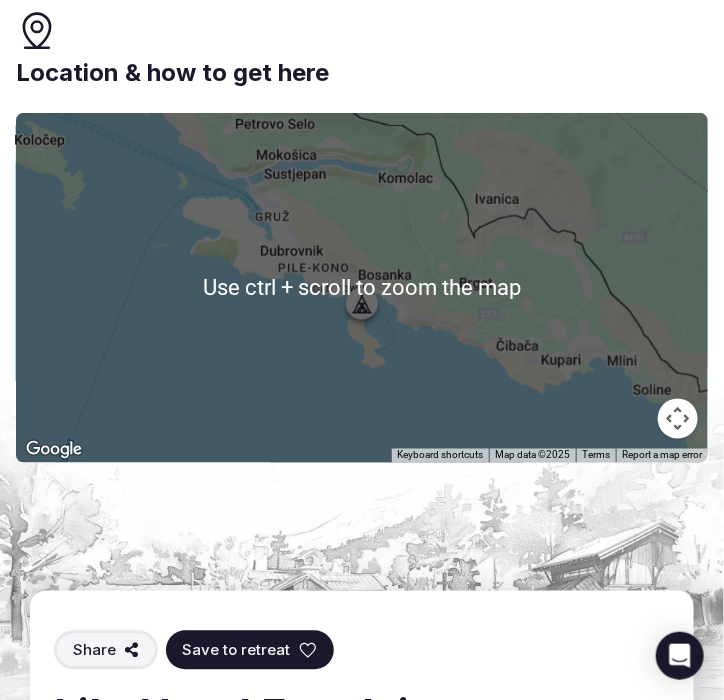 scroll, scrollTop: 5333, scrollLeft: 0, axis: vertical 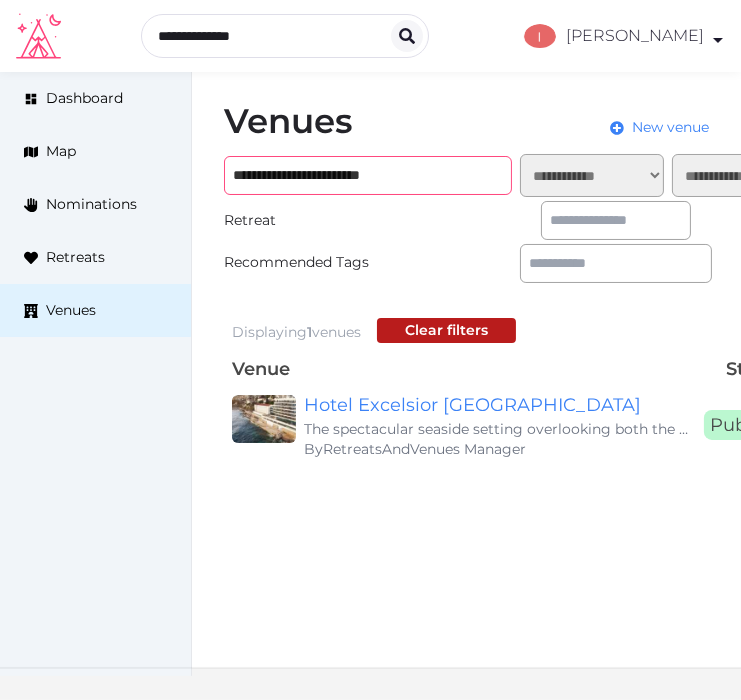 click on "**********" at bounding box center [368, 175] 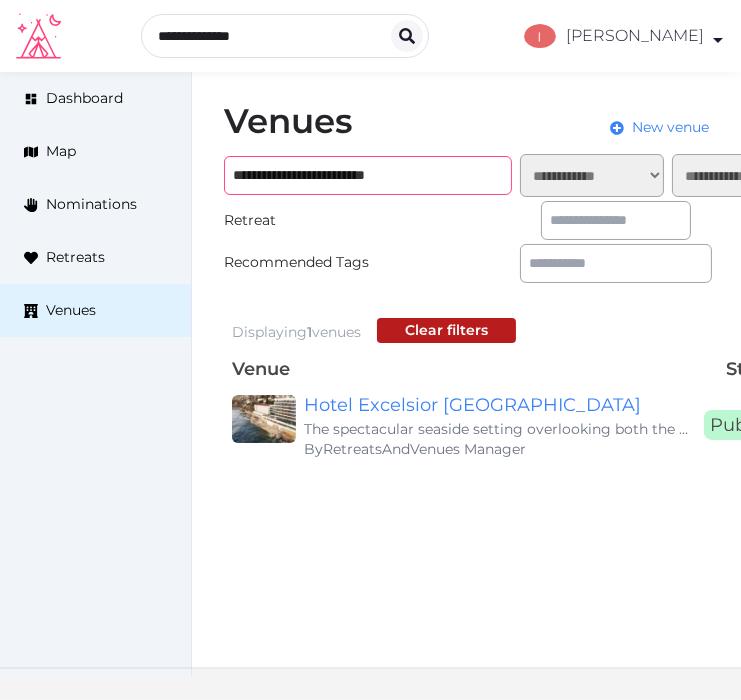 type on "**********" 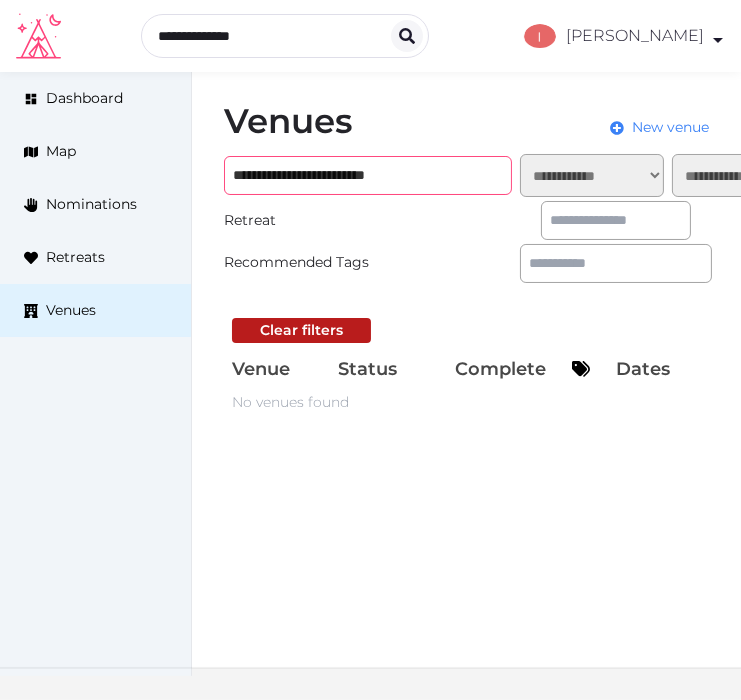 click on "**********" at bounding box center [368, 175] 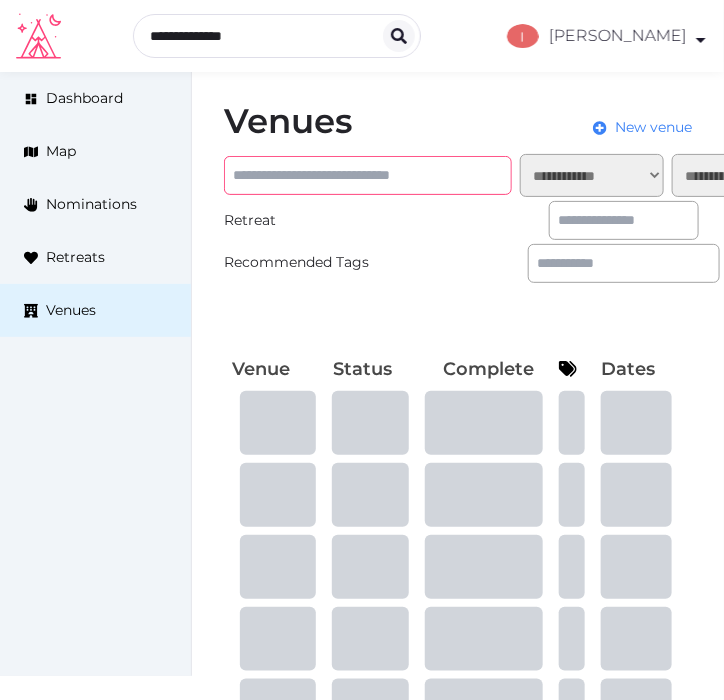 paste on "**********" 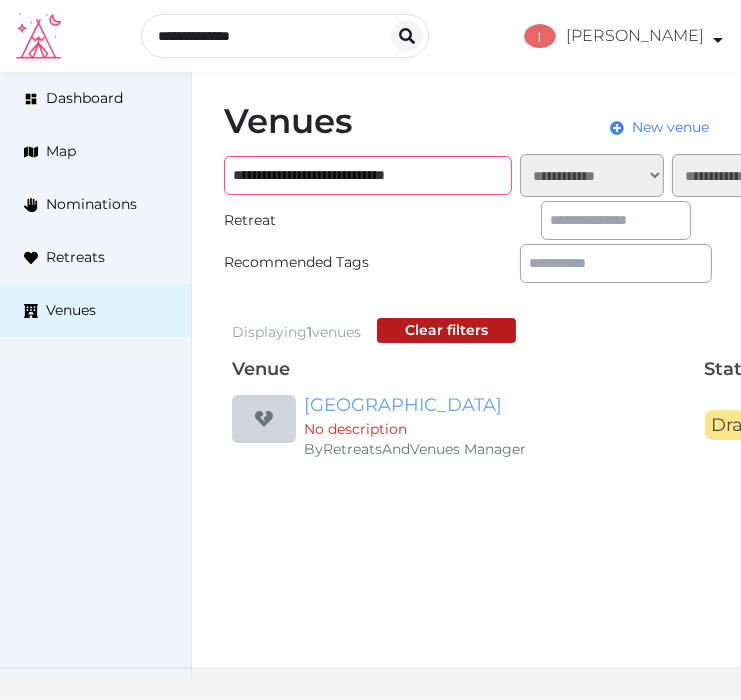 type on "**********" 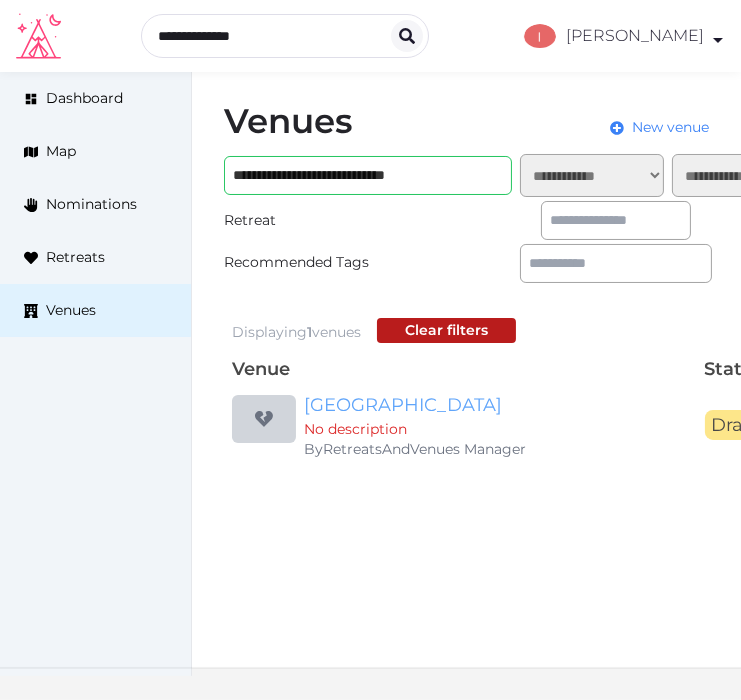 click on "[GEOGRAPHIC_DATA]" at bounding box center (496, 405) 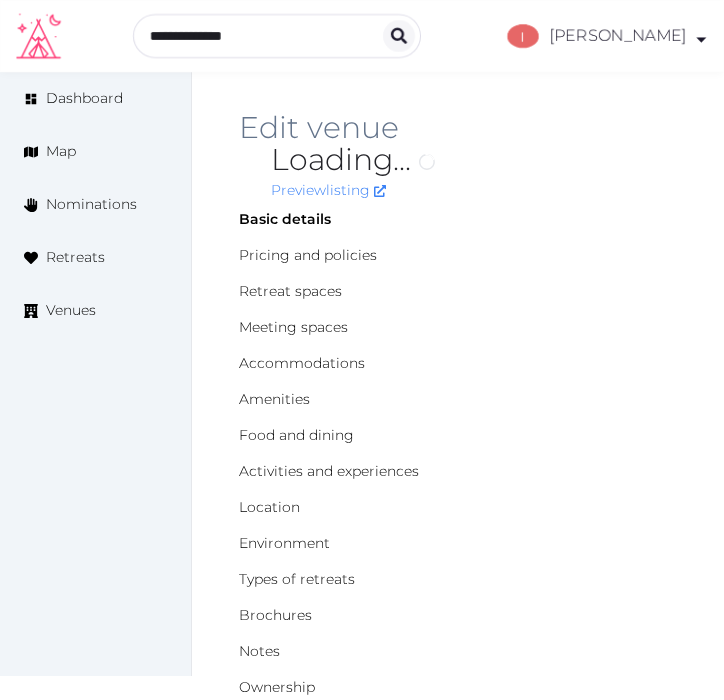 scroll, scrollTop: 0, scrollLeft: 0, axis: both 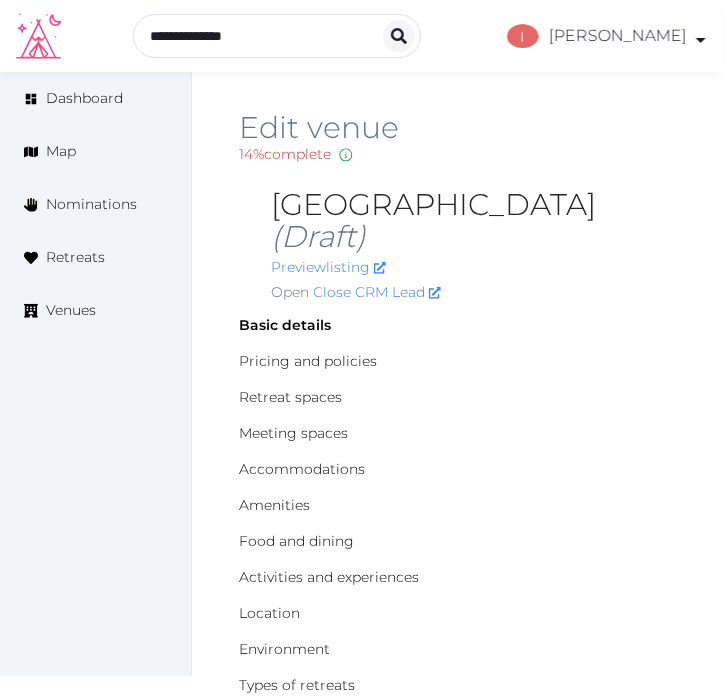 click on "Basic details Pricing and policies Retreat spaces Meeting spaces Accommodations Amenities Food and dining Activities and experiences Location Environment Types of retreats Brochures Notes Ownership Administration Activity" at bounding box center (458, 595) 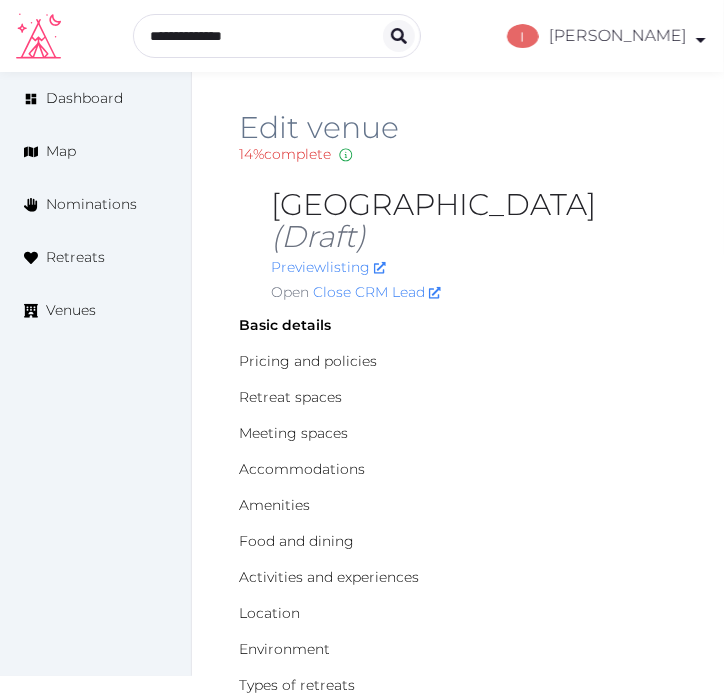click on "Pricing and policies" at bounding box center (458, 361) 